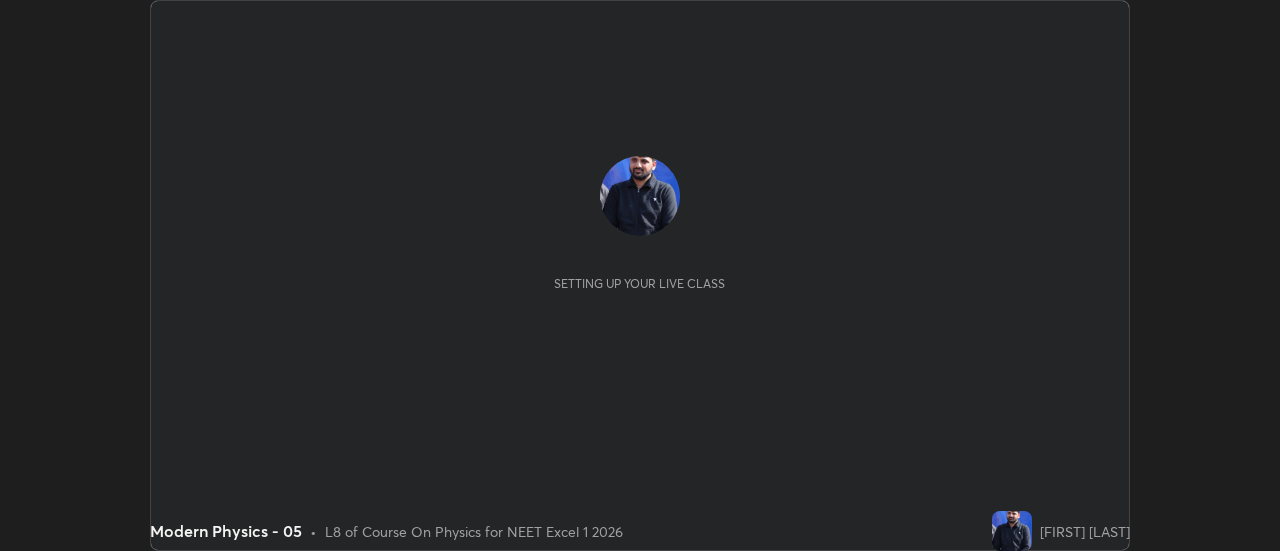 scroll, scrollTop: 0, scrollLeft: 0, axis: both 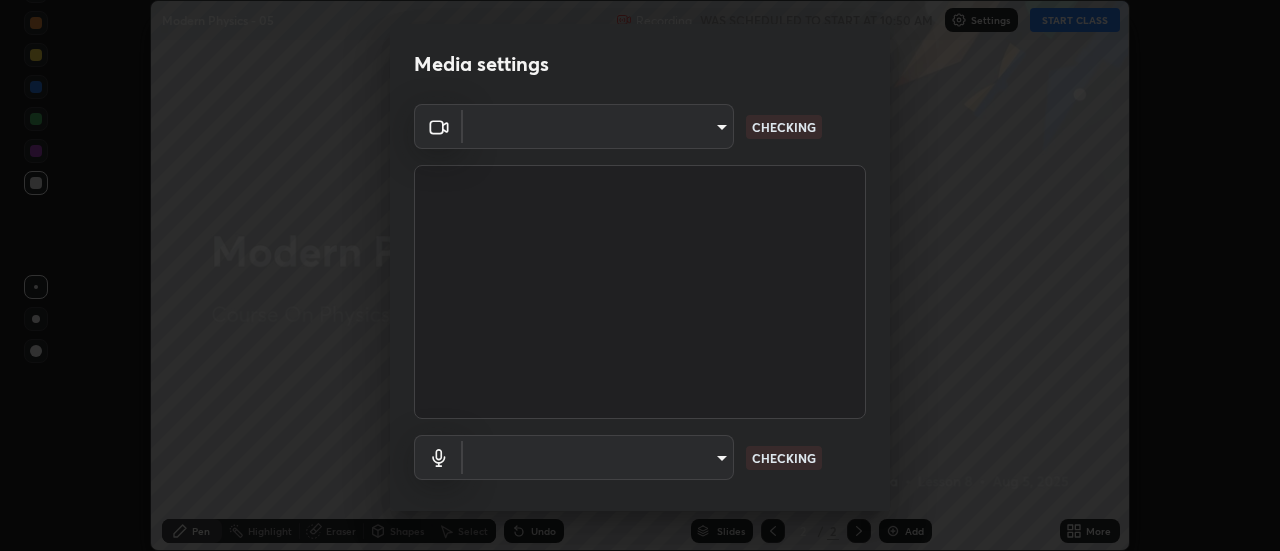 type on "b824b6a50507c2aa7935cbbe04181019069ab9832a06c4c86264e2e57790493c" 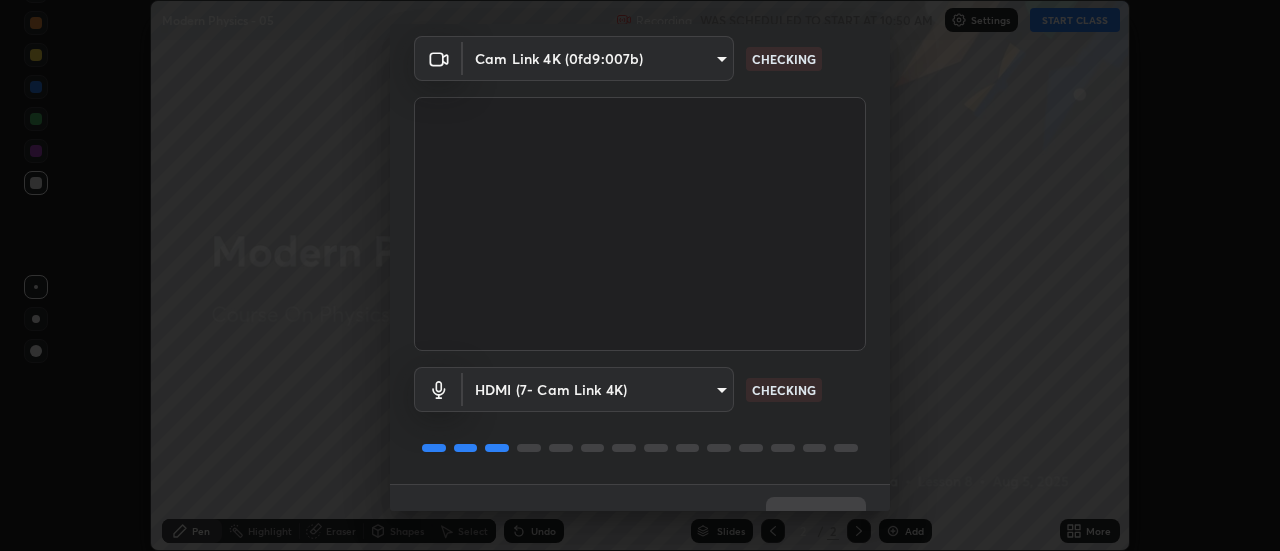 scroll, scrollTop: 105, scrollLeft: 0, axis: vertical 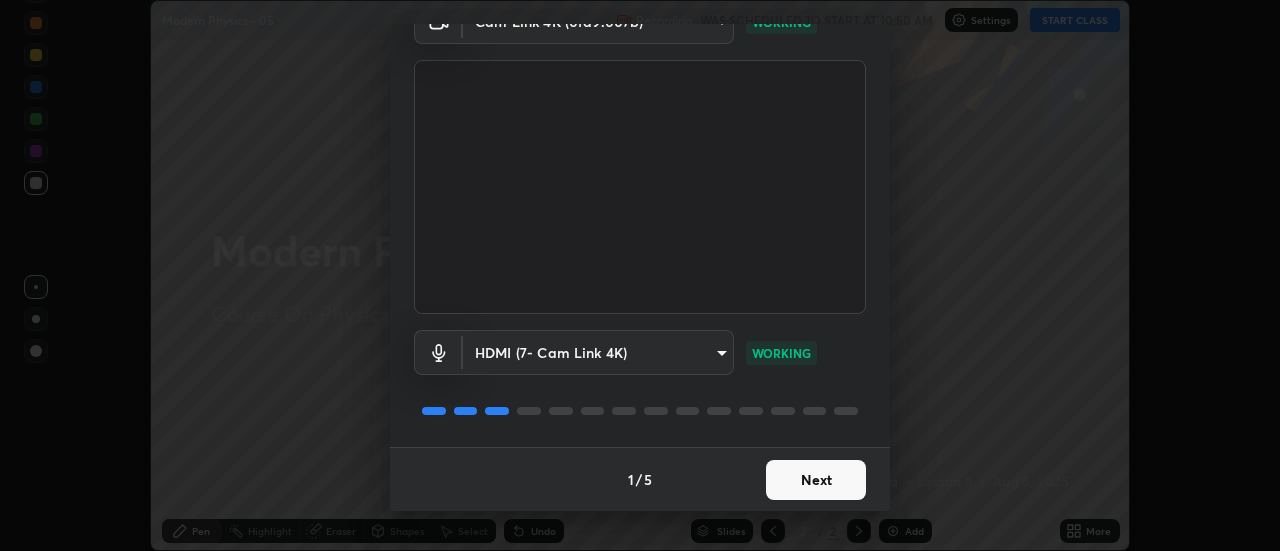 click on "Next" at bounding box center [816, 480] 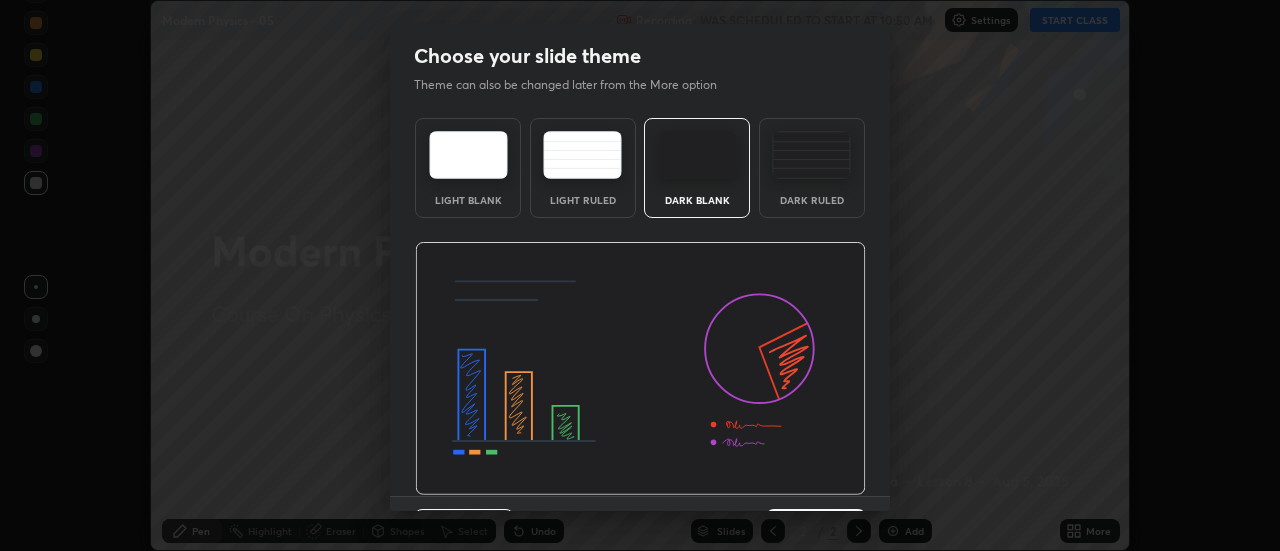 click at bounding box center [640, 369] 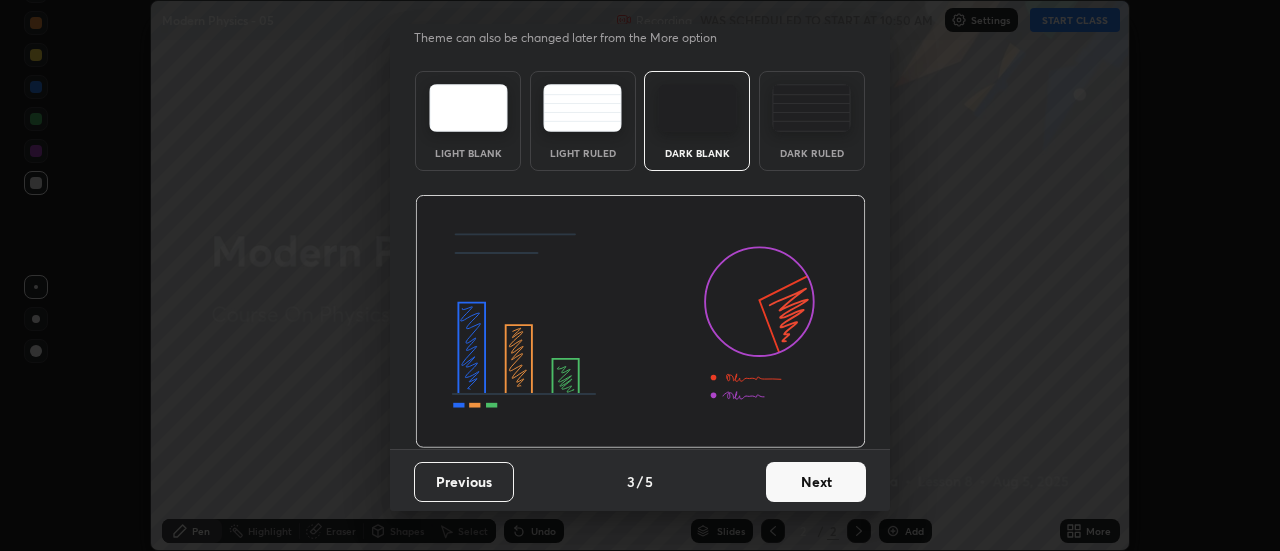 scroll, scrollTop: 49, scrollLeft: 0, axis: vertical 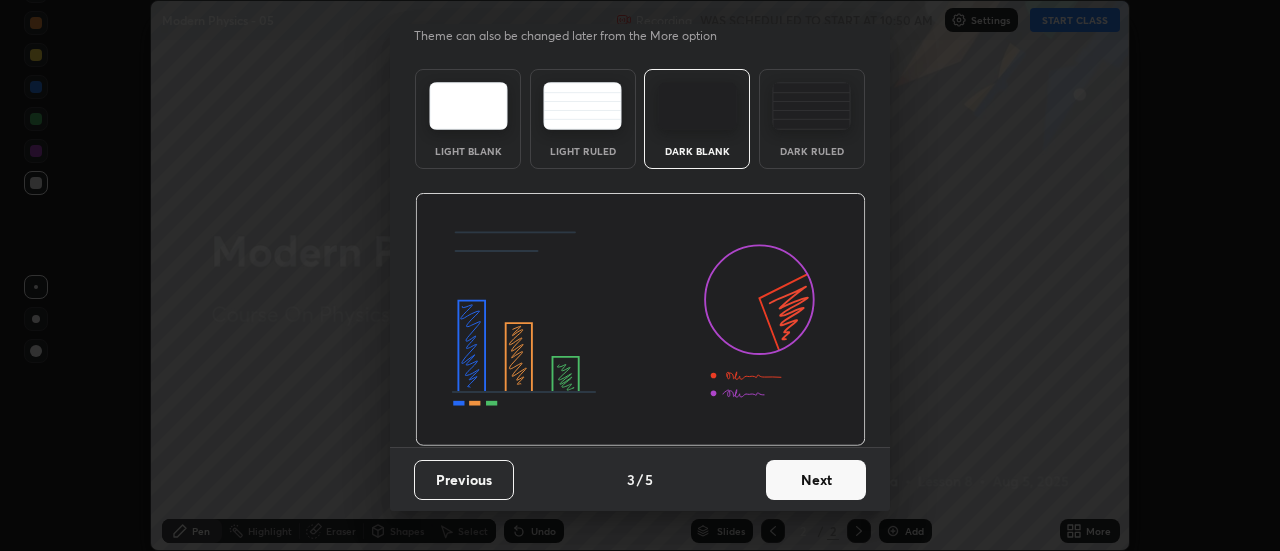 click on "Next" at bounding box center [816, 480] 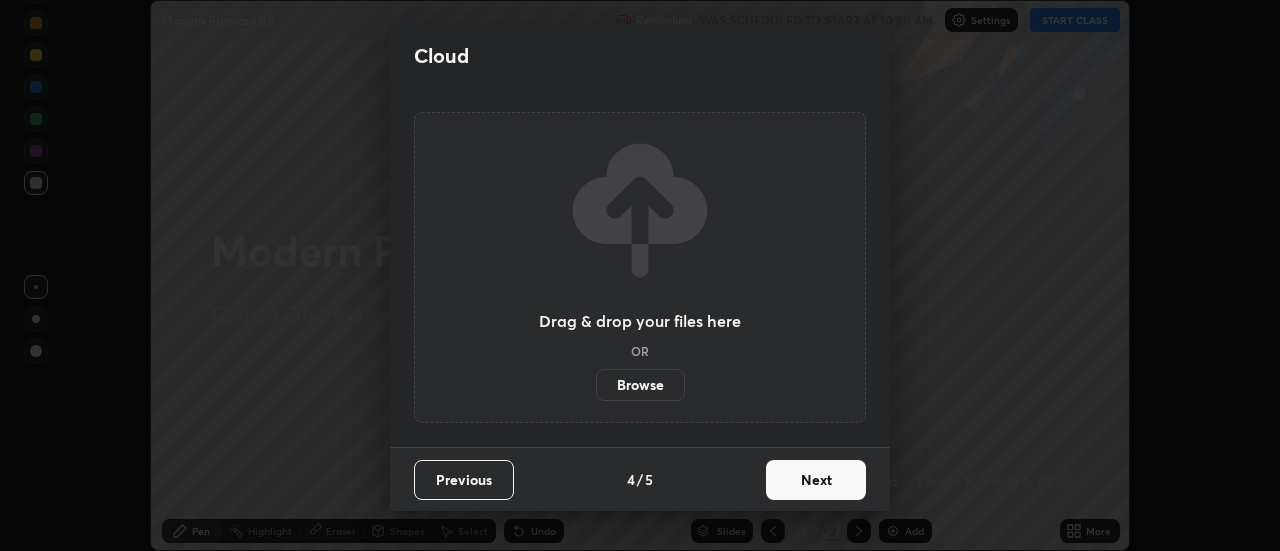 scroll, scrollTop: 0, scrollLeft: 0, axis: both 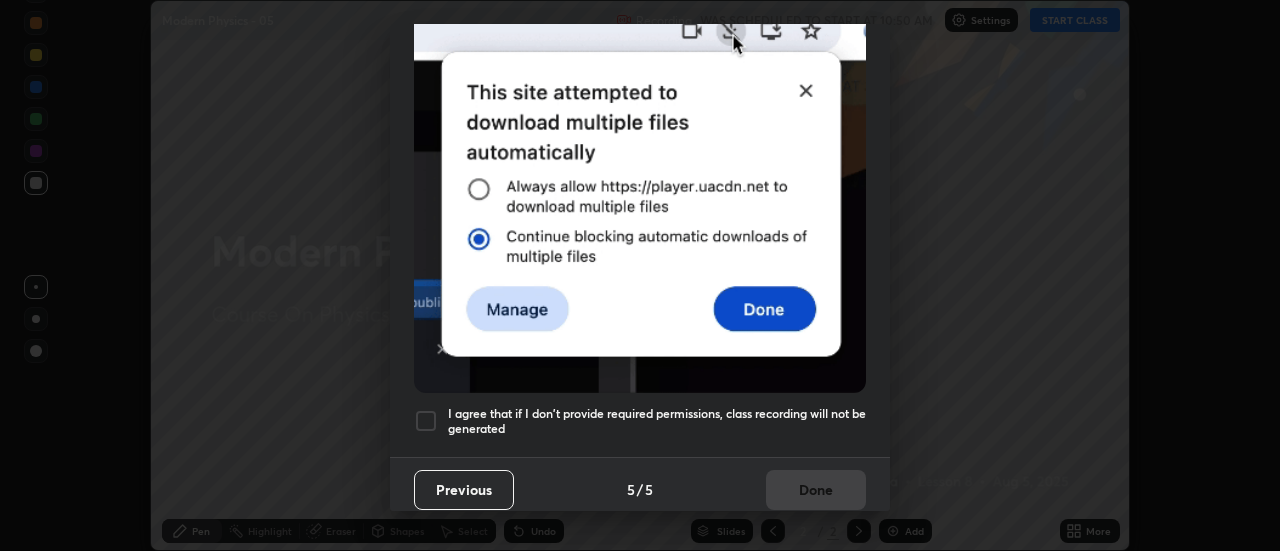 click on "I agree that if I don't provide required permissions, class recording will not be generated" at bounding box center [657, 421] 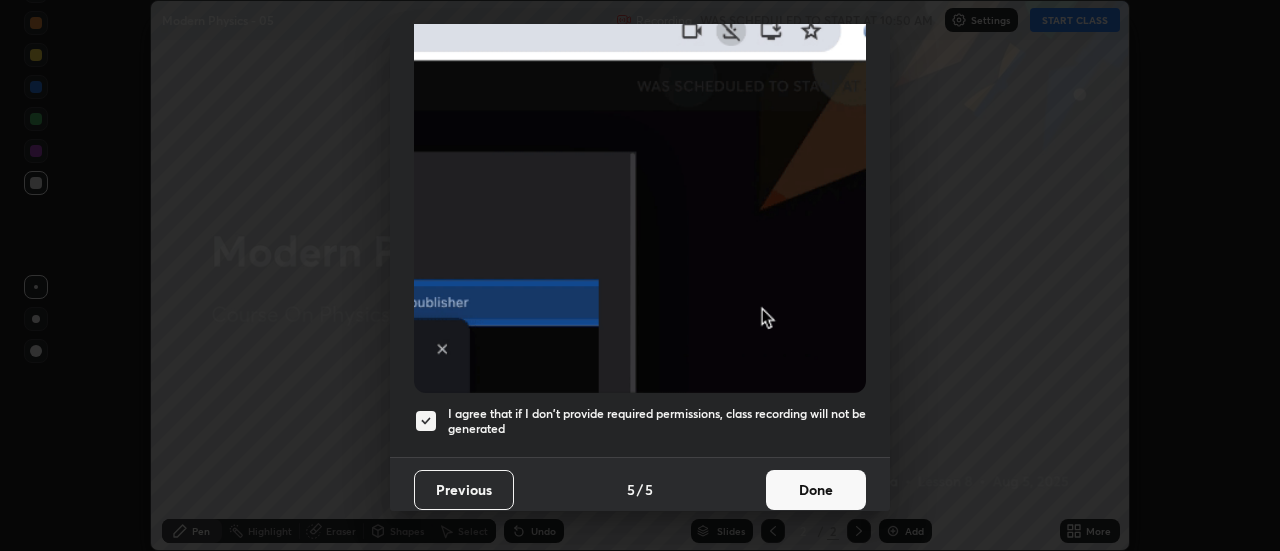 click on "Done" at bounding box center (816, 490) 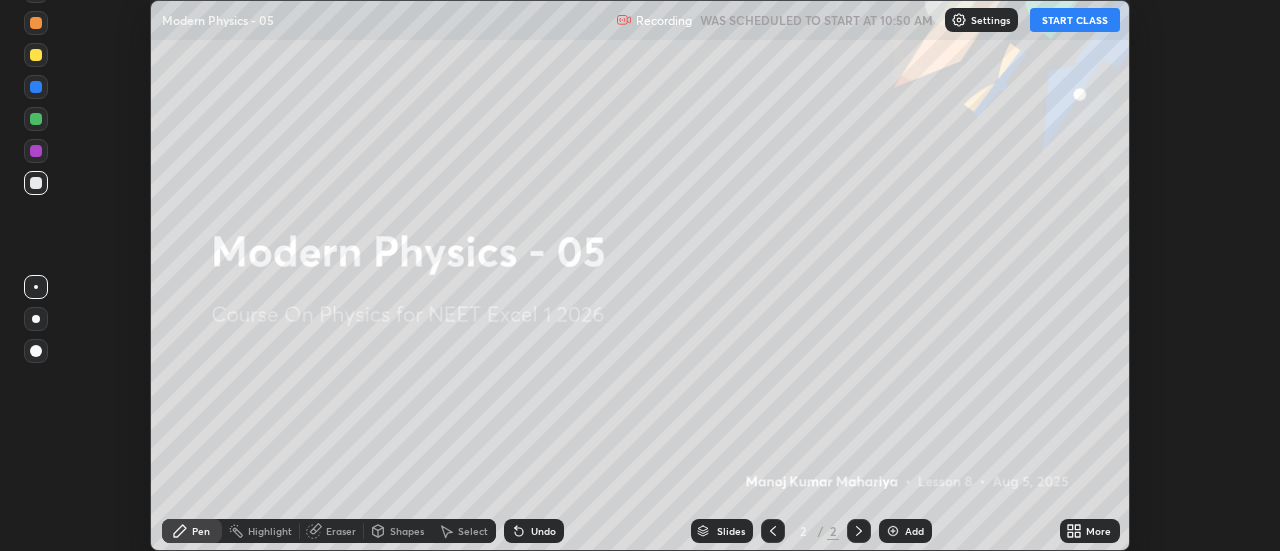 click on "Slides 2 / 2 Add" at bounding box center [812, 531] 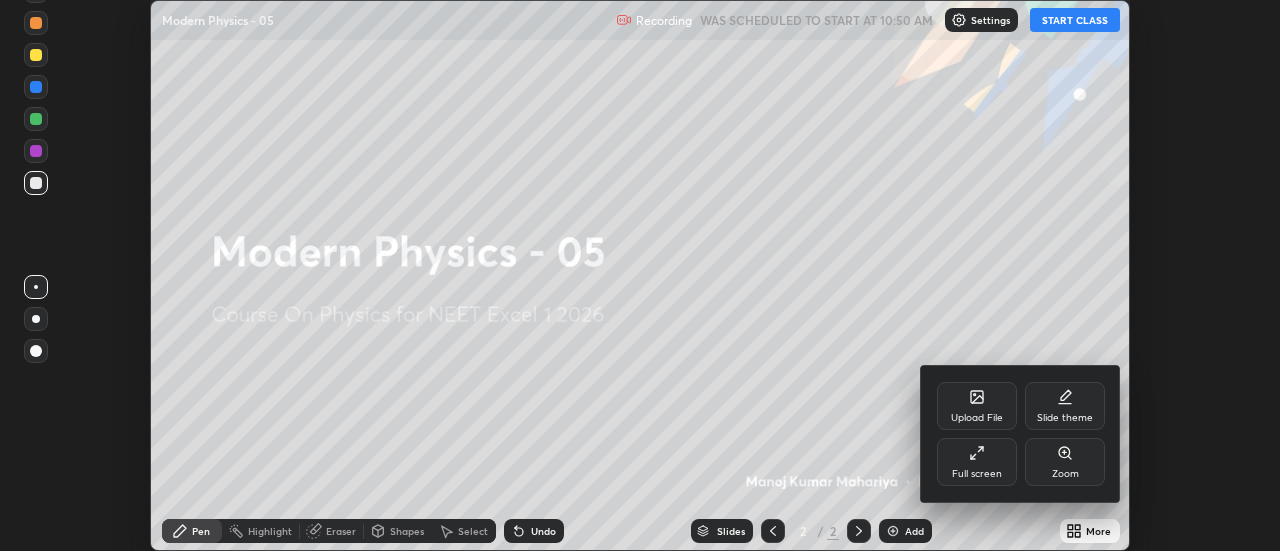 click on "Full screen" at bounding box center [977, 462] 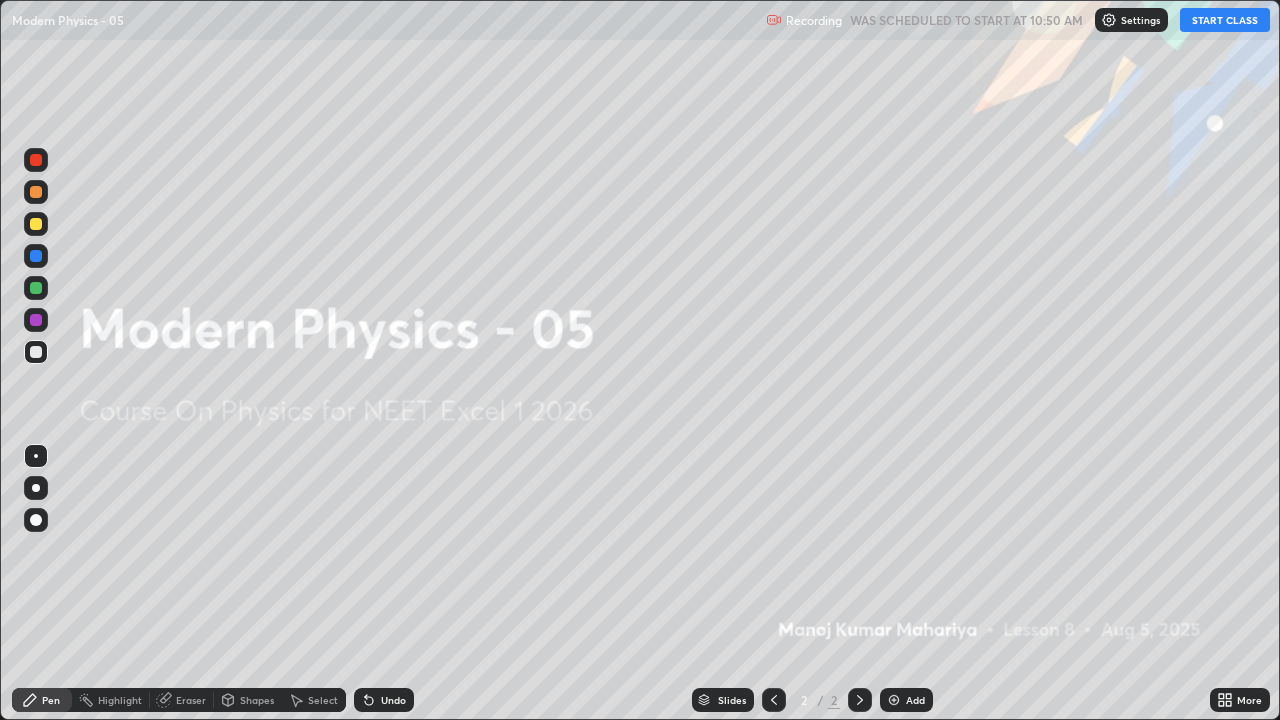 scroll, scrollTop: 99280, scrollLeft: 98720, axis: both 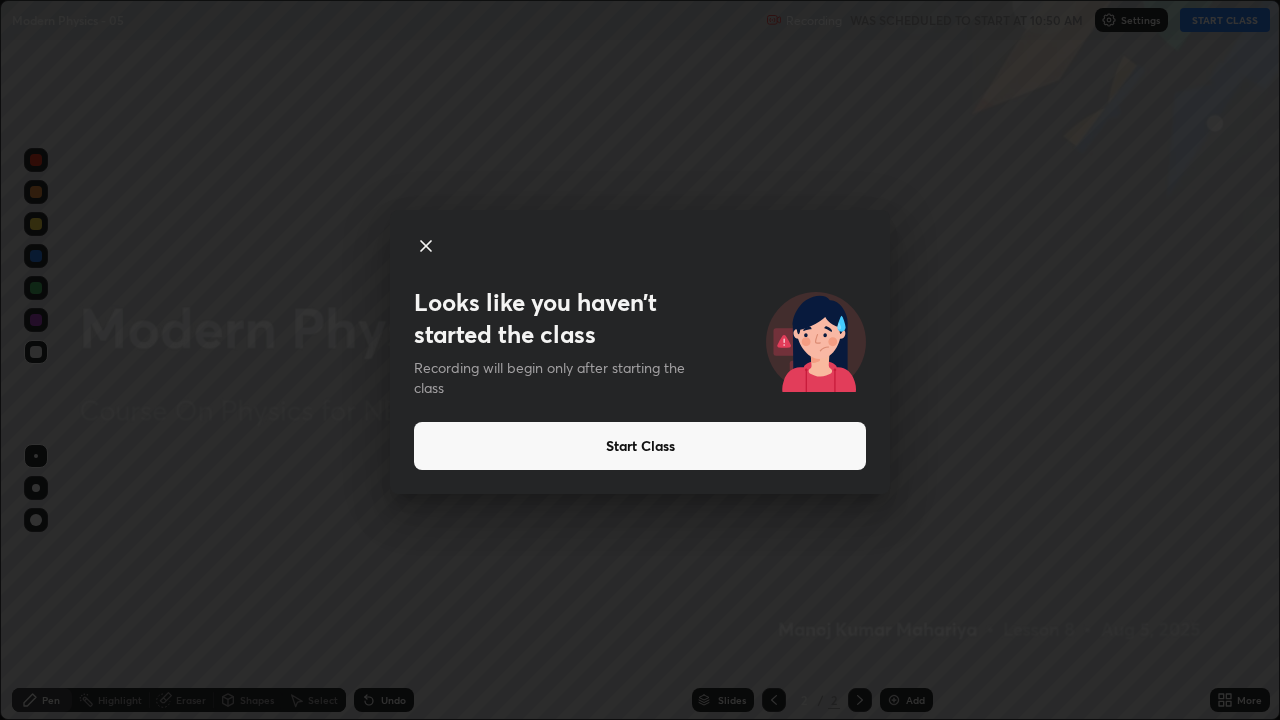 click on "Start Class" at bounding box center [640, 446] 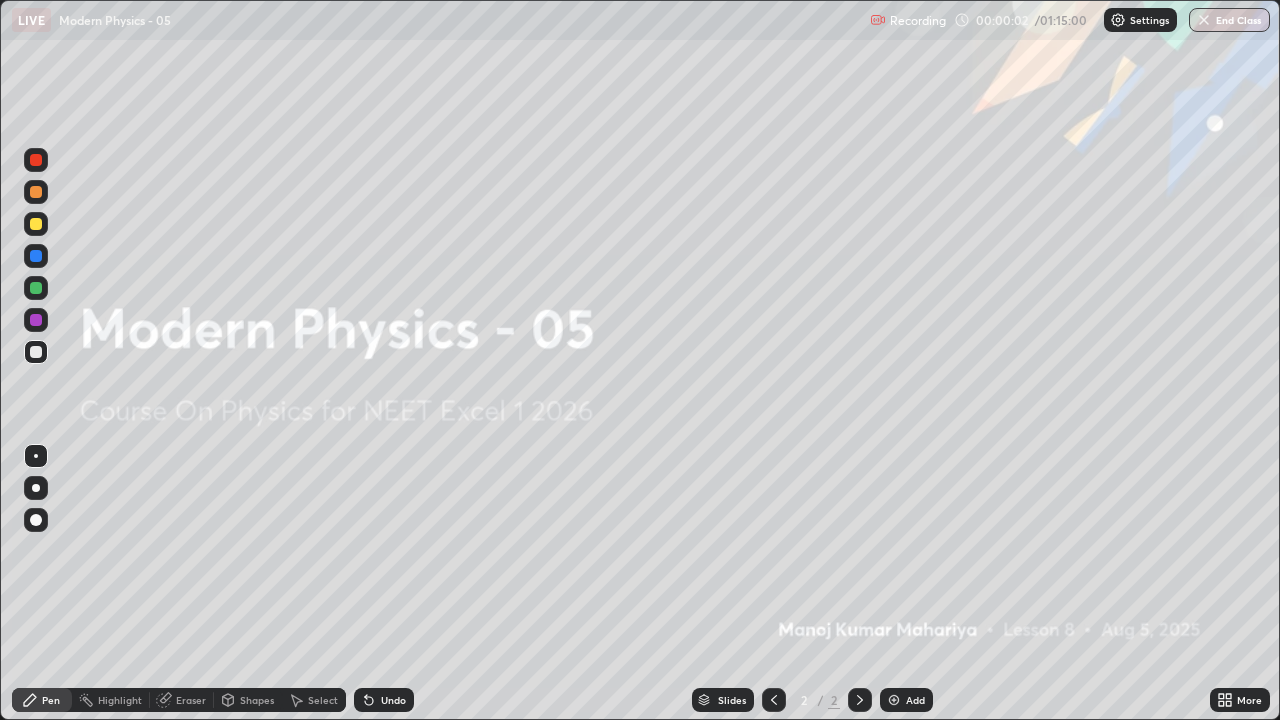 click at bounding box center [894, 700] 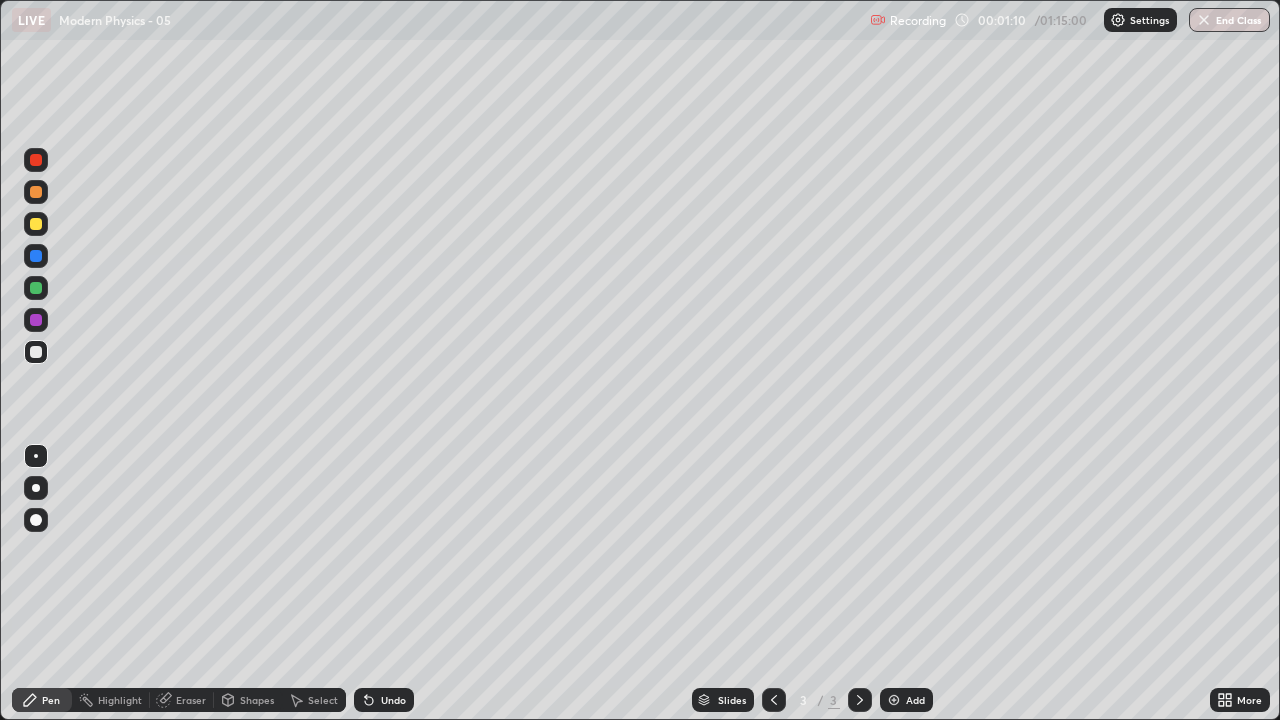 click at bounding box center [36, 520] 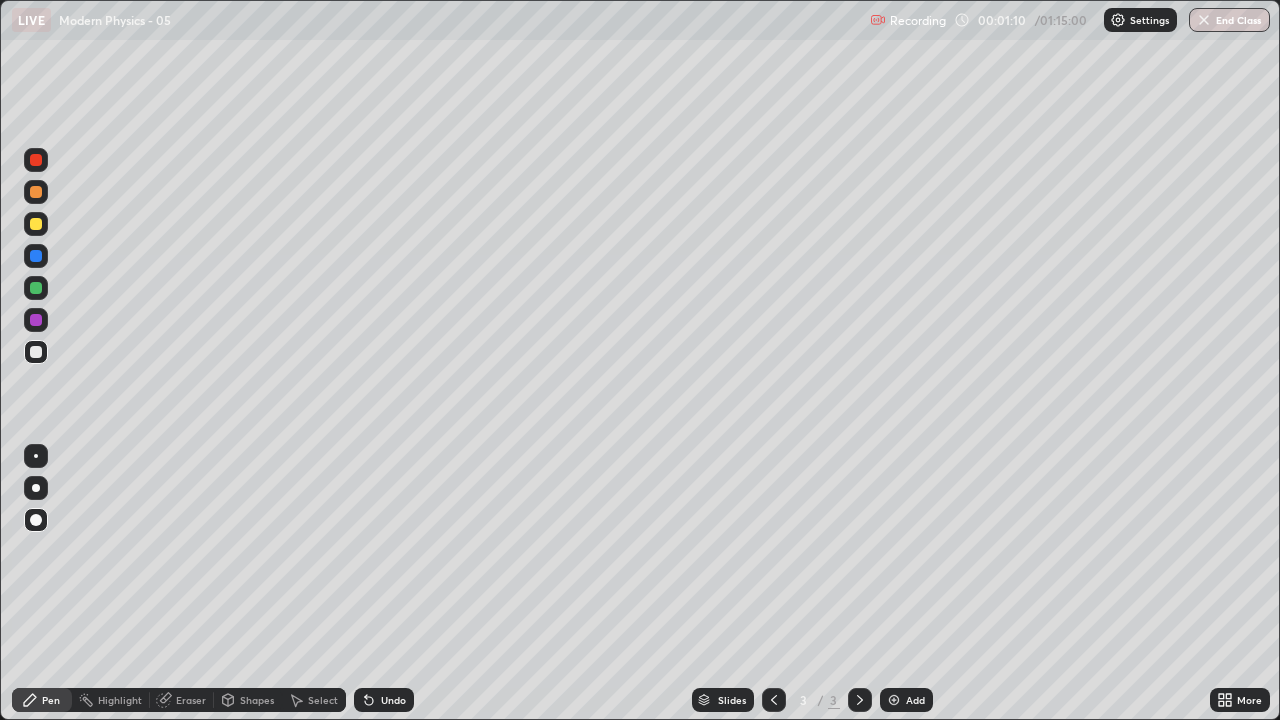 click at bounding box center [36, 352] 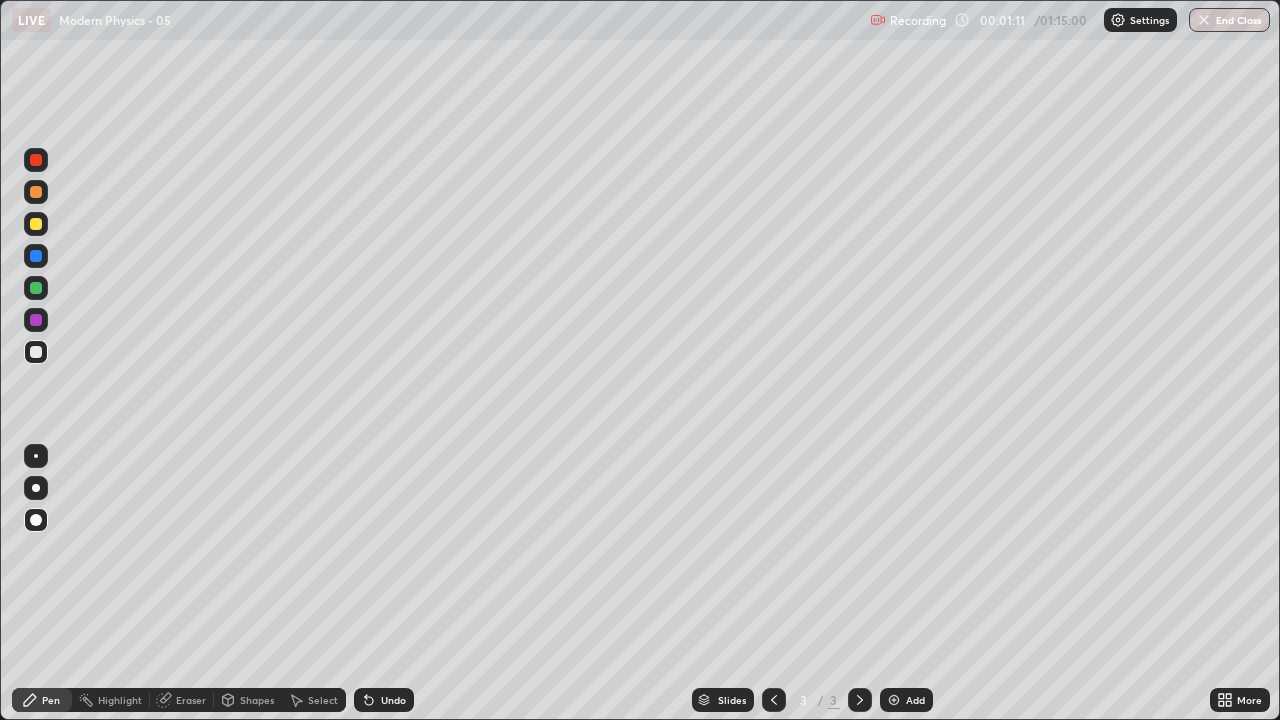 click at bounding box center (36, 352) 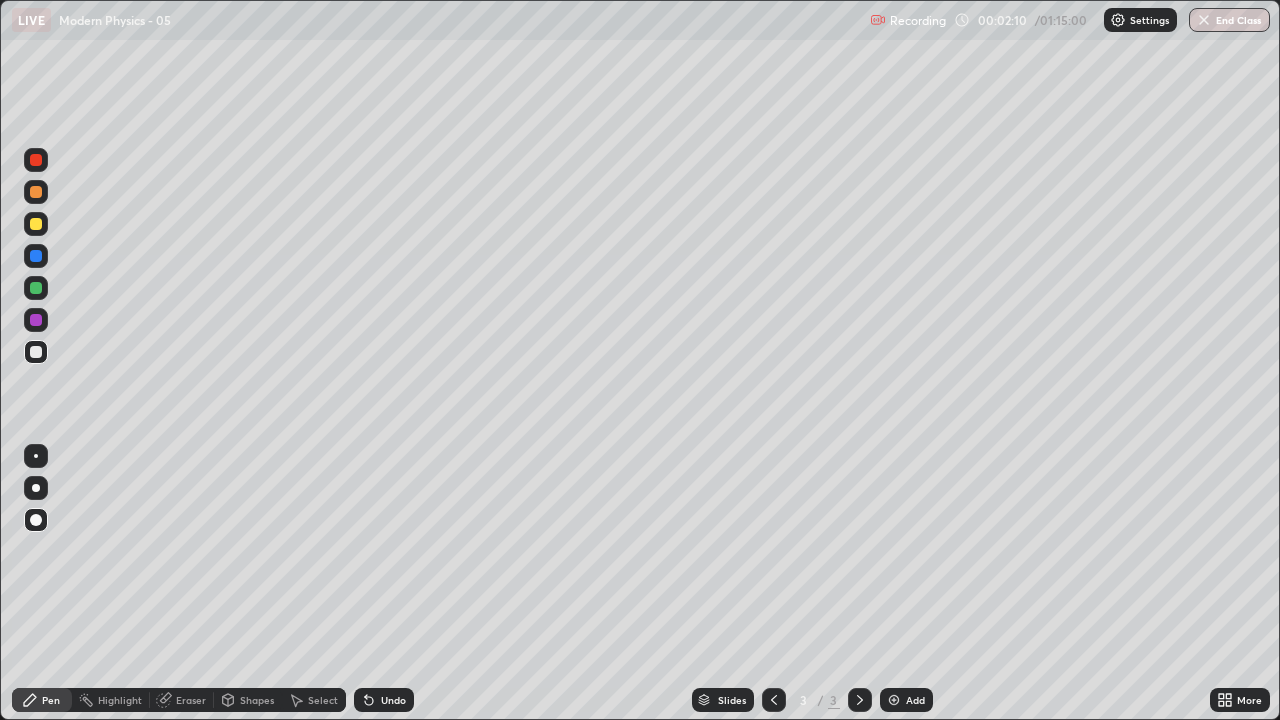 click at bounding box center [36, 352] 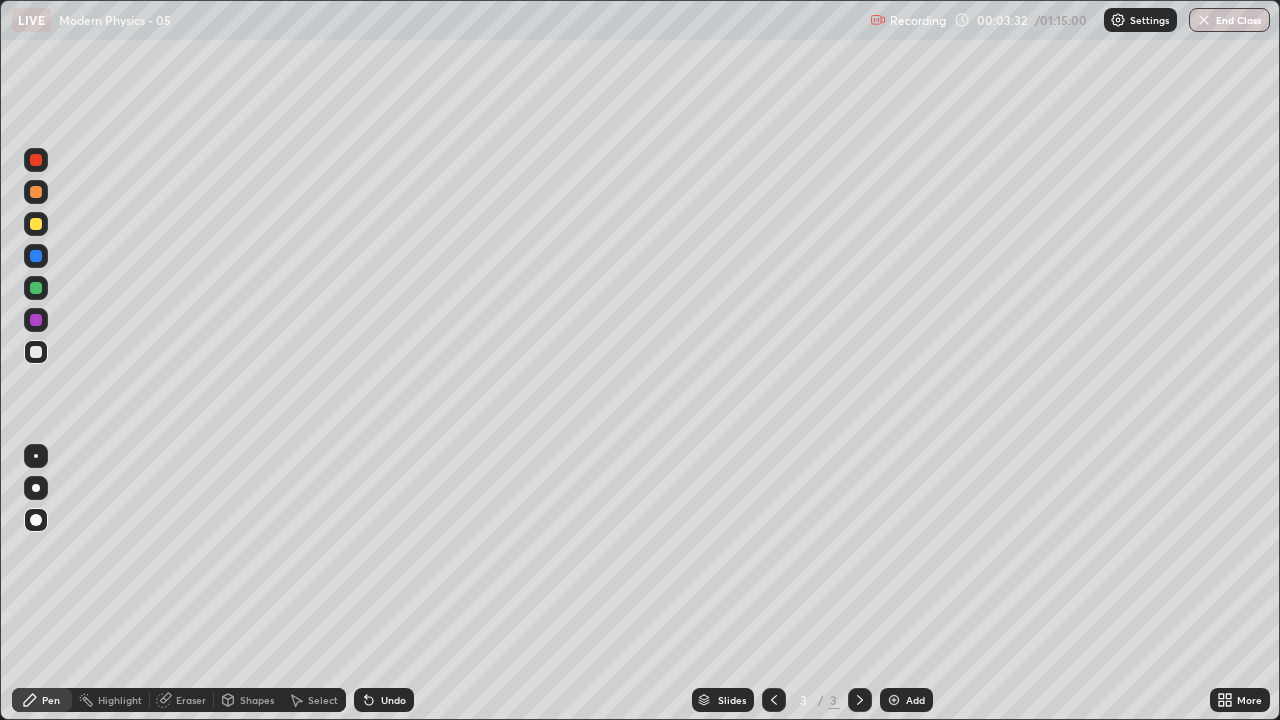 click 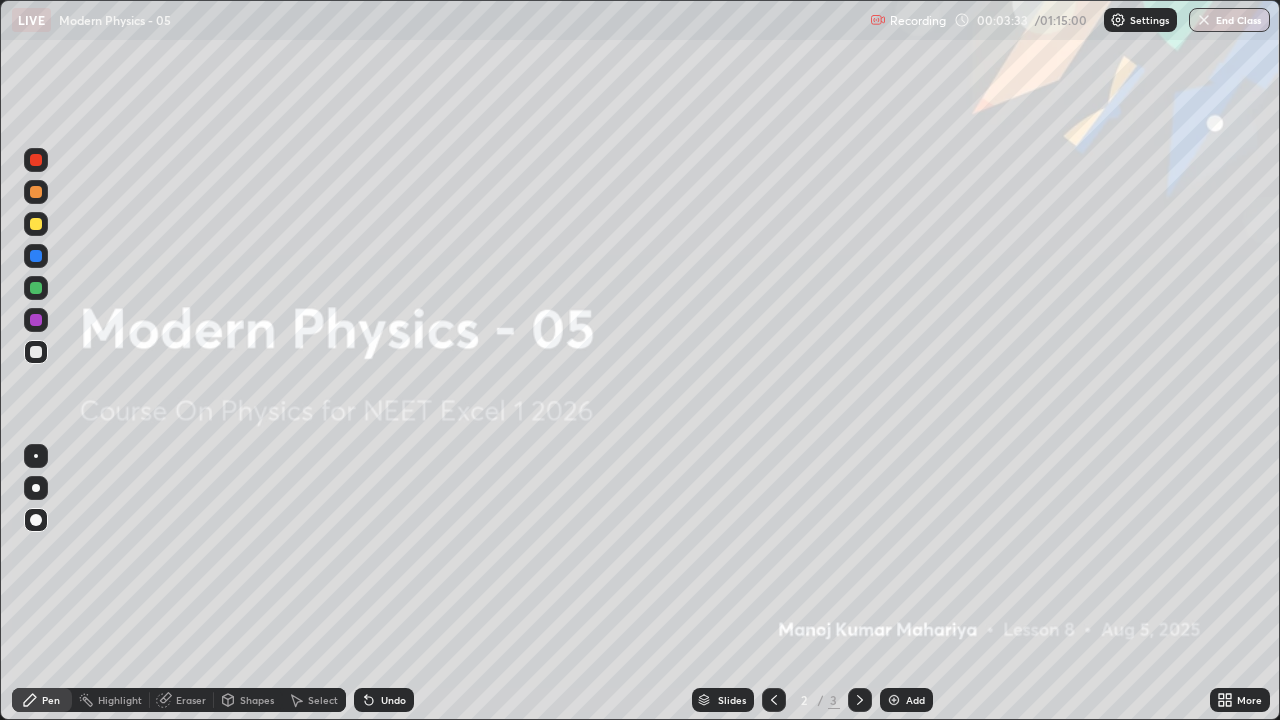 click 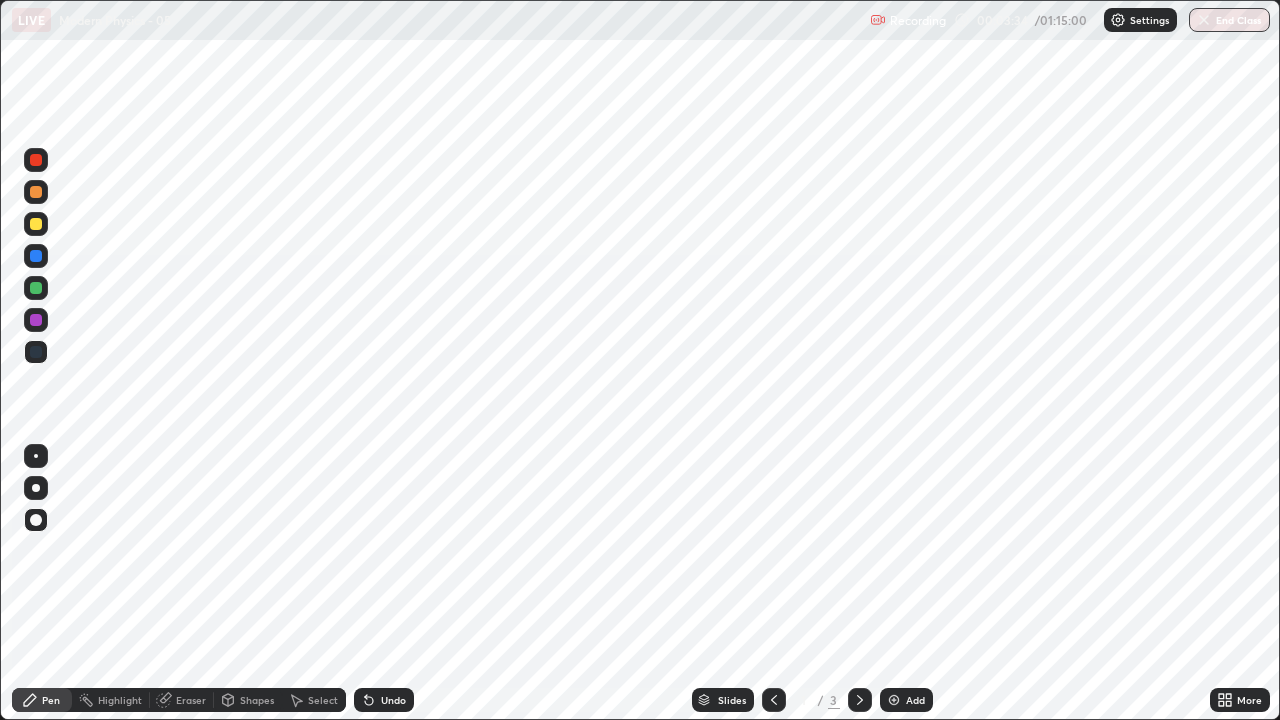 click 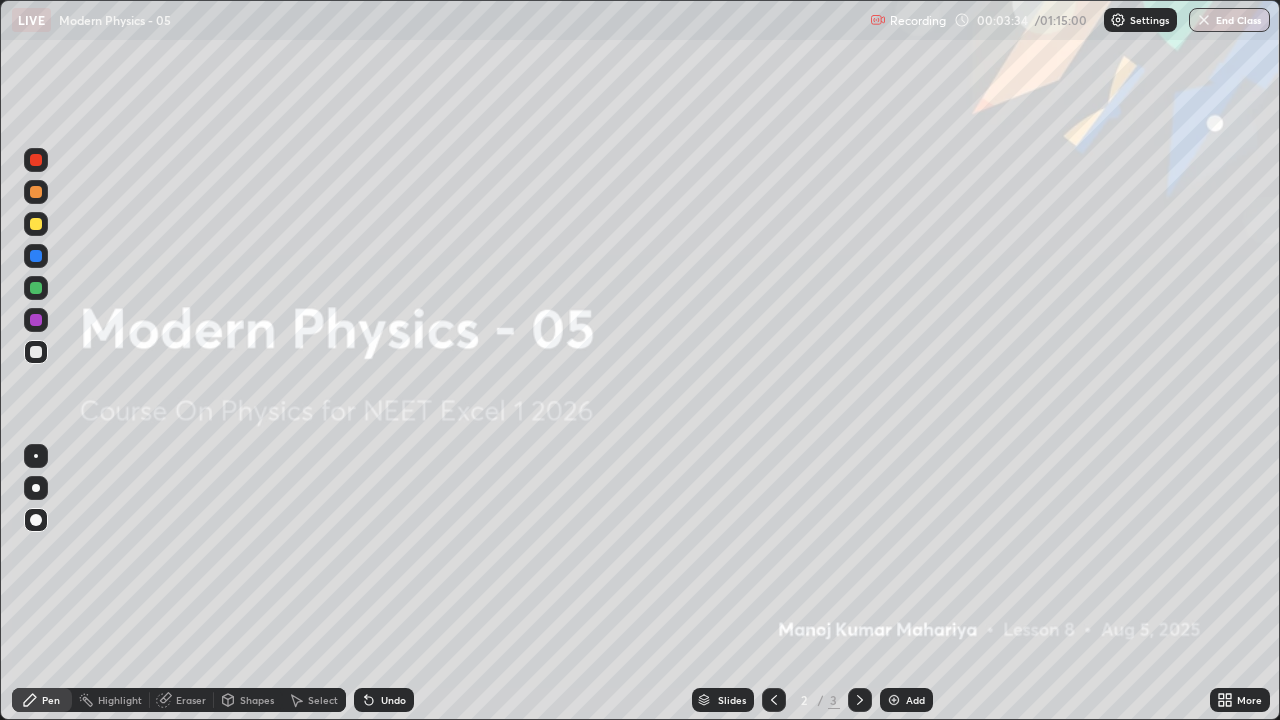 click 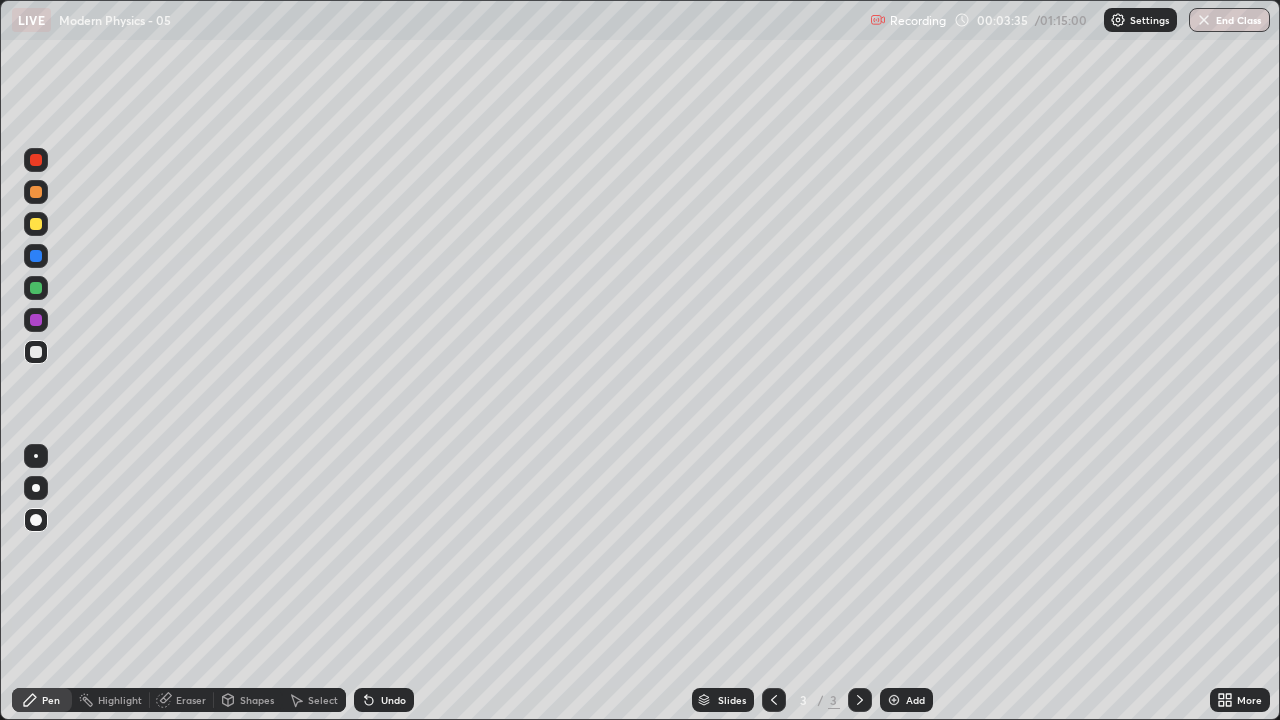 click 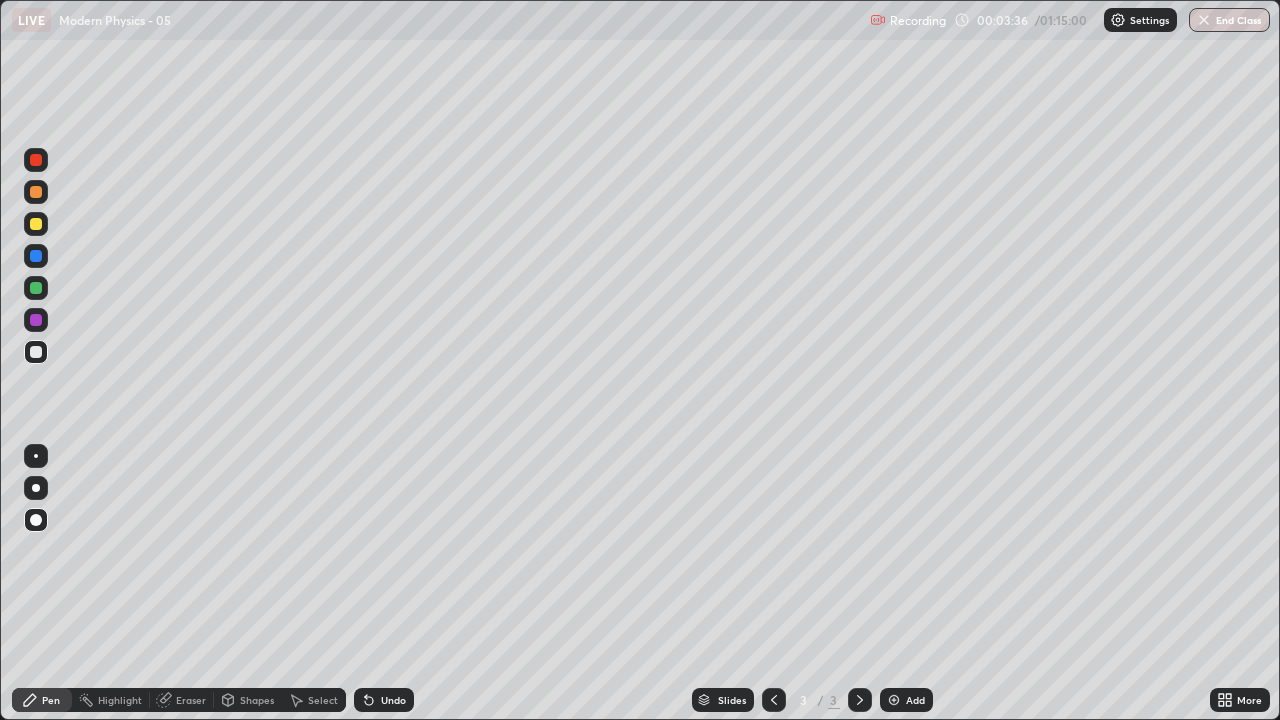 click at bounding box center (894, 700) 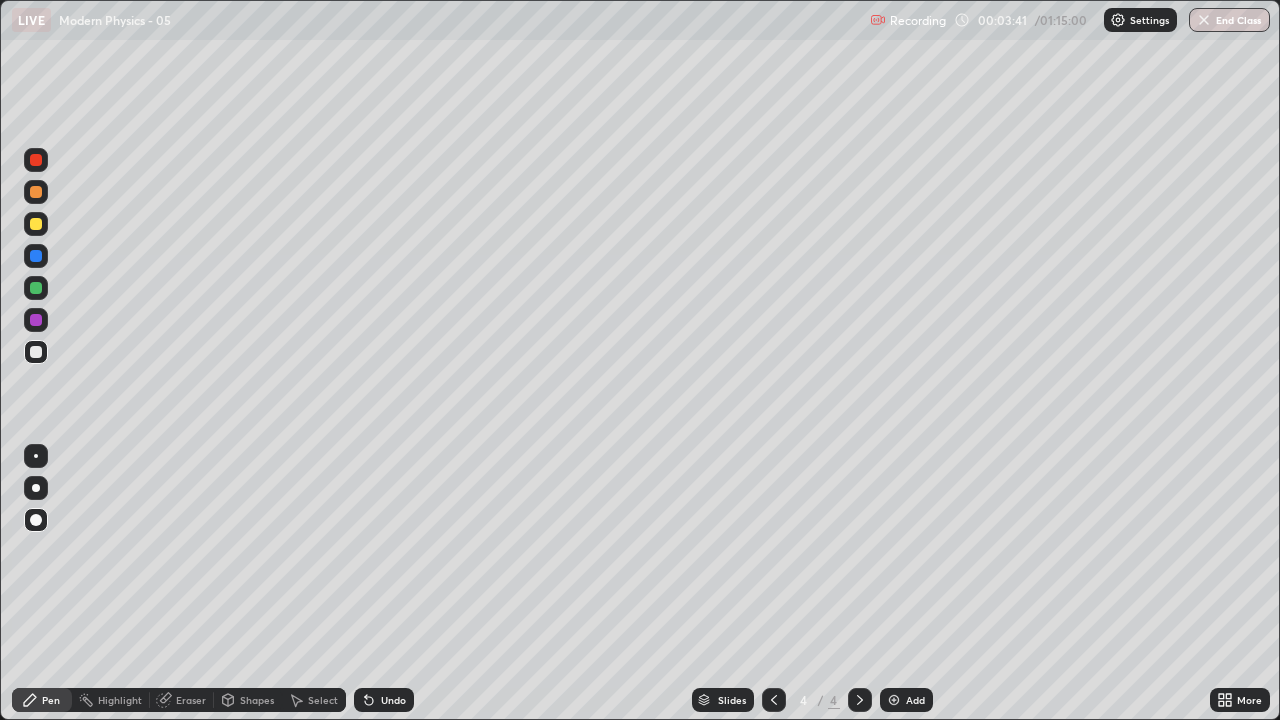 click at bounding box center [36, 352] 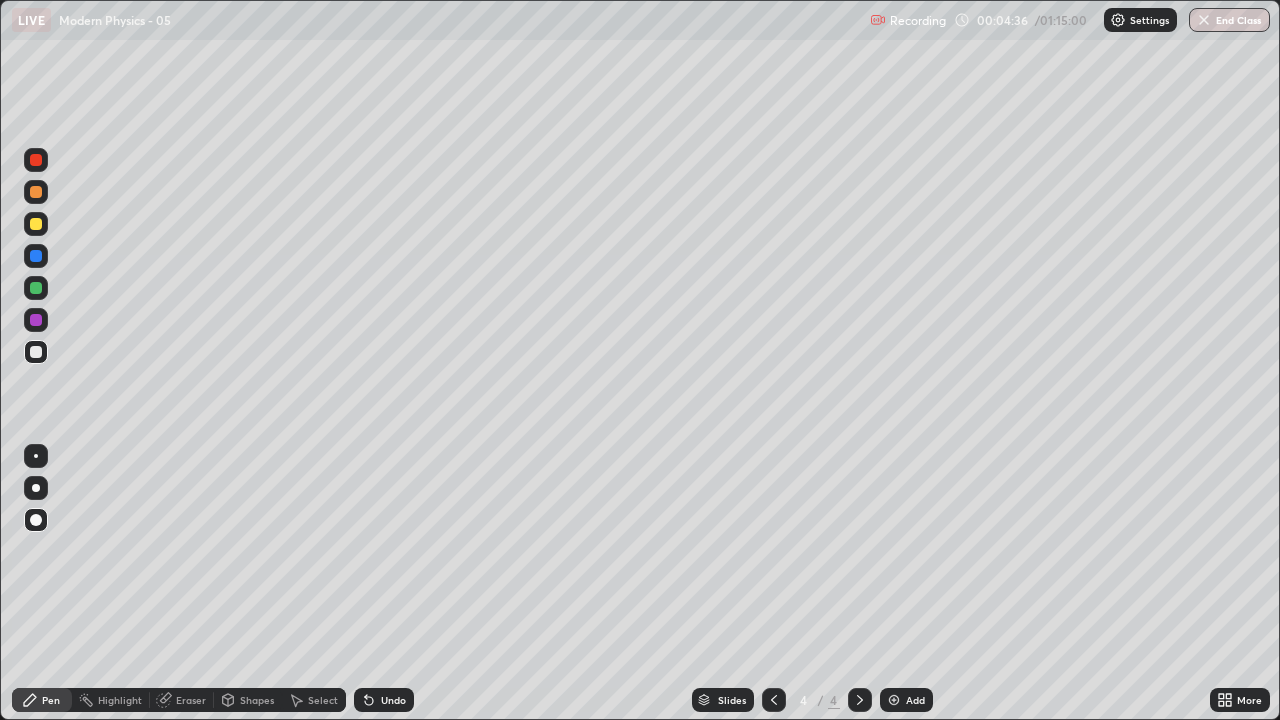 click 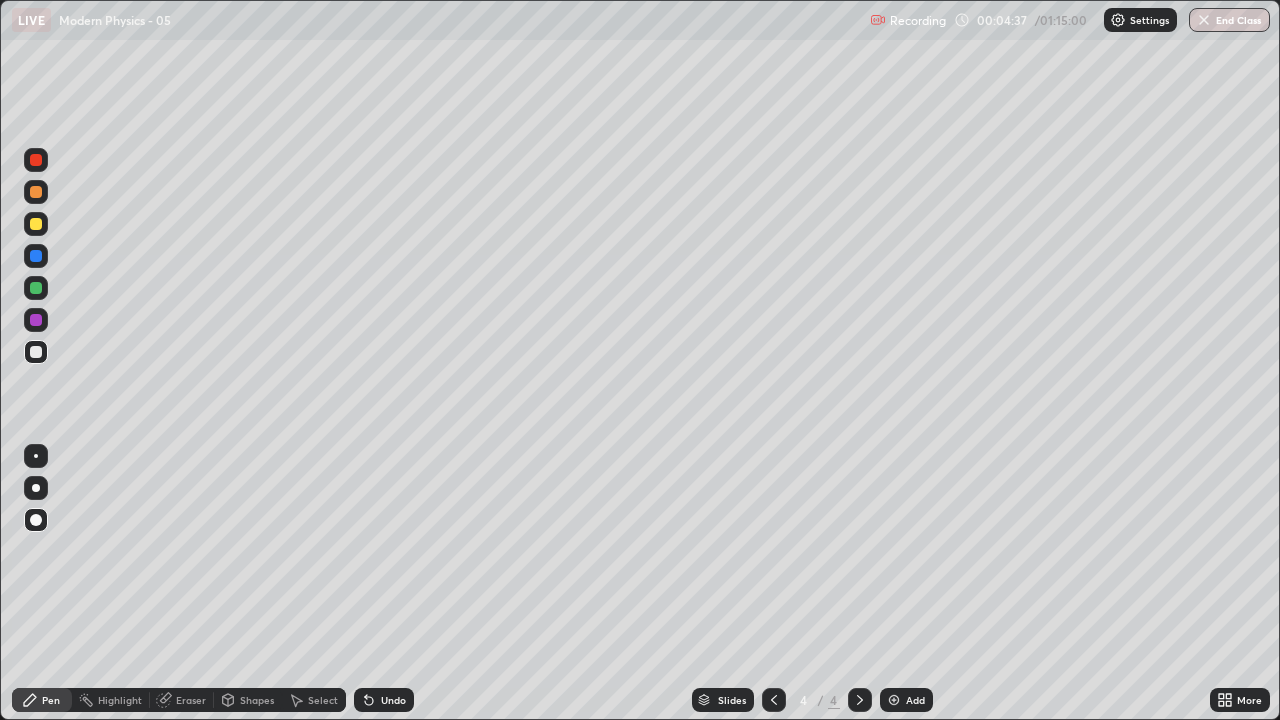 click on "Undo" at bounding box center [384, 700] 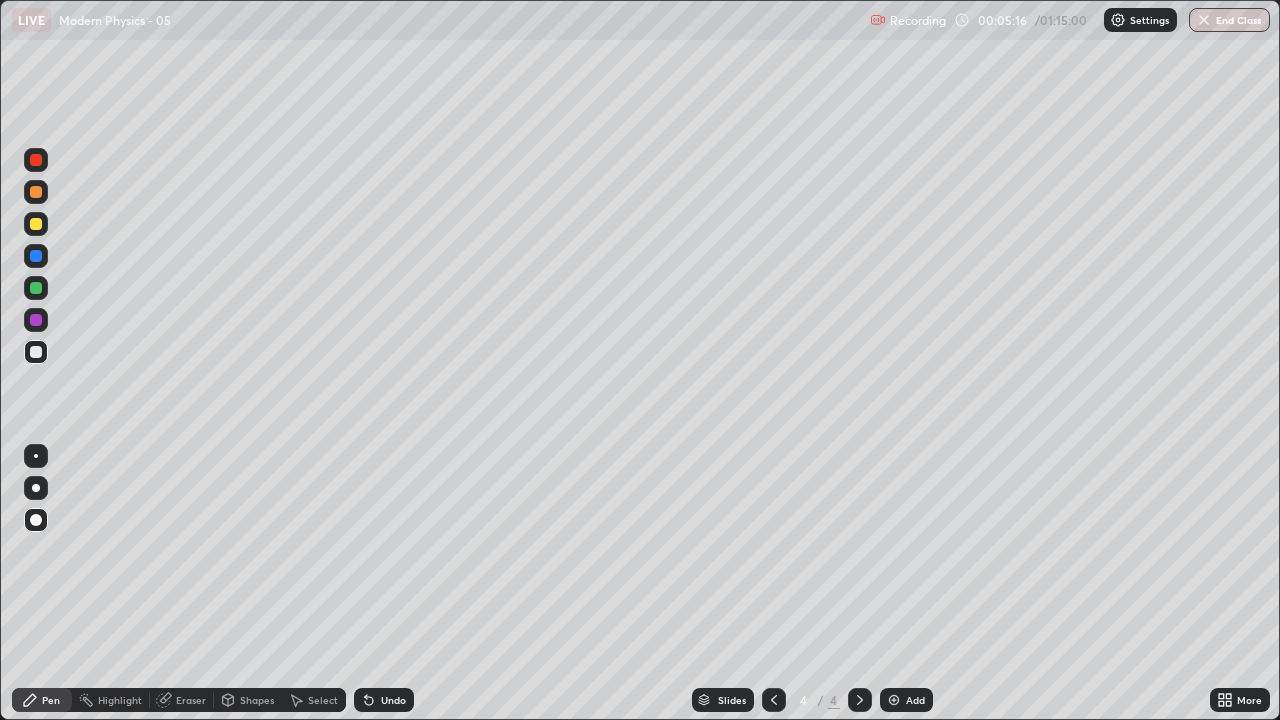 click on "Shapes" at bounding box center (257, 700) 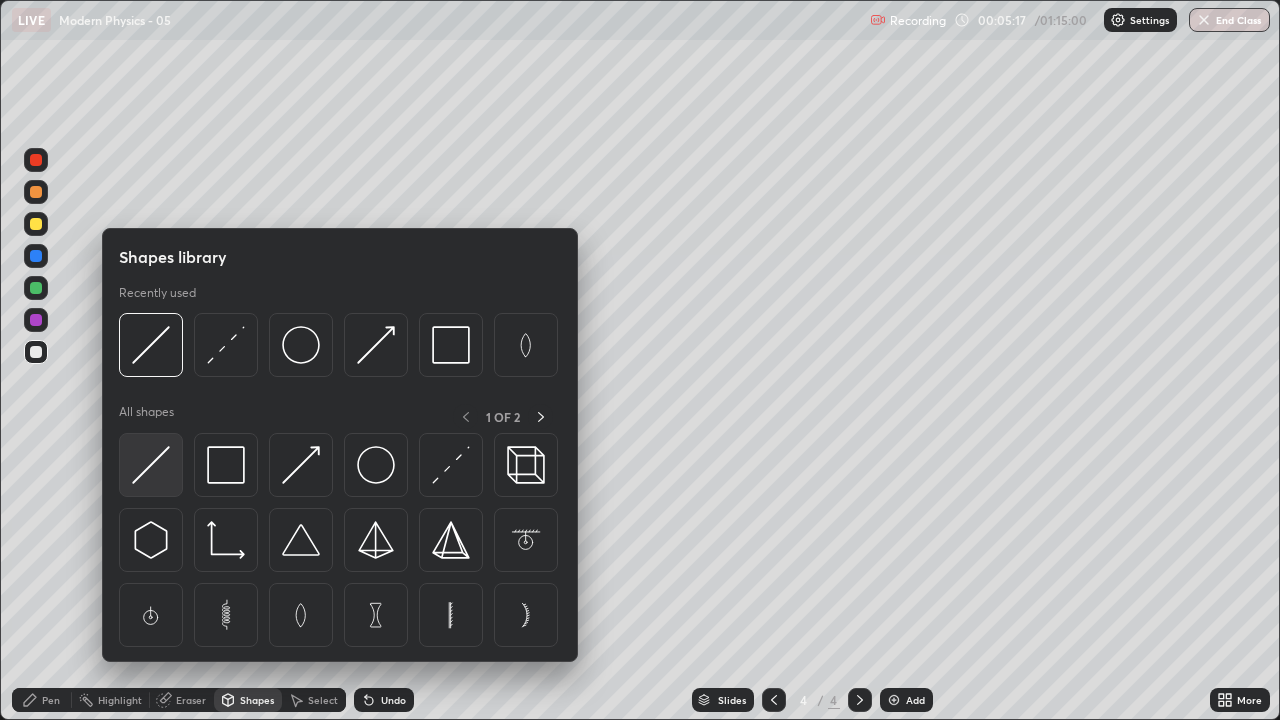 click at bounding box center (151, 465) 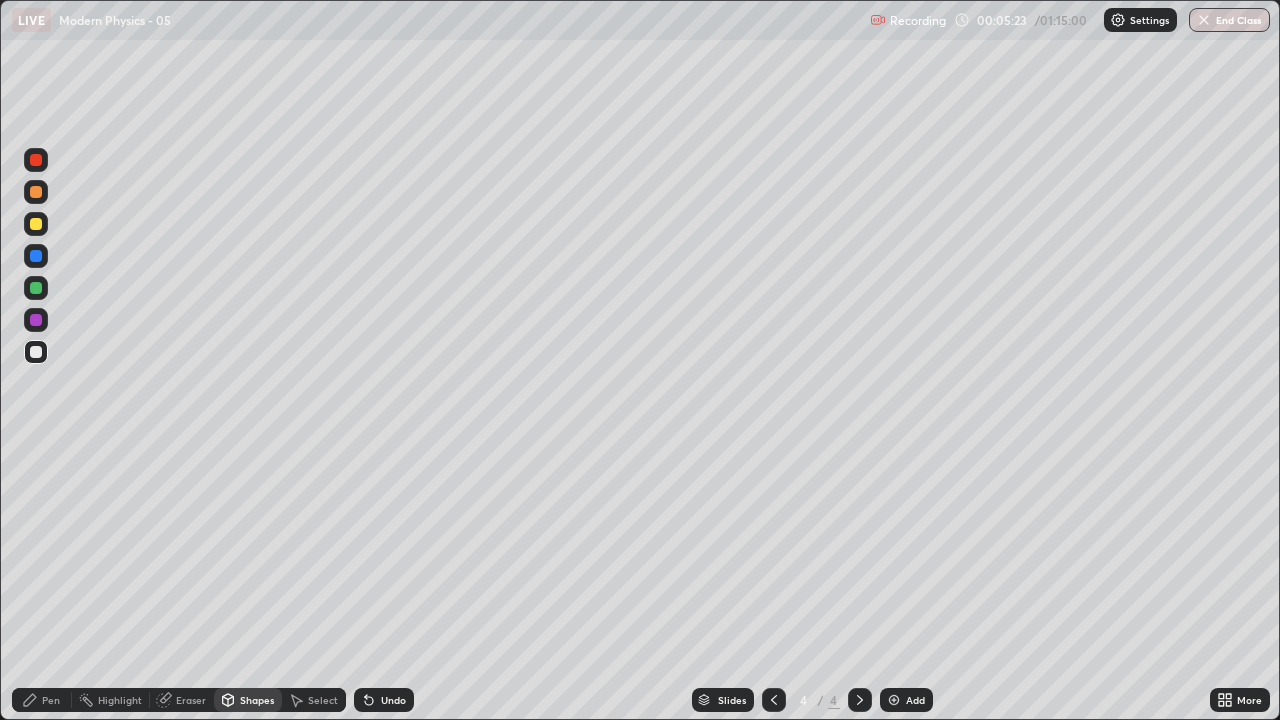 click on "Pen" at bounding box center [51, 700] 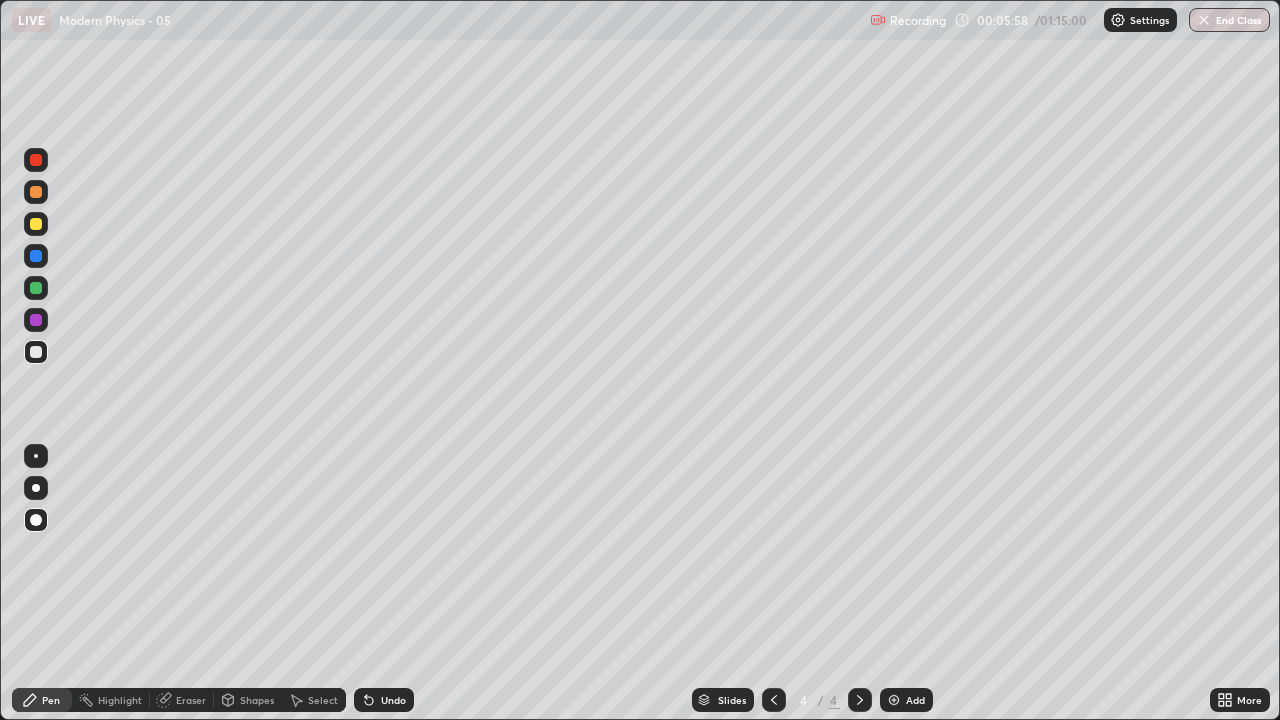 click at bounding box center (36, 352) 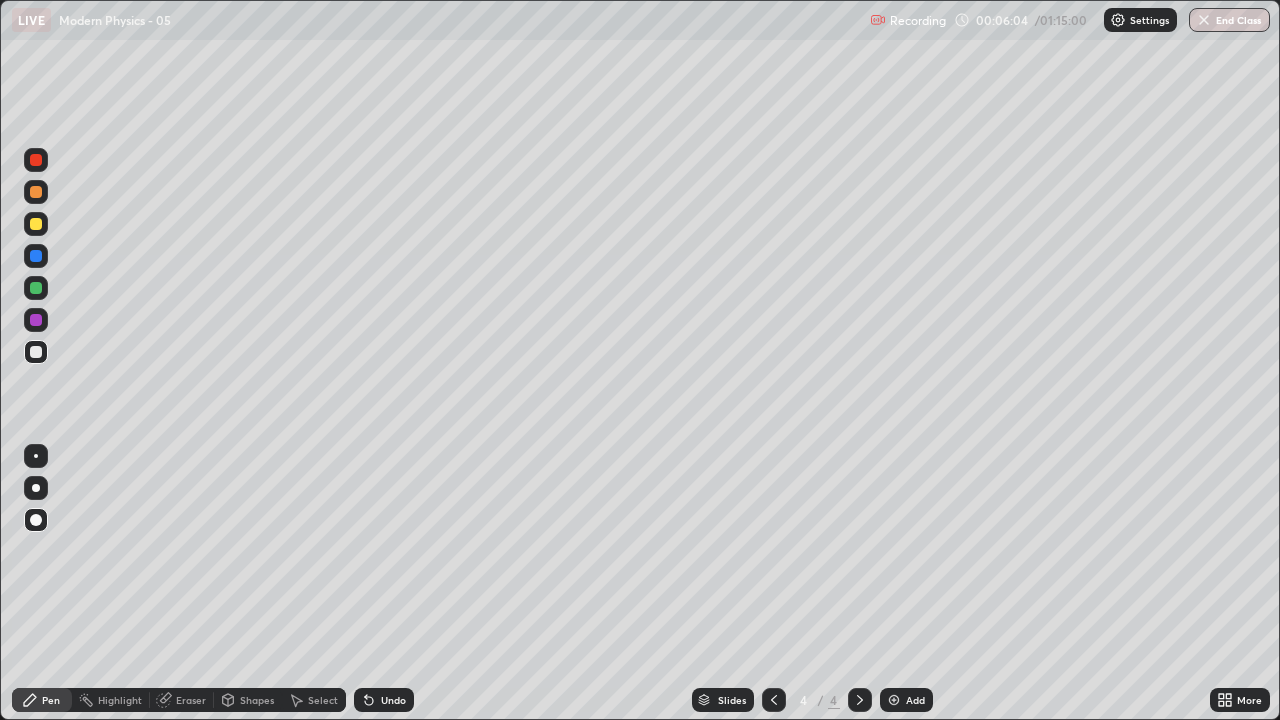 click at bounding box center (36, 224) 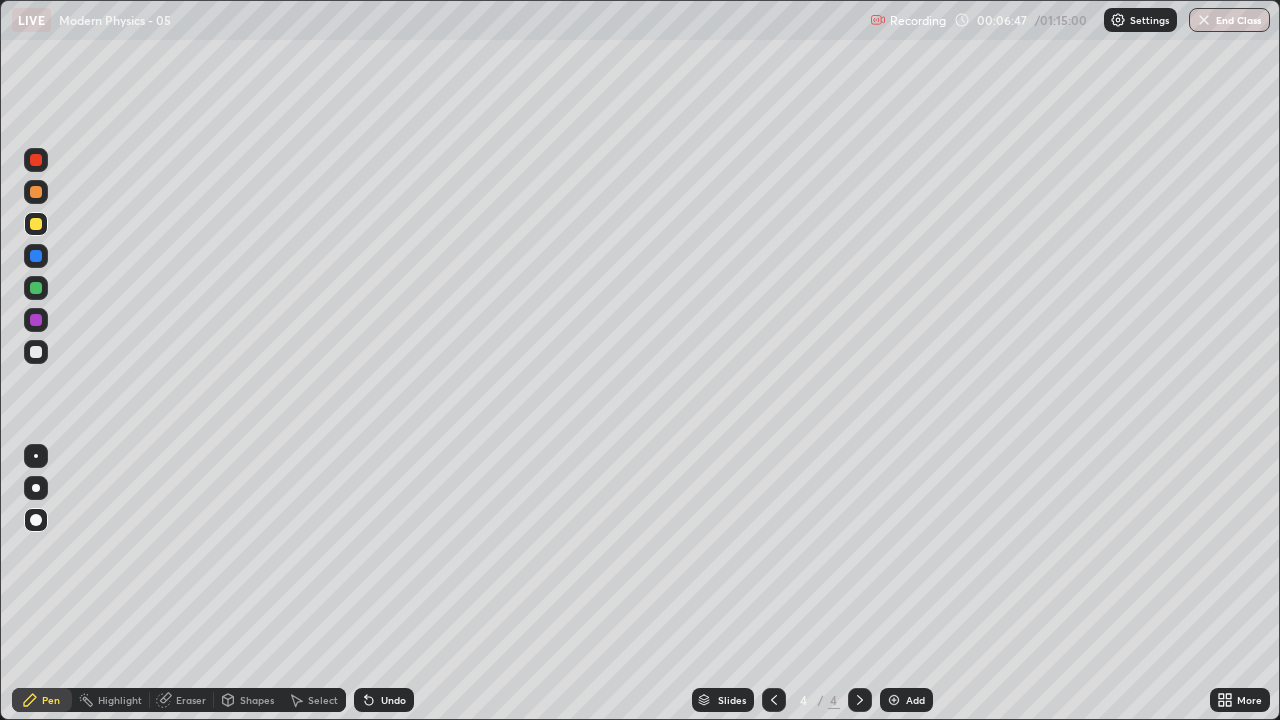 click on "Shapes" at bounding box center (257, 700) 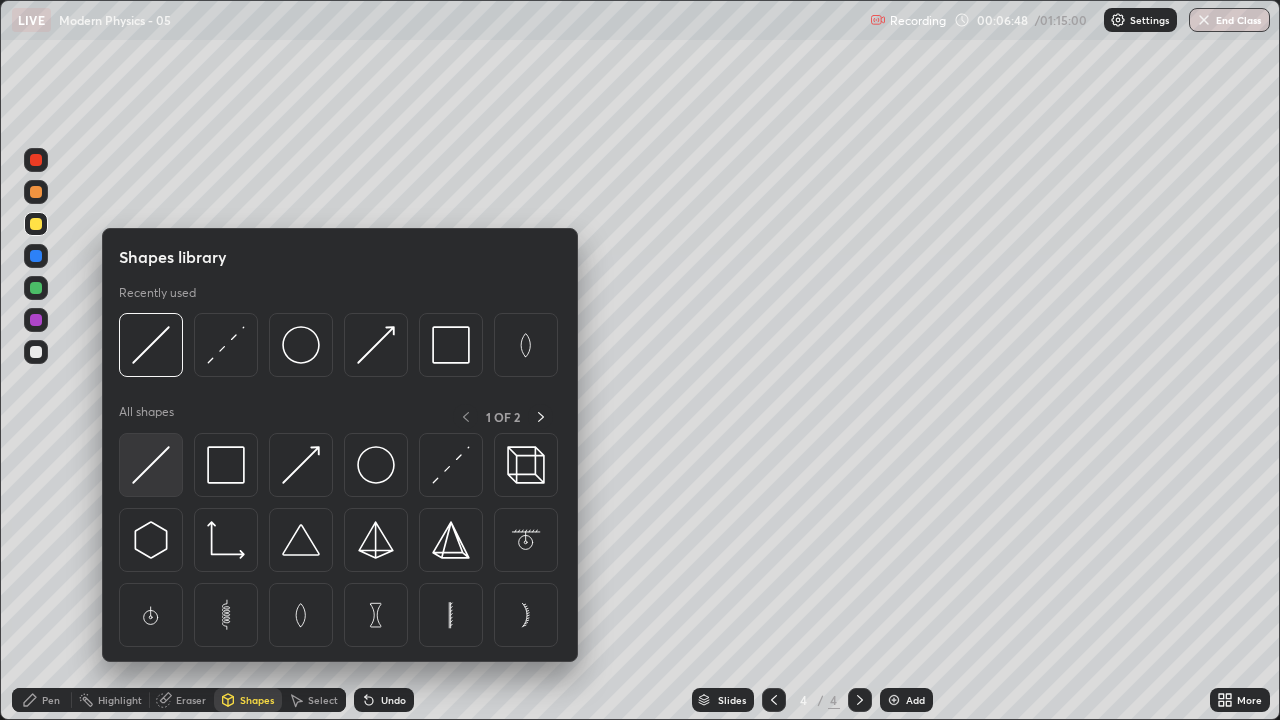 click at bounding box center [151, 465] 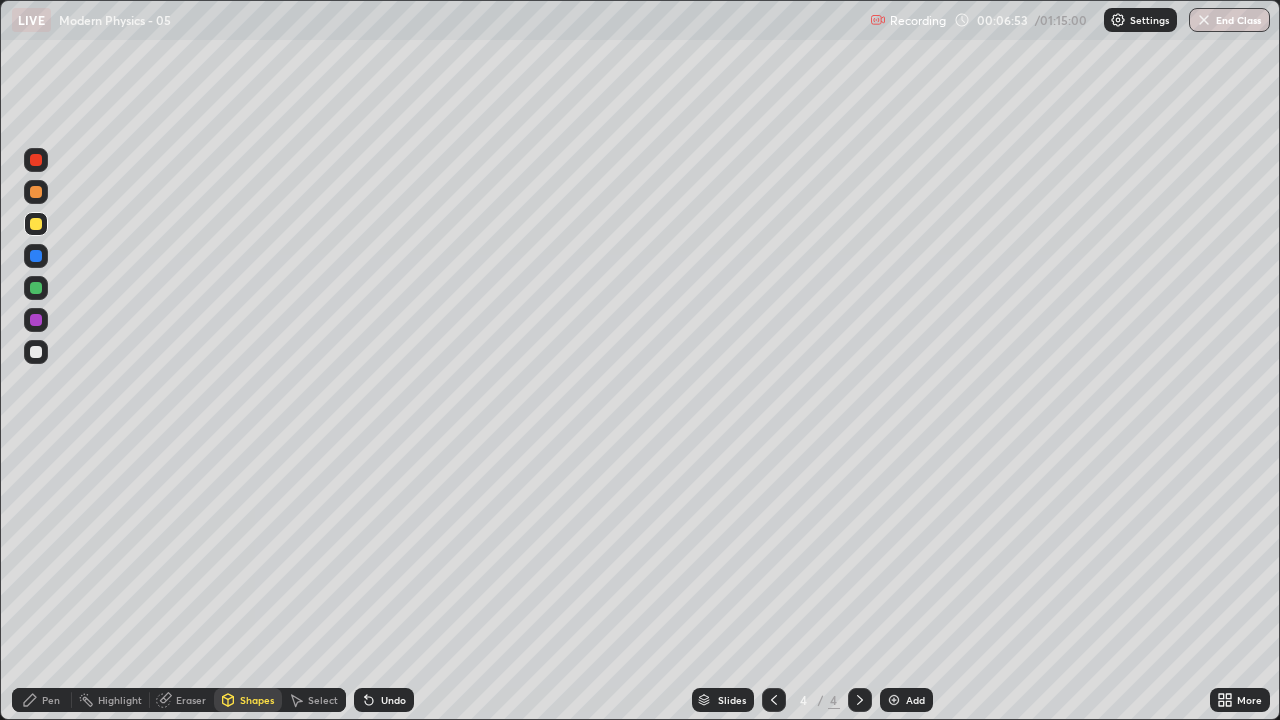 click on "Pen" at bounding box center [51, 700] 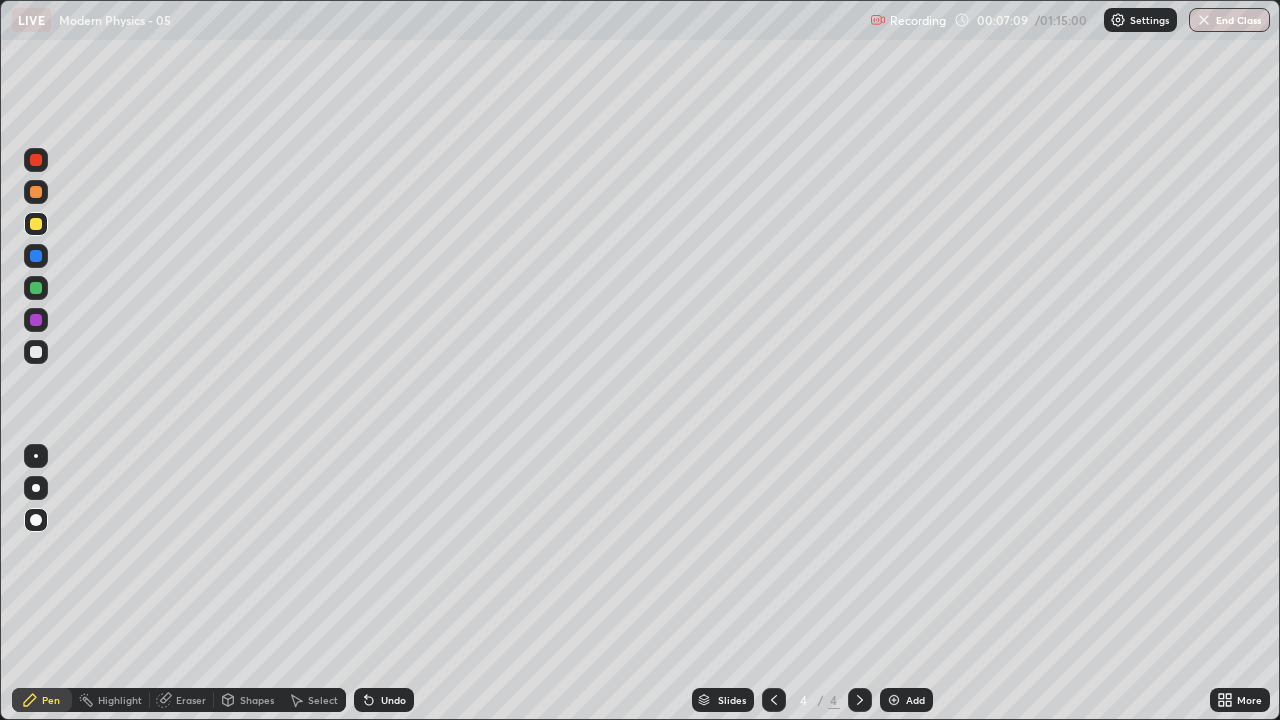 click at bounding box center [36, 352] 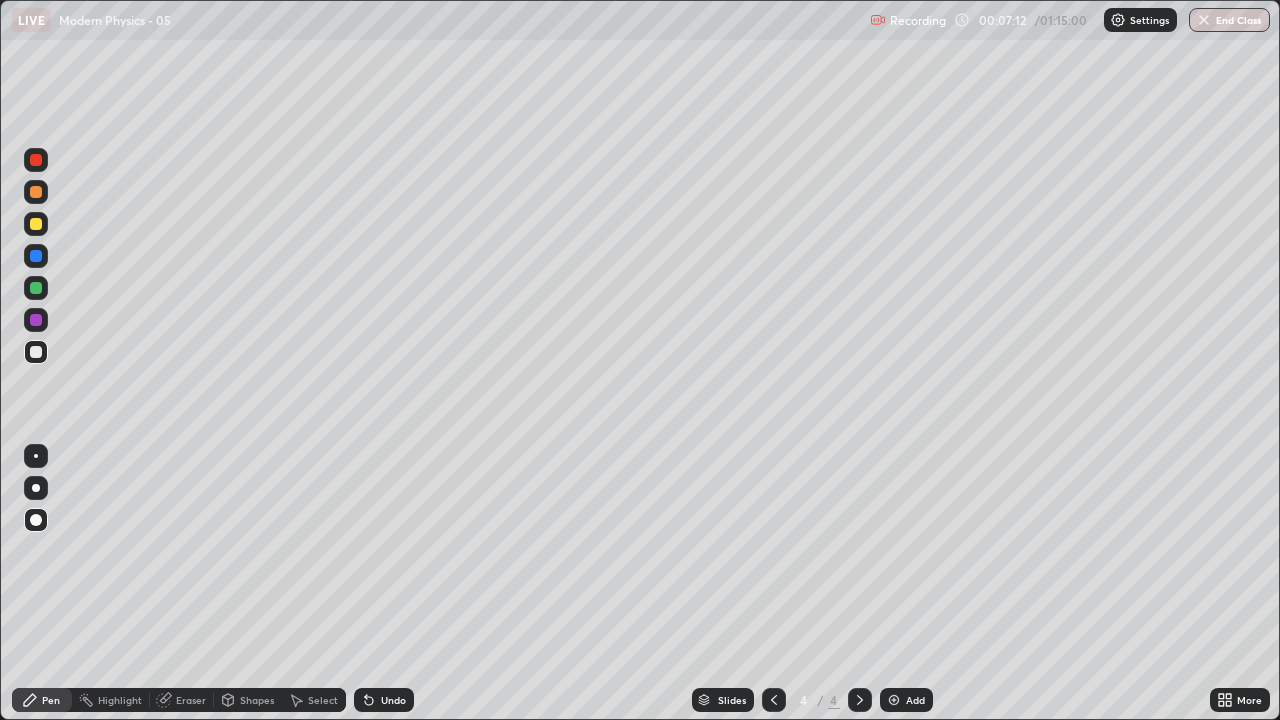 click at bounding box center [36, 192] 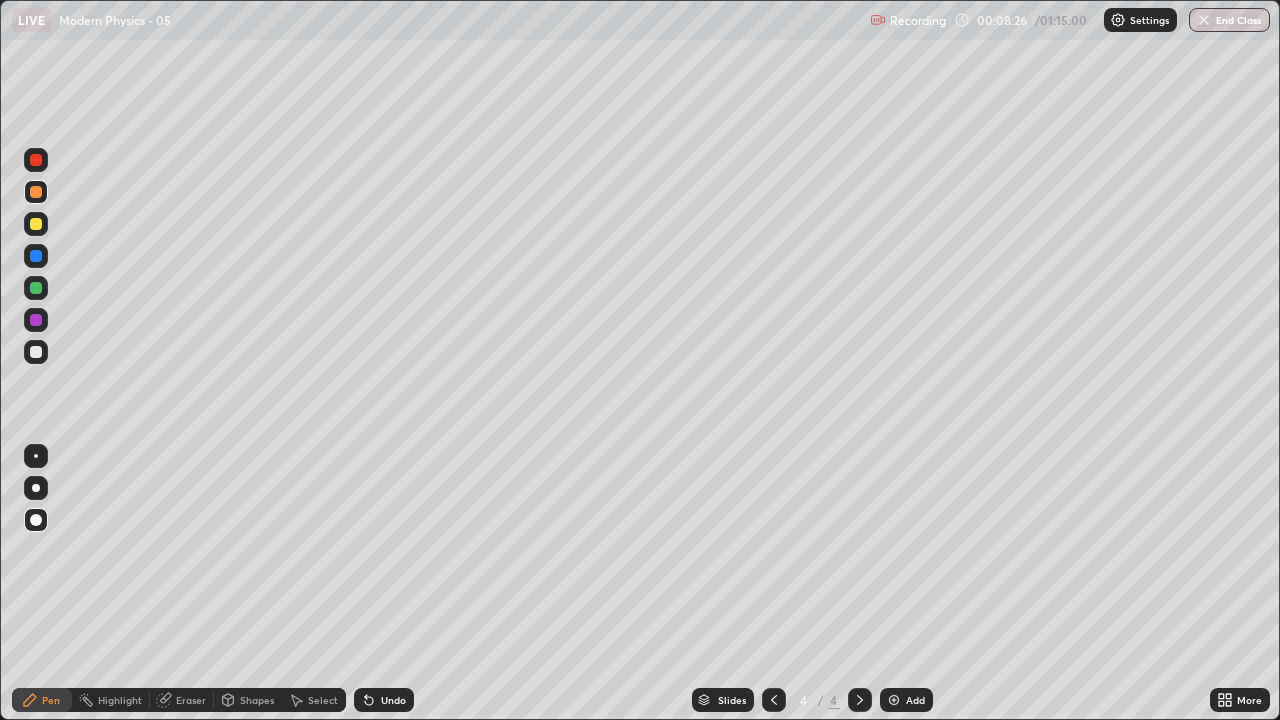 click at bounding box center [36, 224] 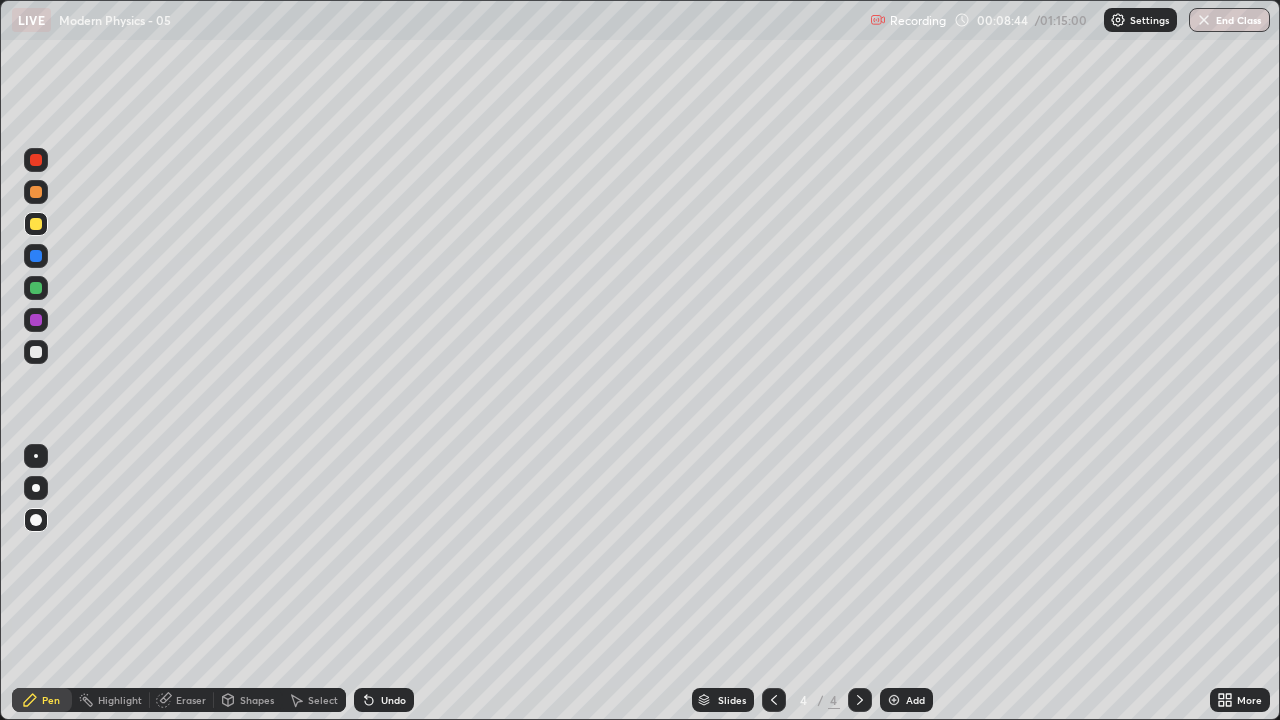 click at bounding box center (894, 700) 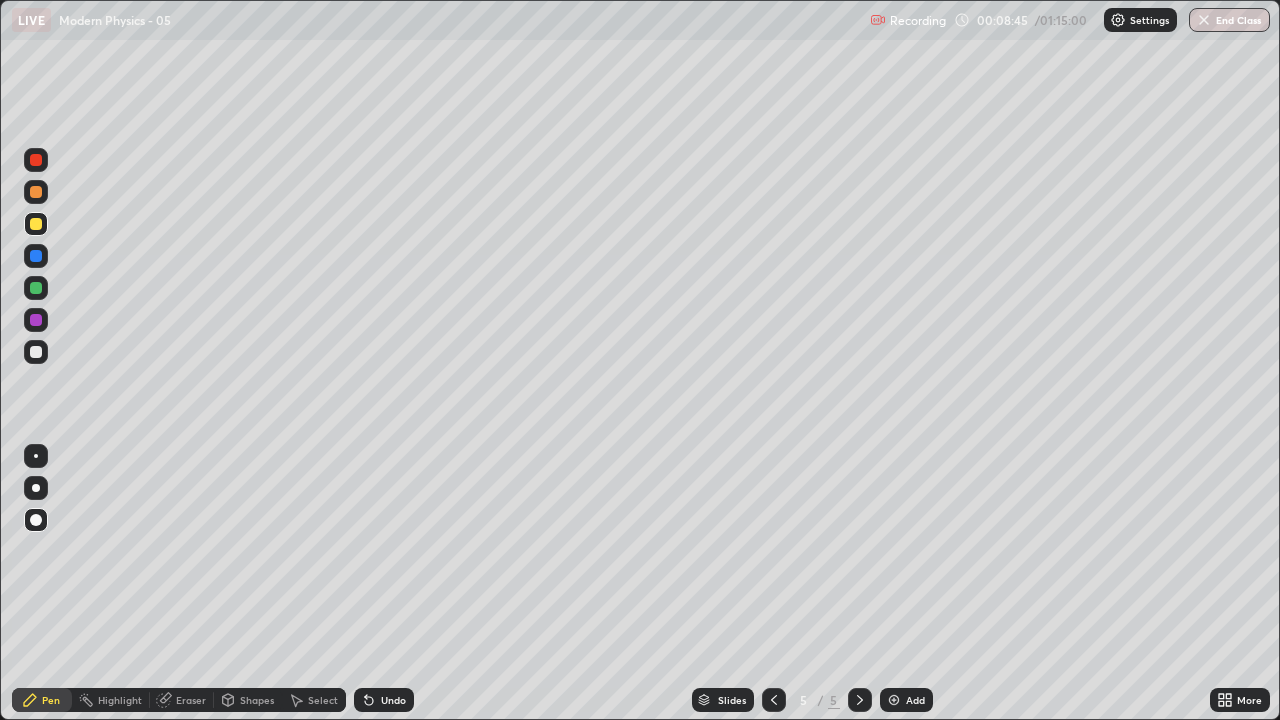 click on "Pen" at bounding box center (51, 700) 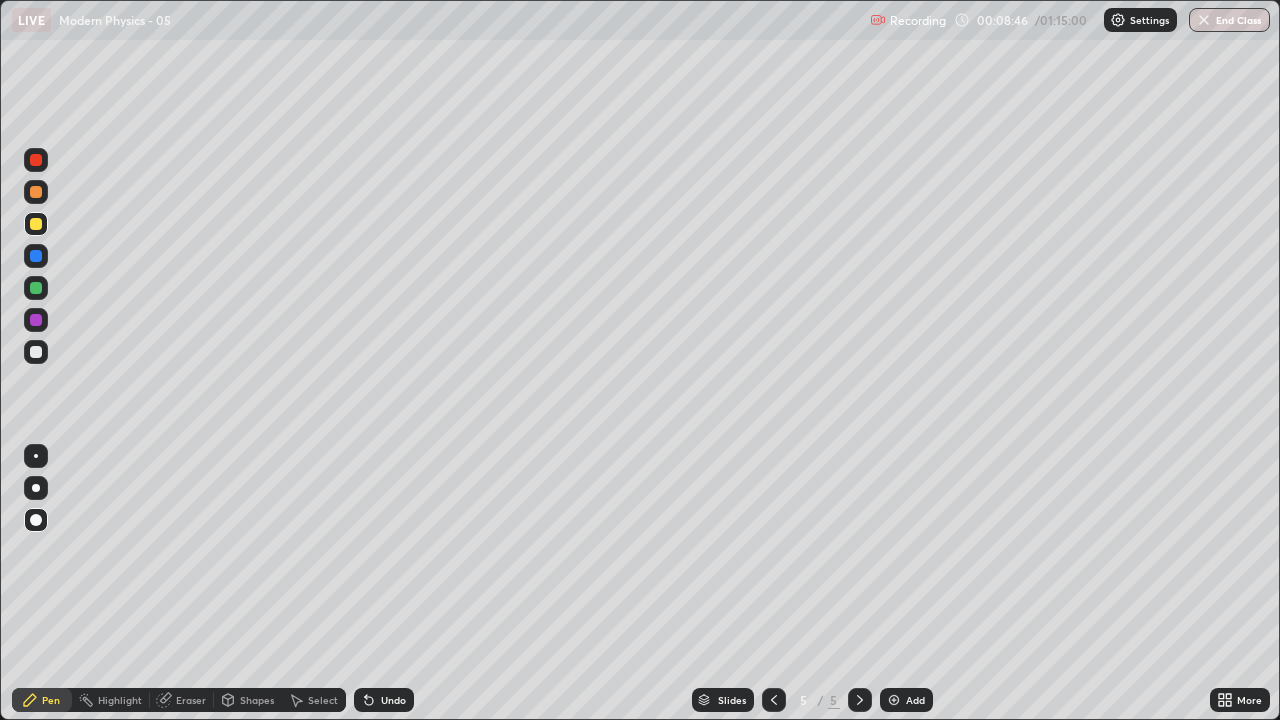 click at bounding box center [36, 520] 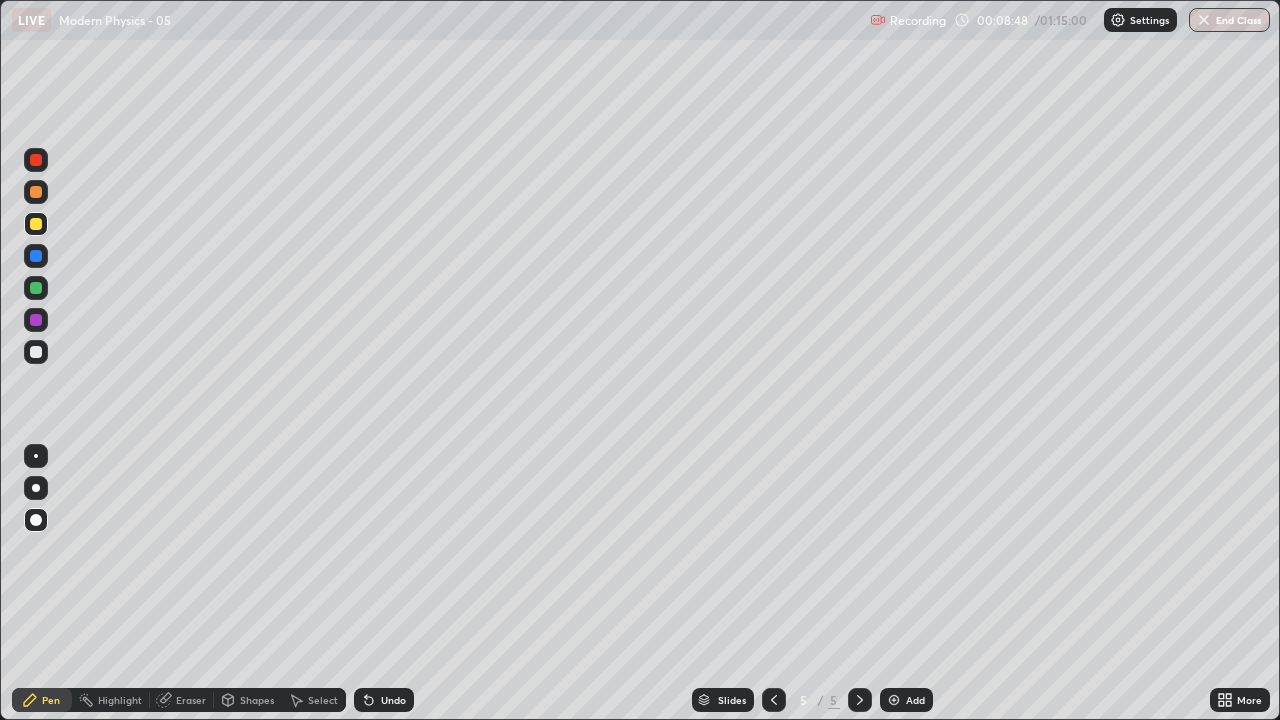 click at bounding box center [36, 352] 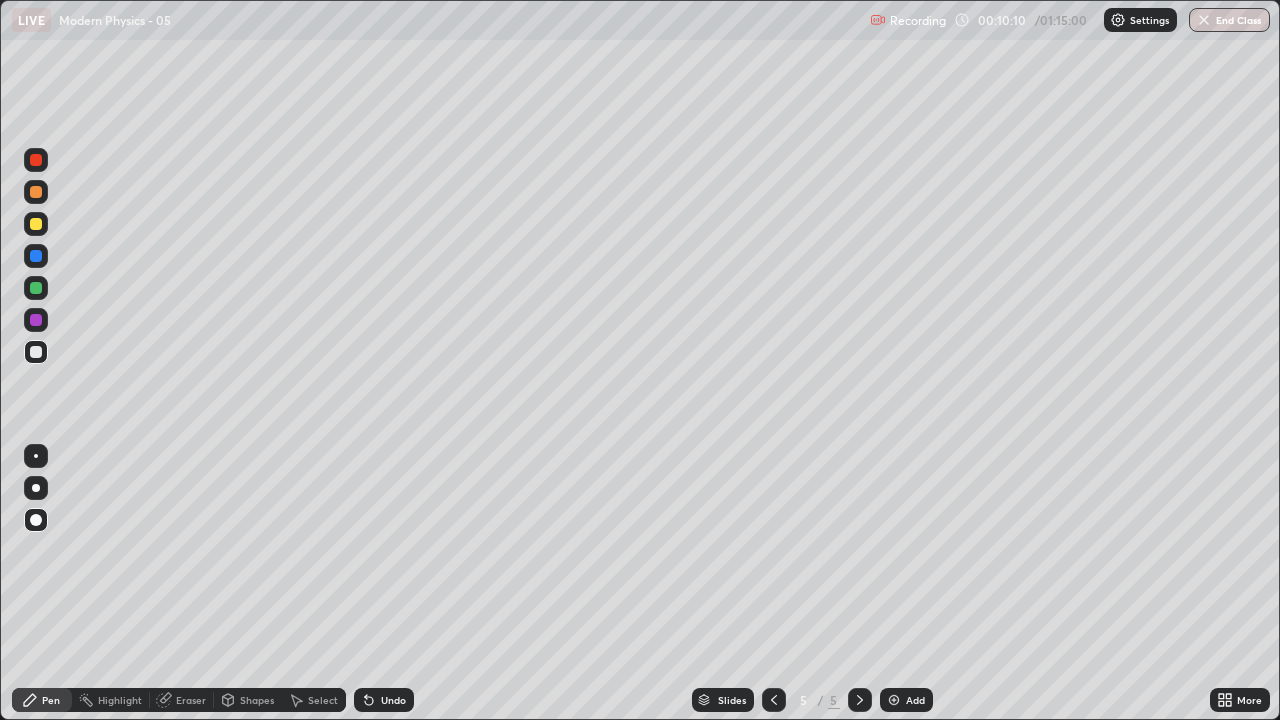 click 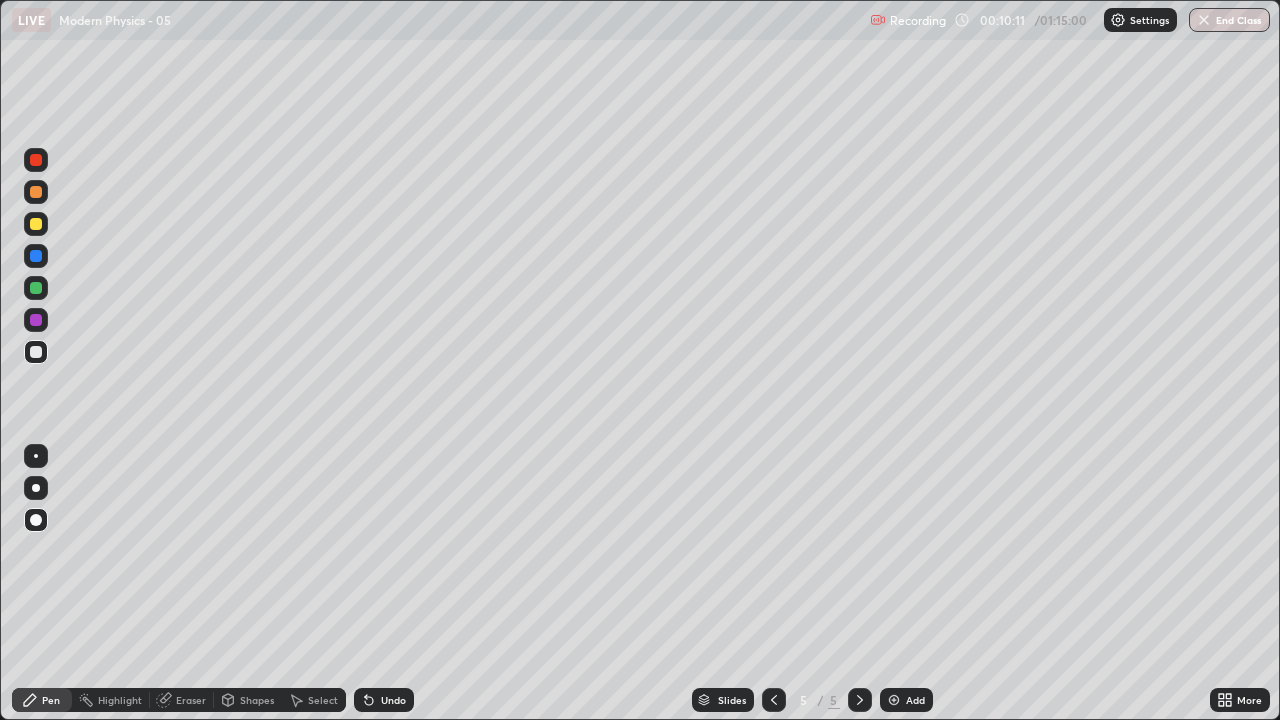 click 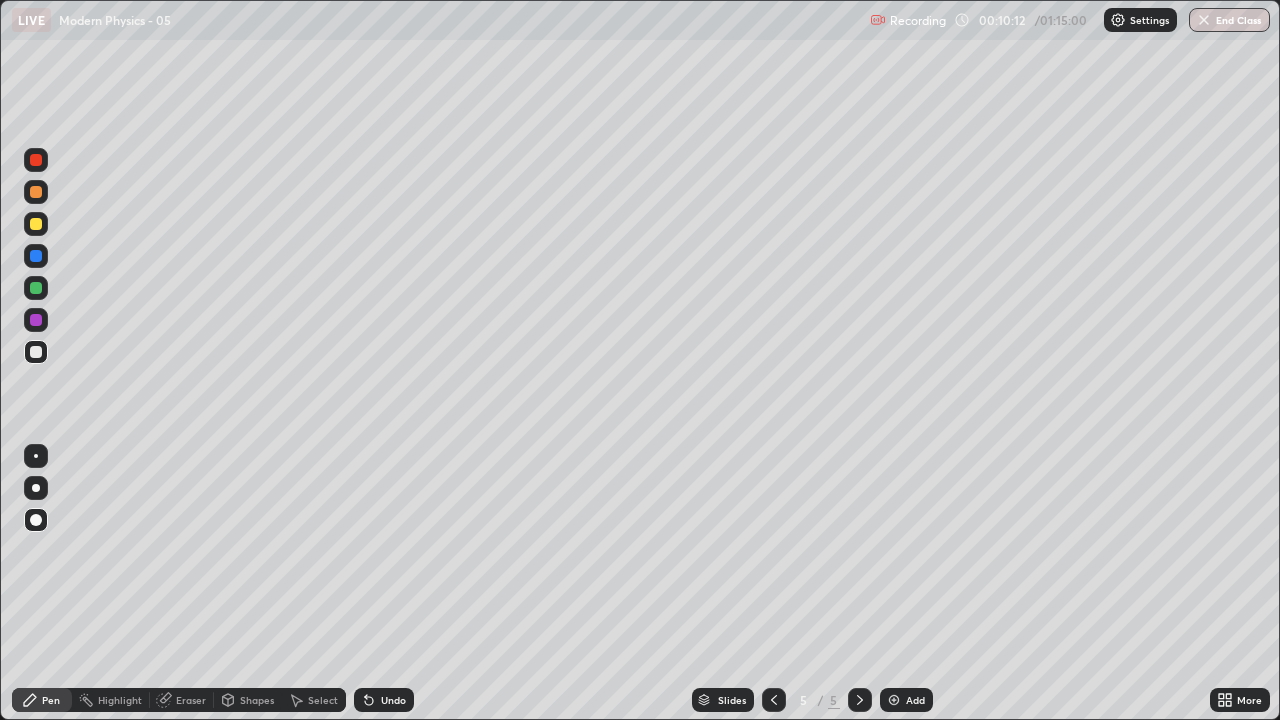 click 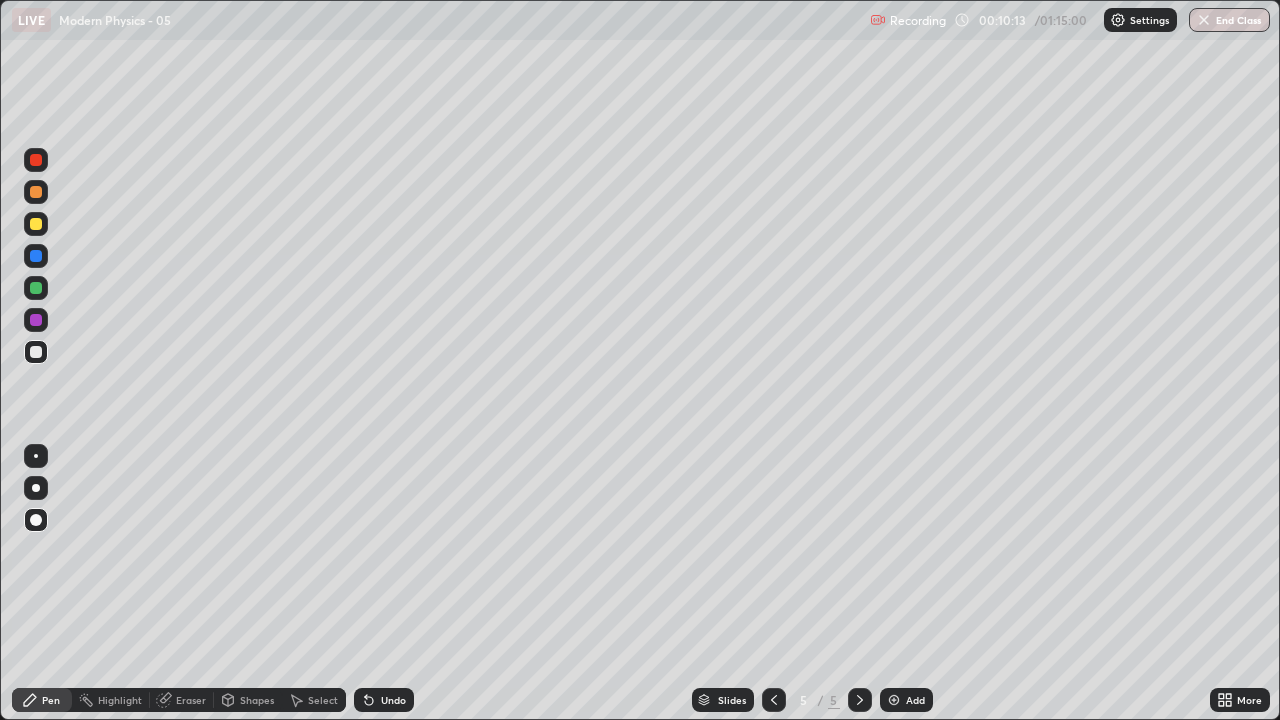 click at bounding box center (36, 224) 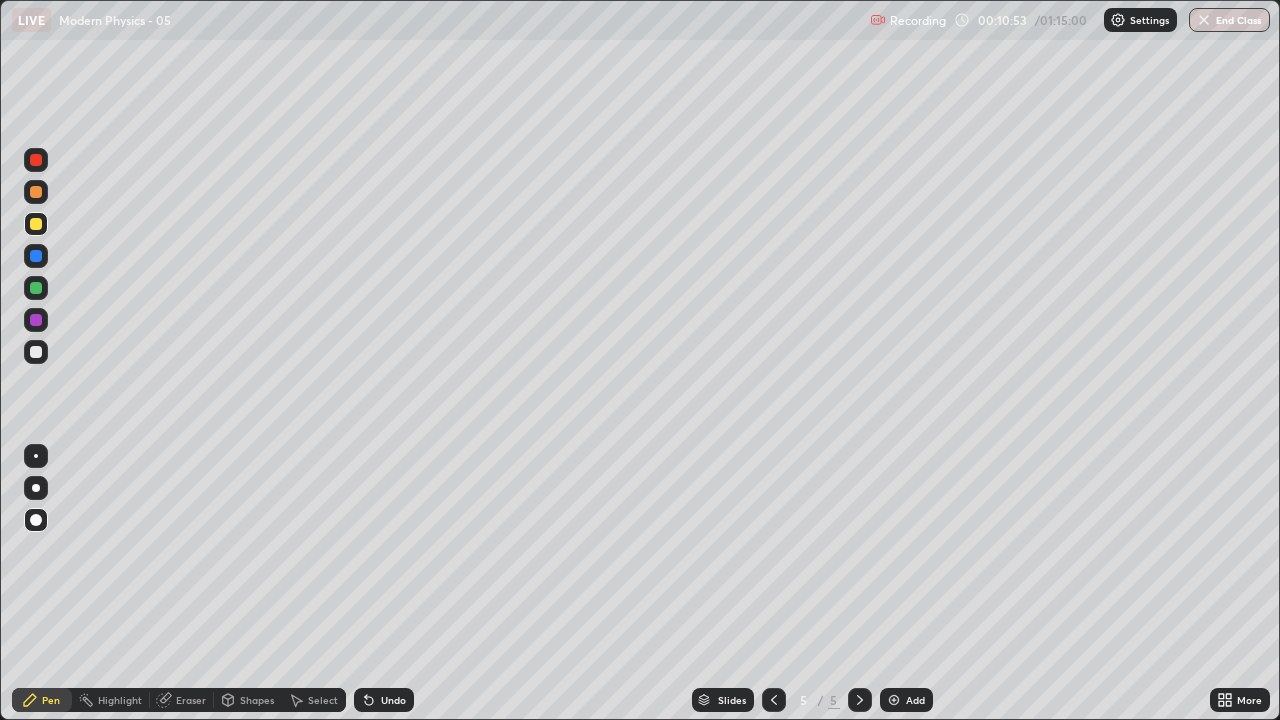 click on "Shapes" at bounding box center [257, 700] 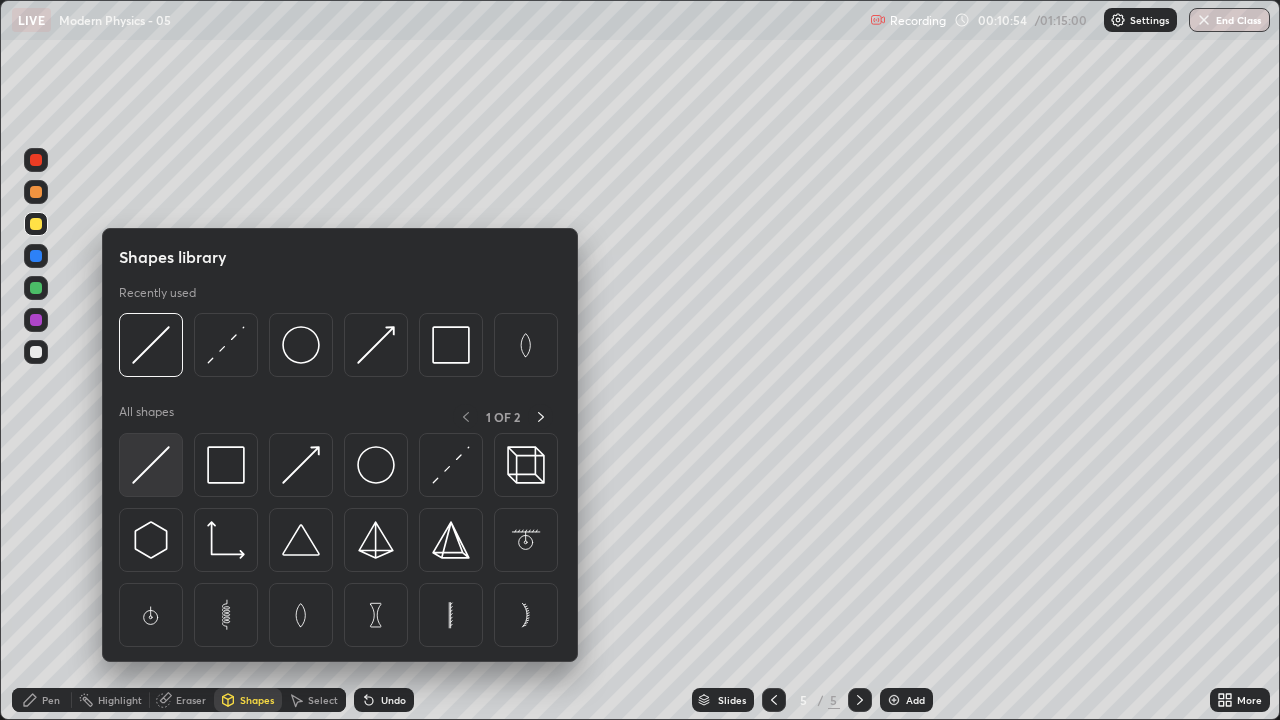 click at bounding box center [151, 465] 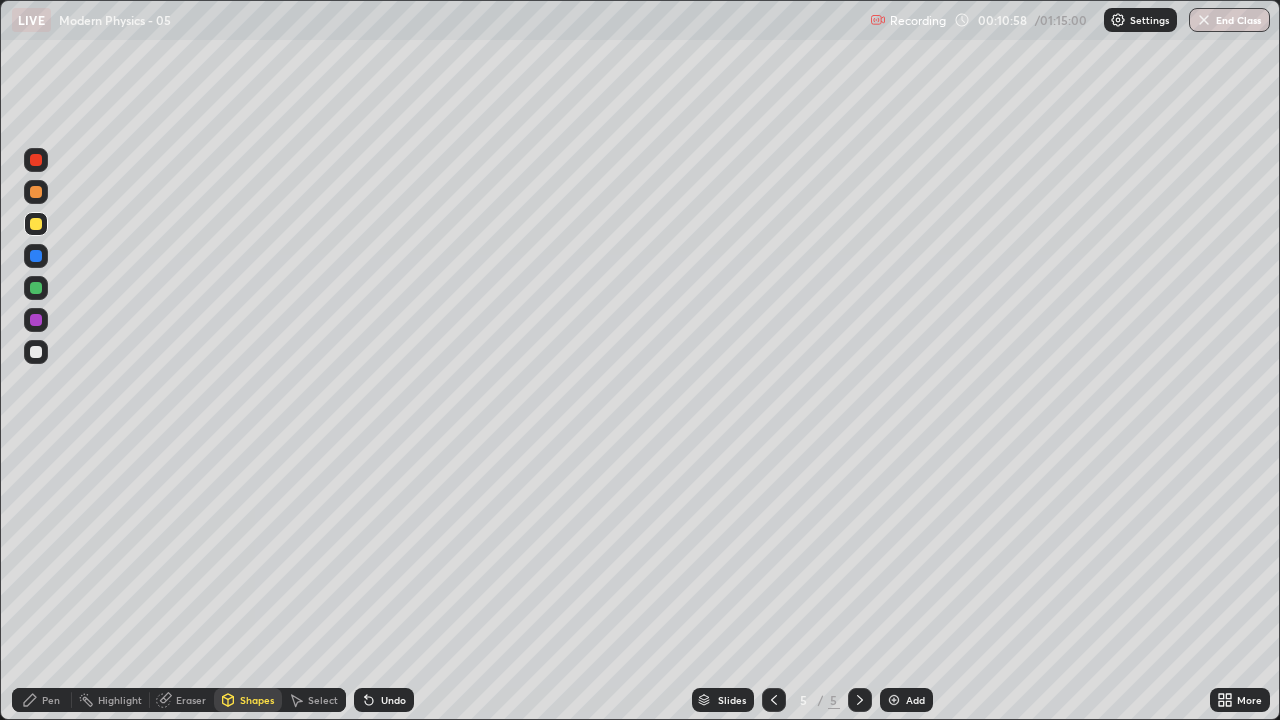 click on "Pen" at bounding box center (51, 700) 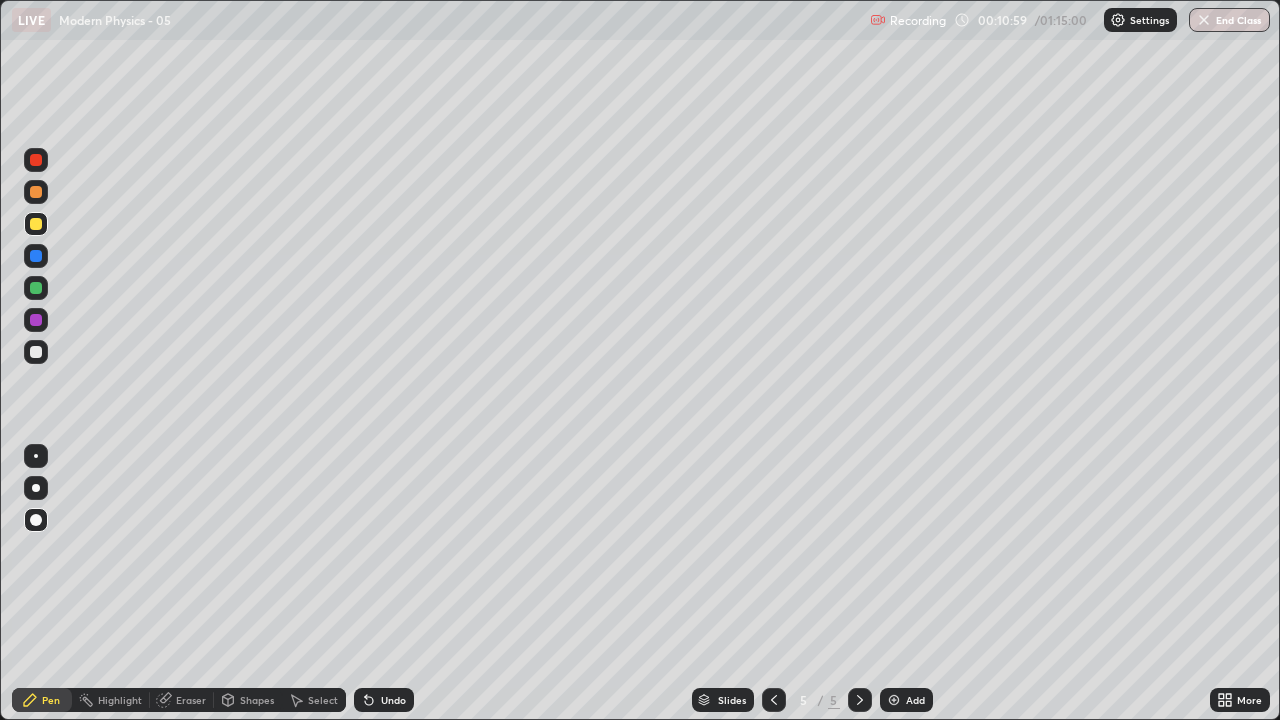 click at bounding box center (36, 352) 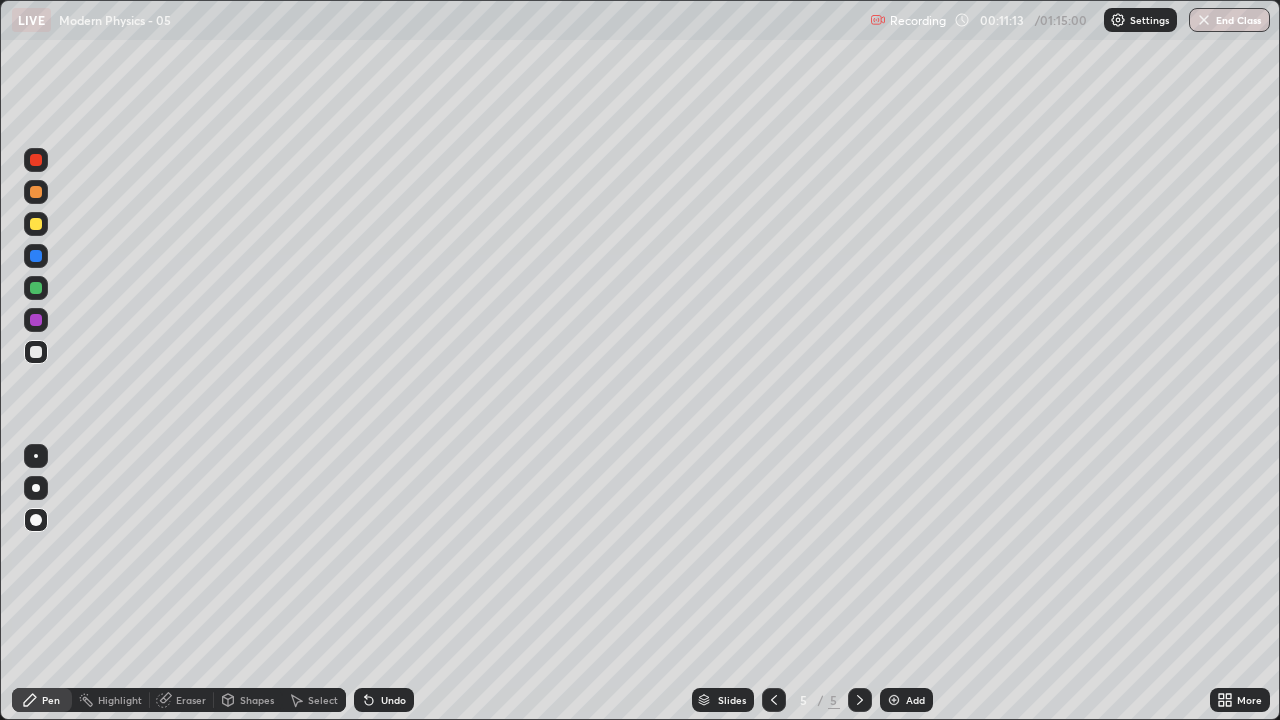 click on "Shapes" at bounding box center [257, 700] 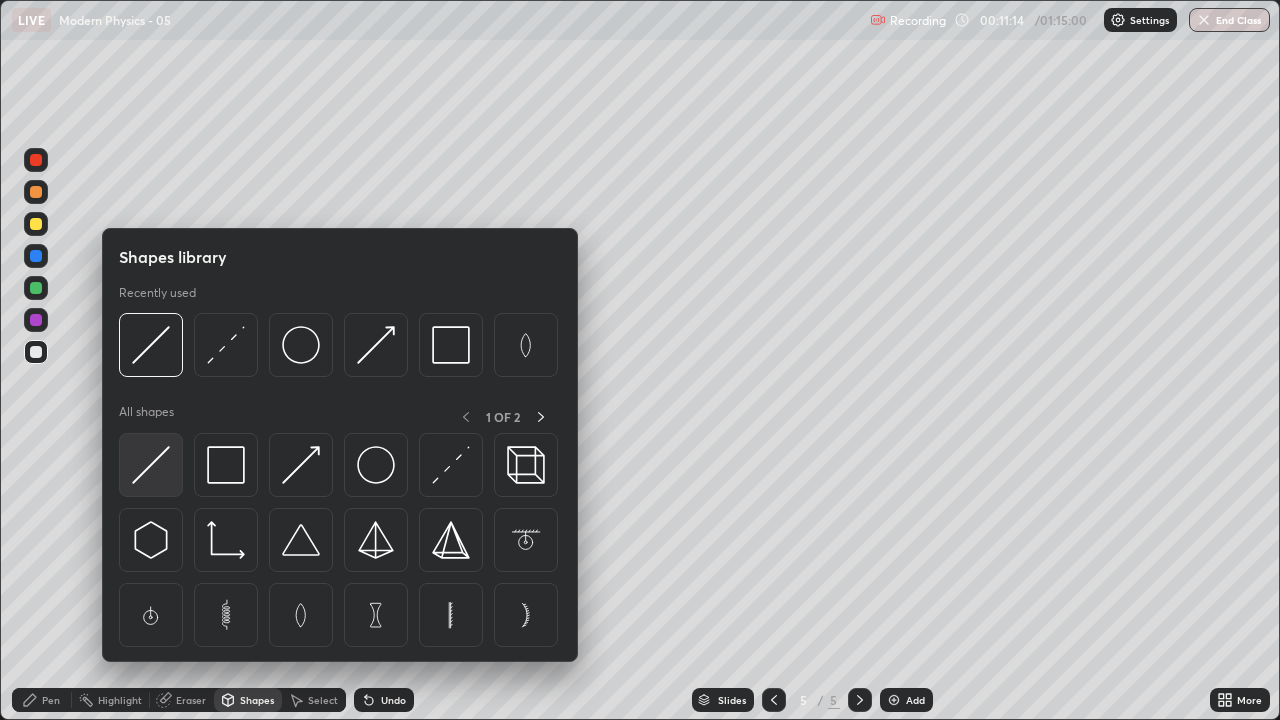 click at bounding box center [151, 465] 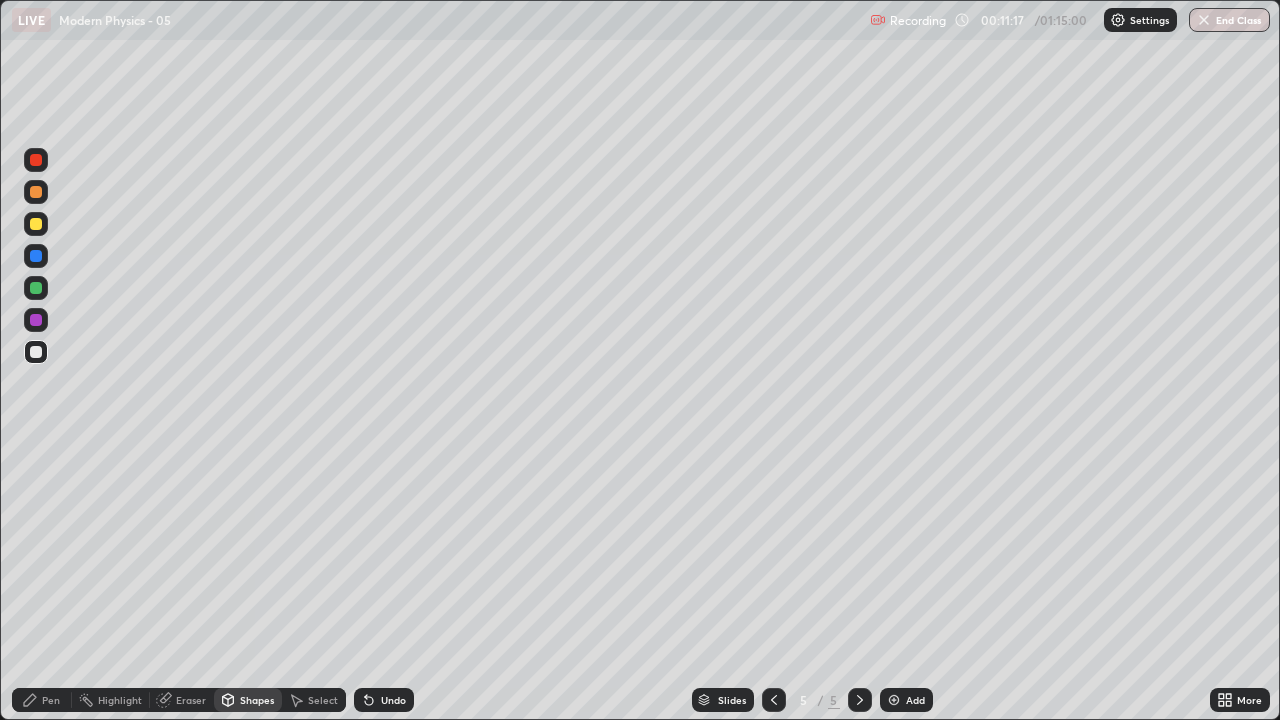 click on "Pen" at bounding box center [51, 700] 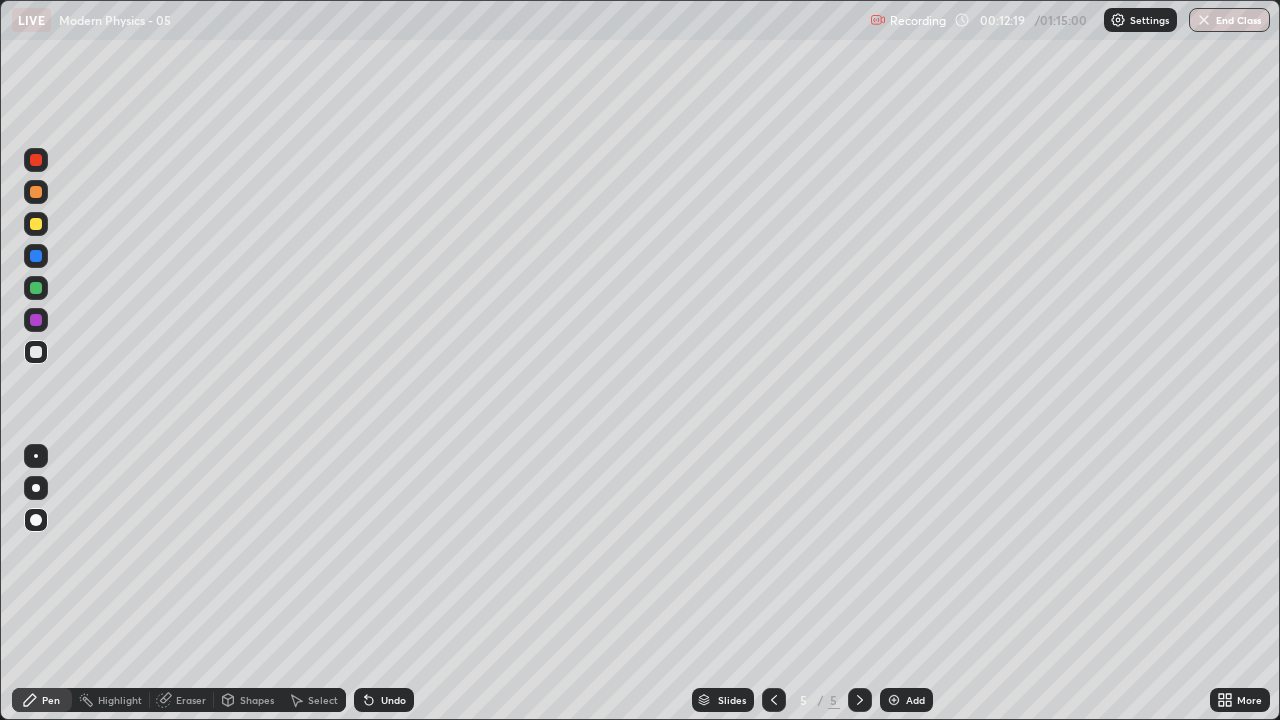 click at bounding box center (894, 700) 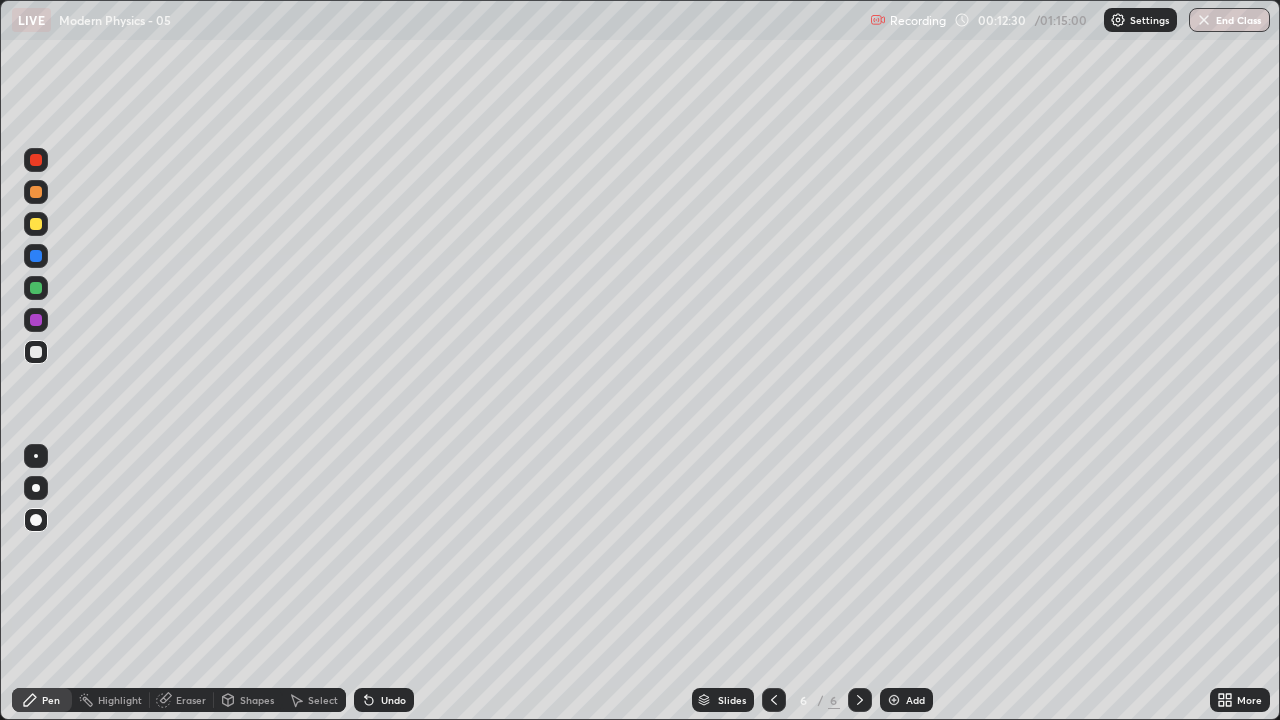 click at bounding box center (36, 352) 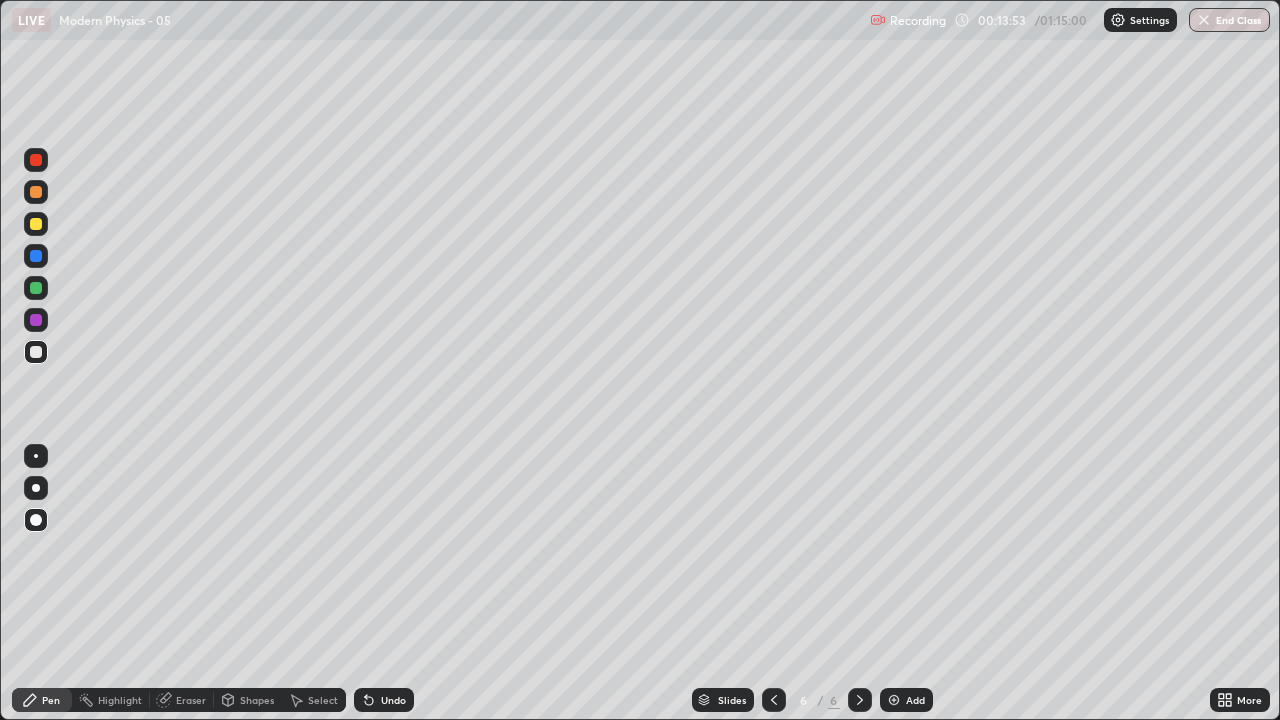 click at bounding box center [36, 224] 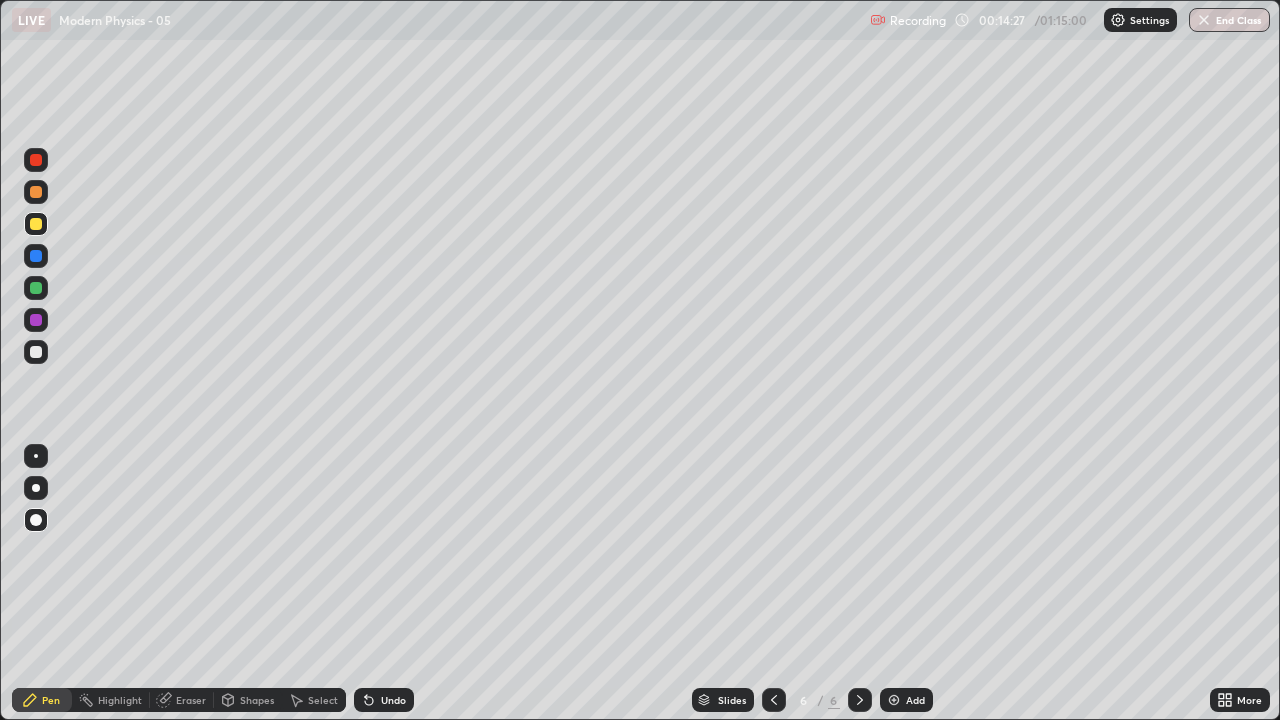 click on "Shapes" at bounding box center [257, 700] 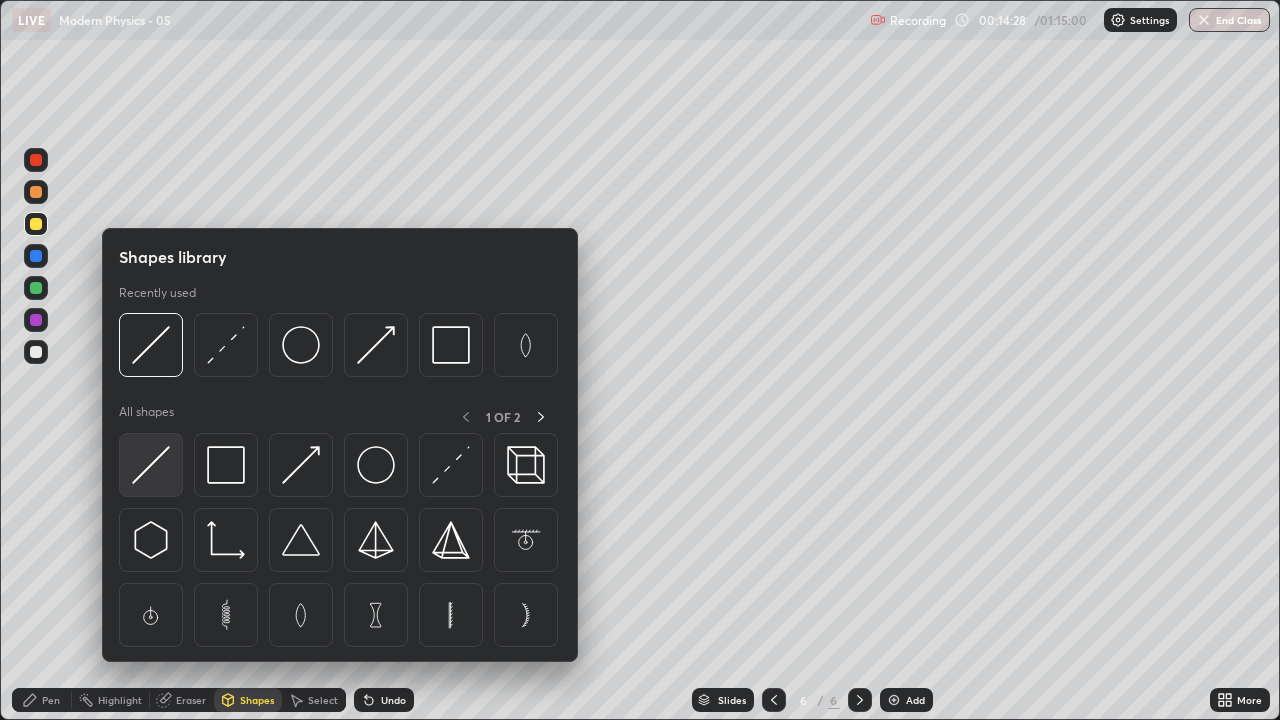 click at bounding box center [151, 465] 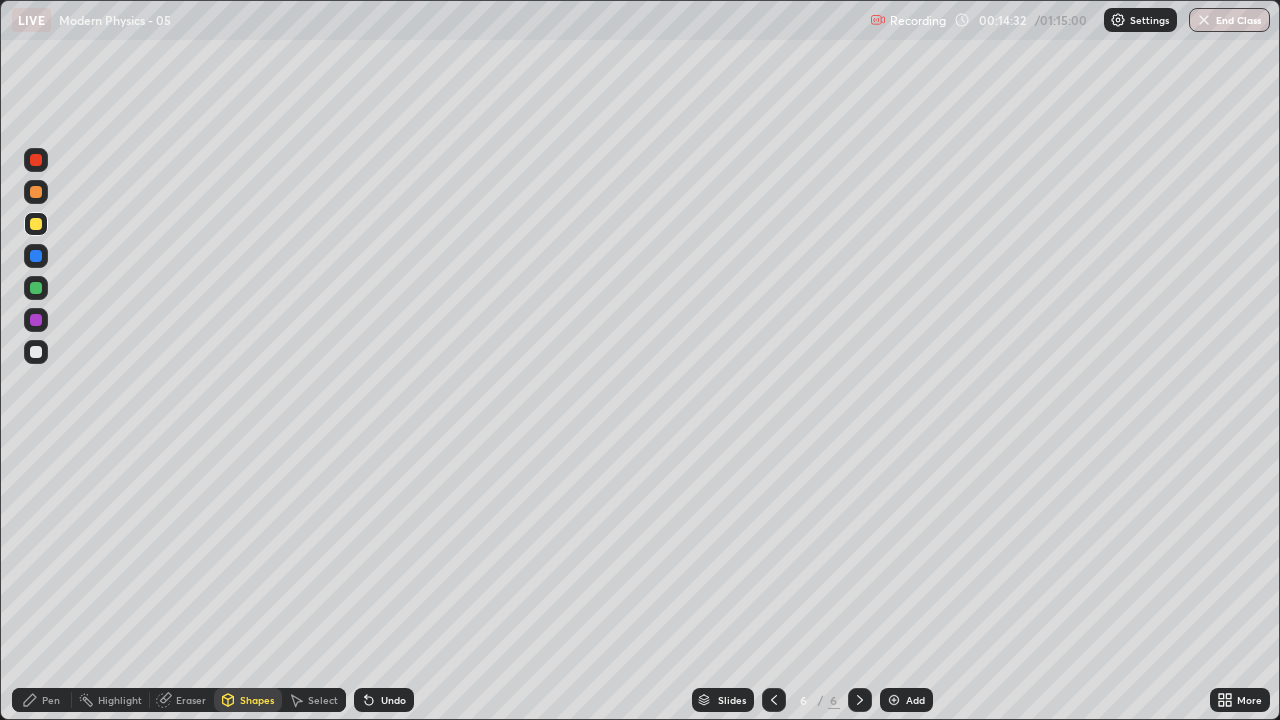 click on "Shapes" at bounding box center (257, 700) 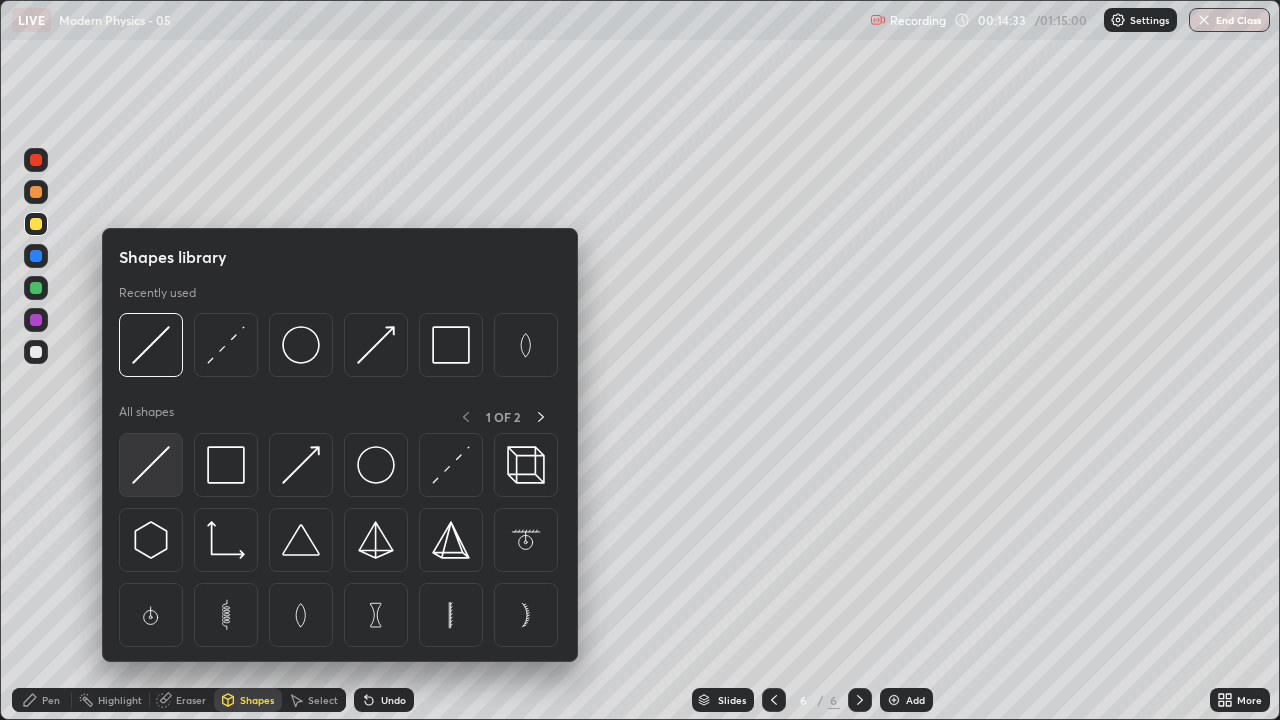 click at bounding box center (151, 465) 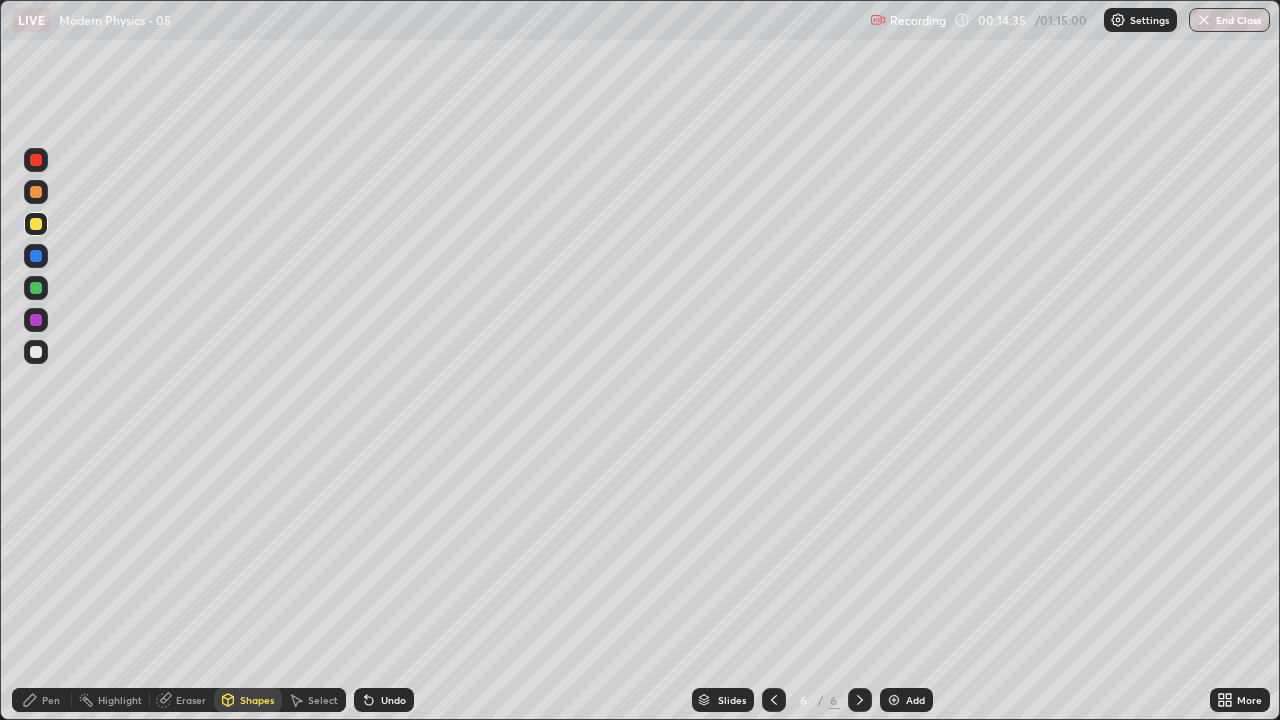 click at bounding box center (36, 352) 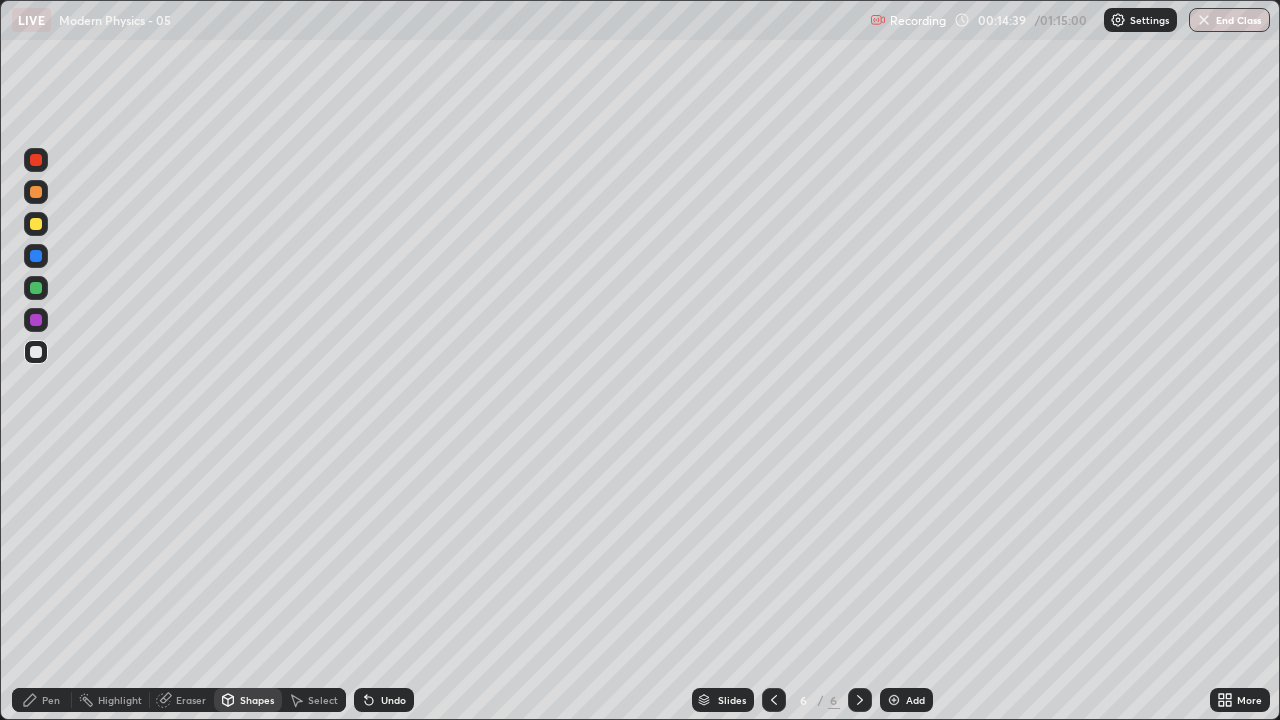 click on "Pen" at bounding box center (42, 700) 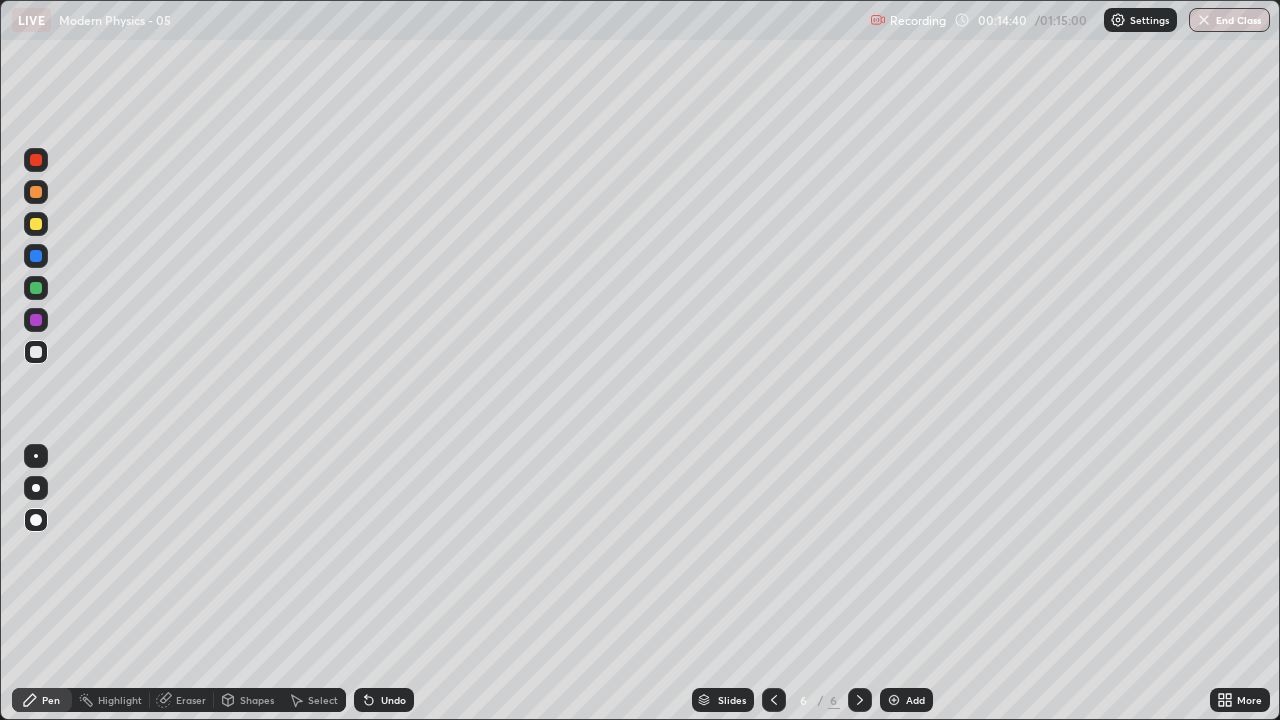 click at bounding box center (36, 352) 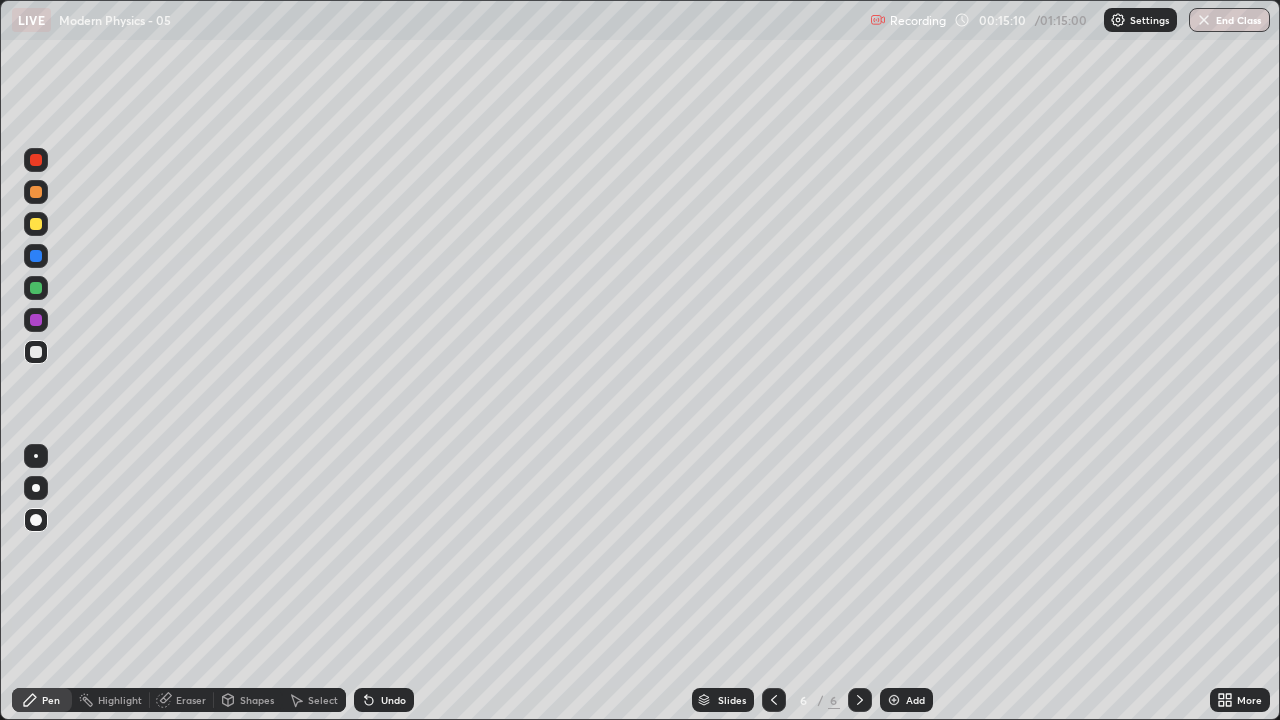 click 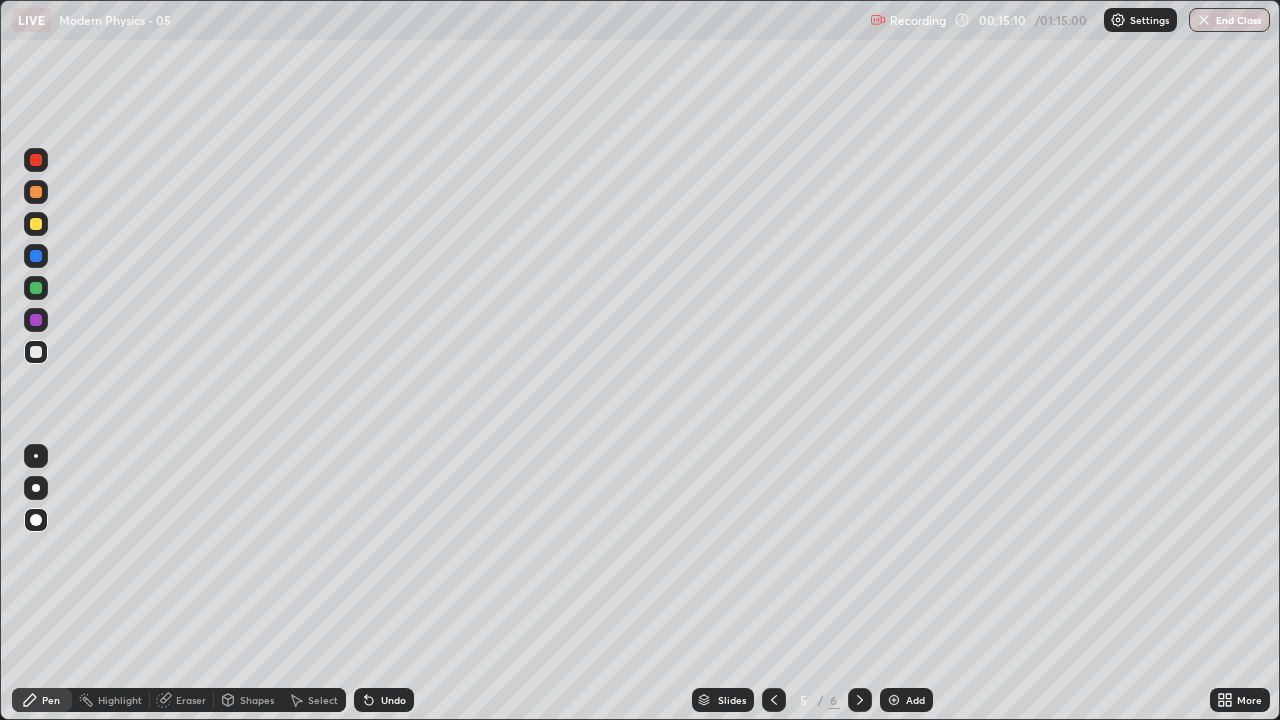click 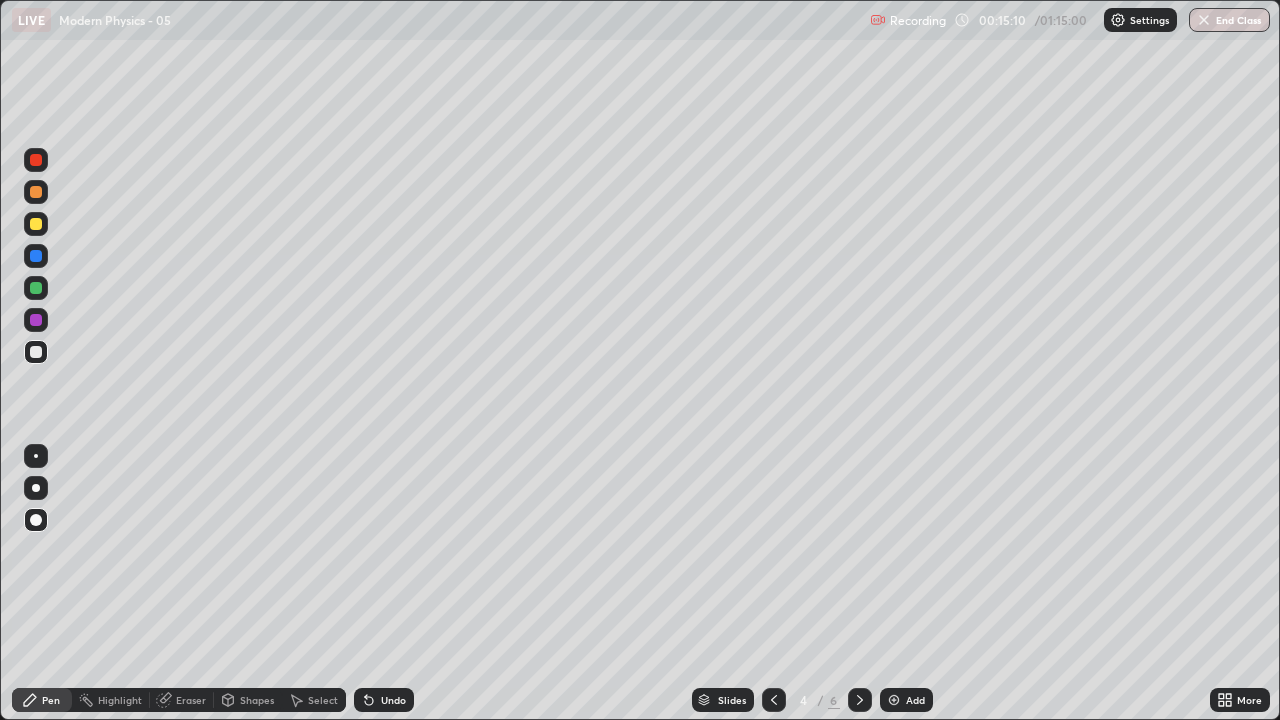 click 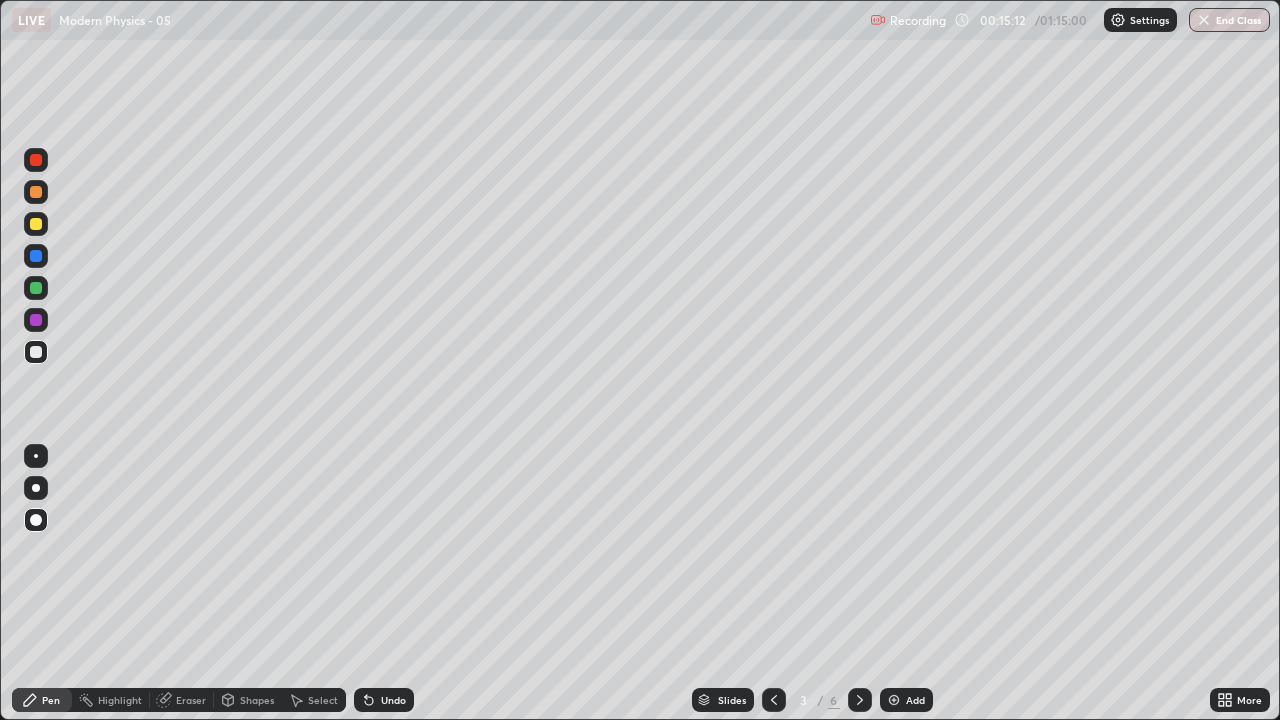 click 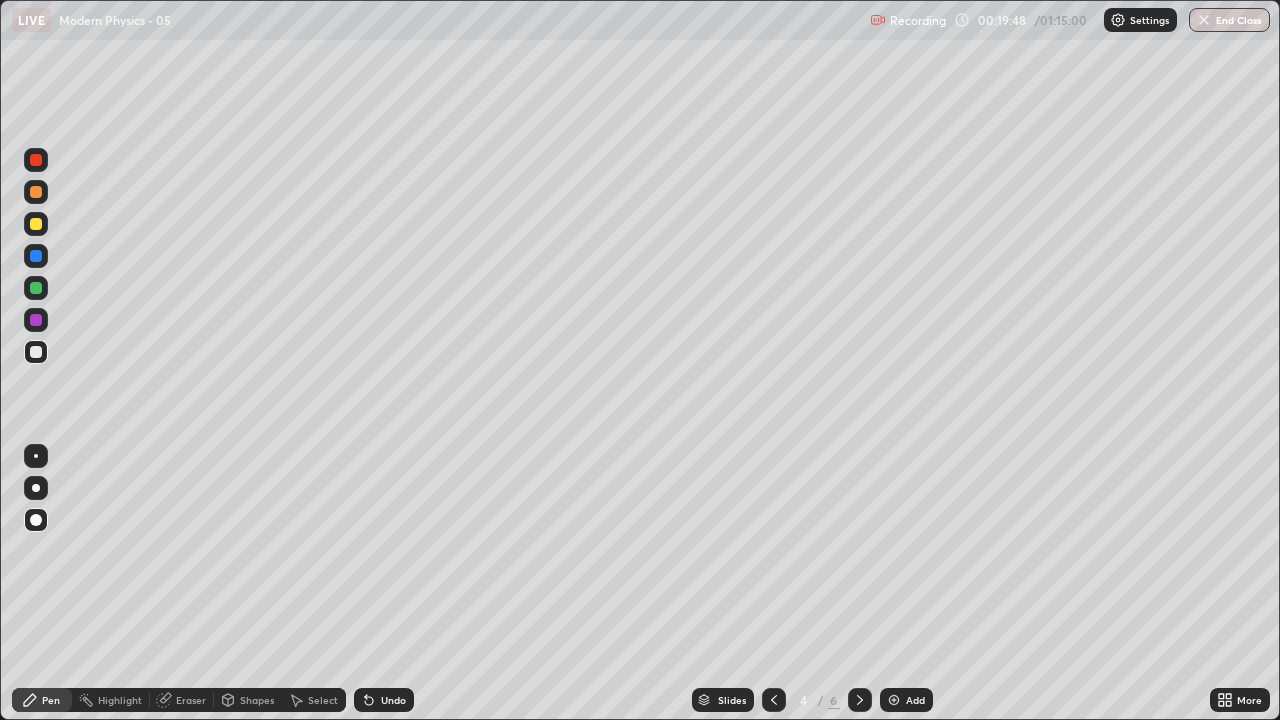 click 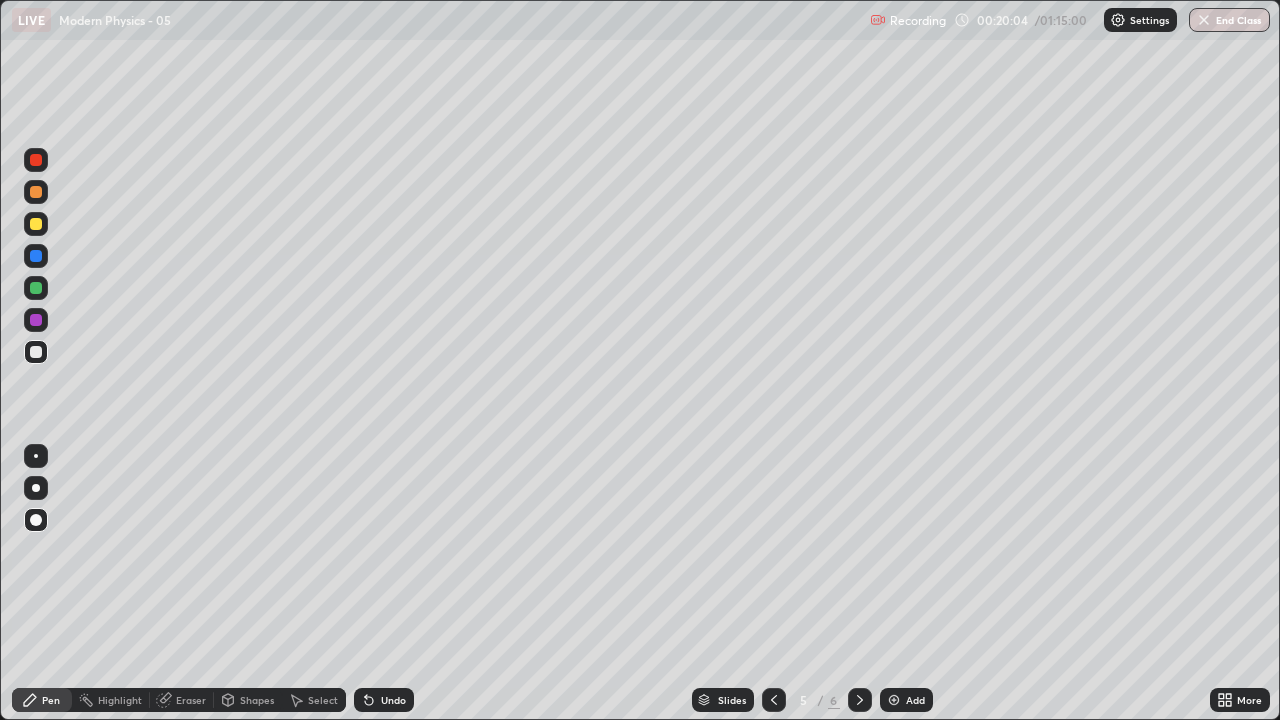 click 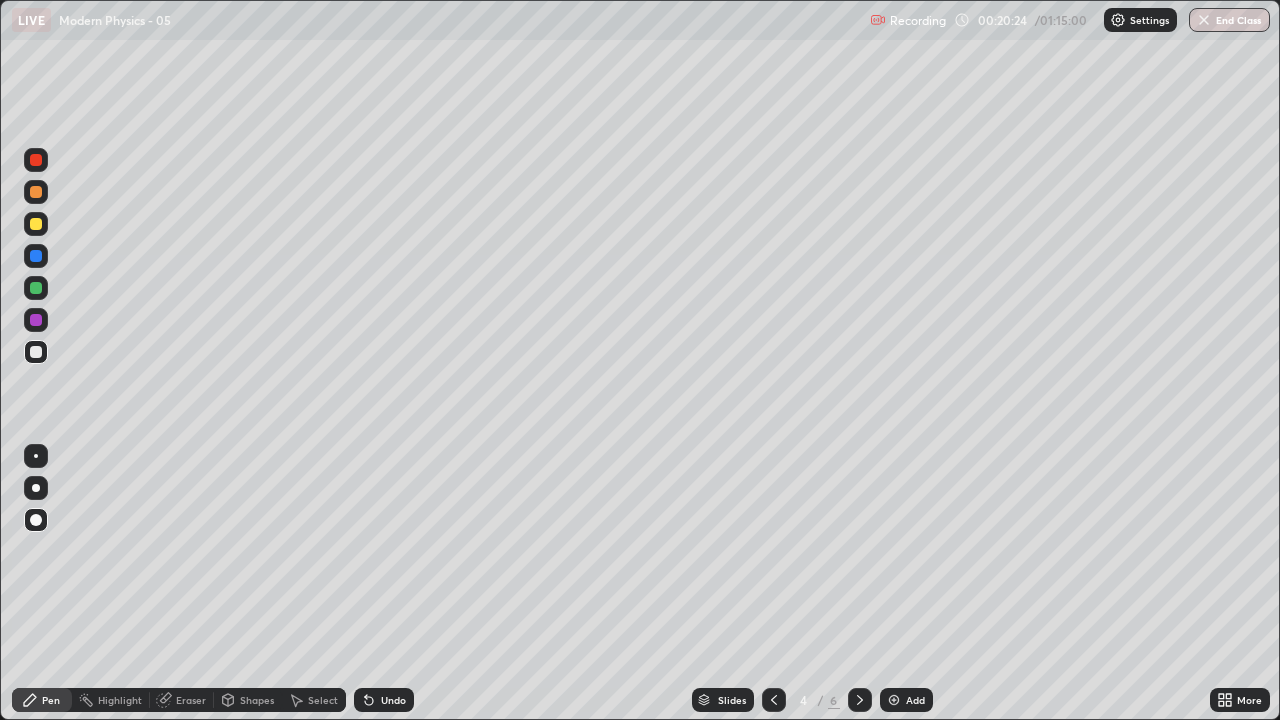 click 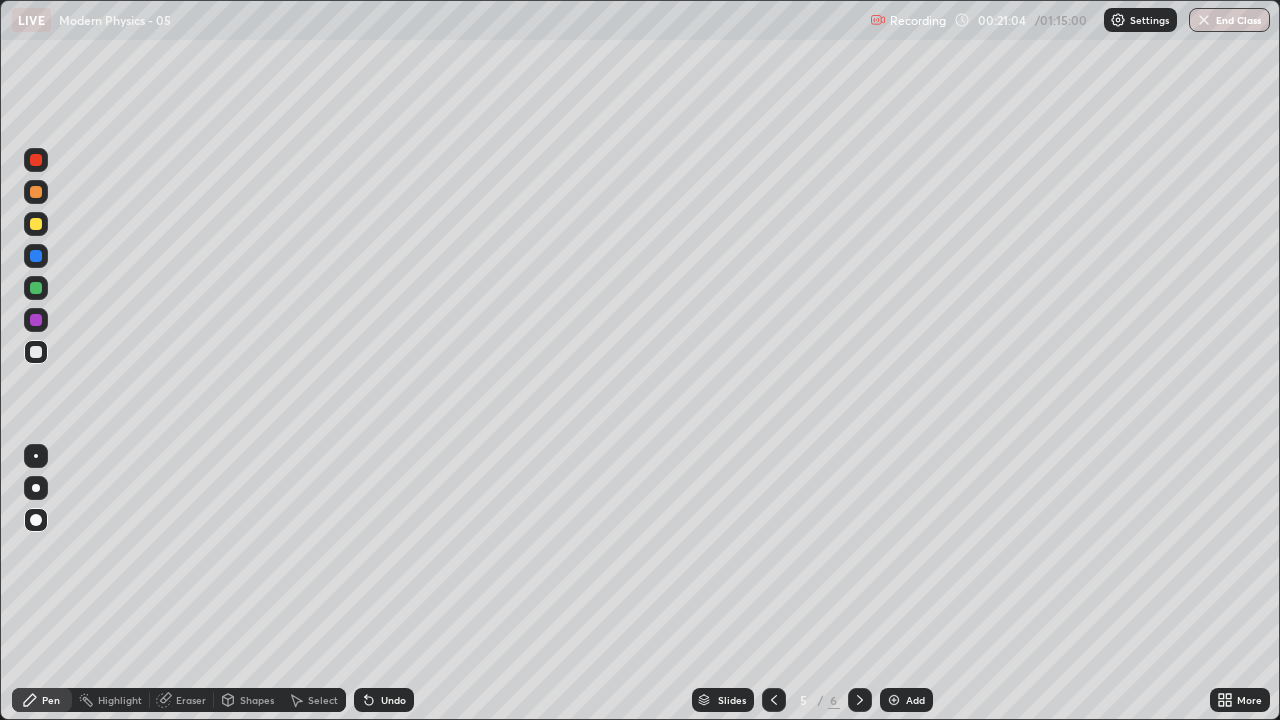 click at bounding box center (36, 224) 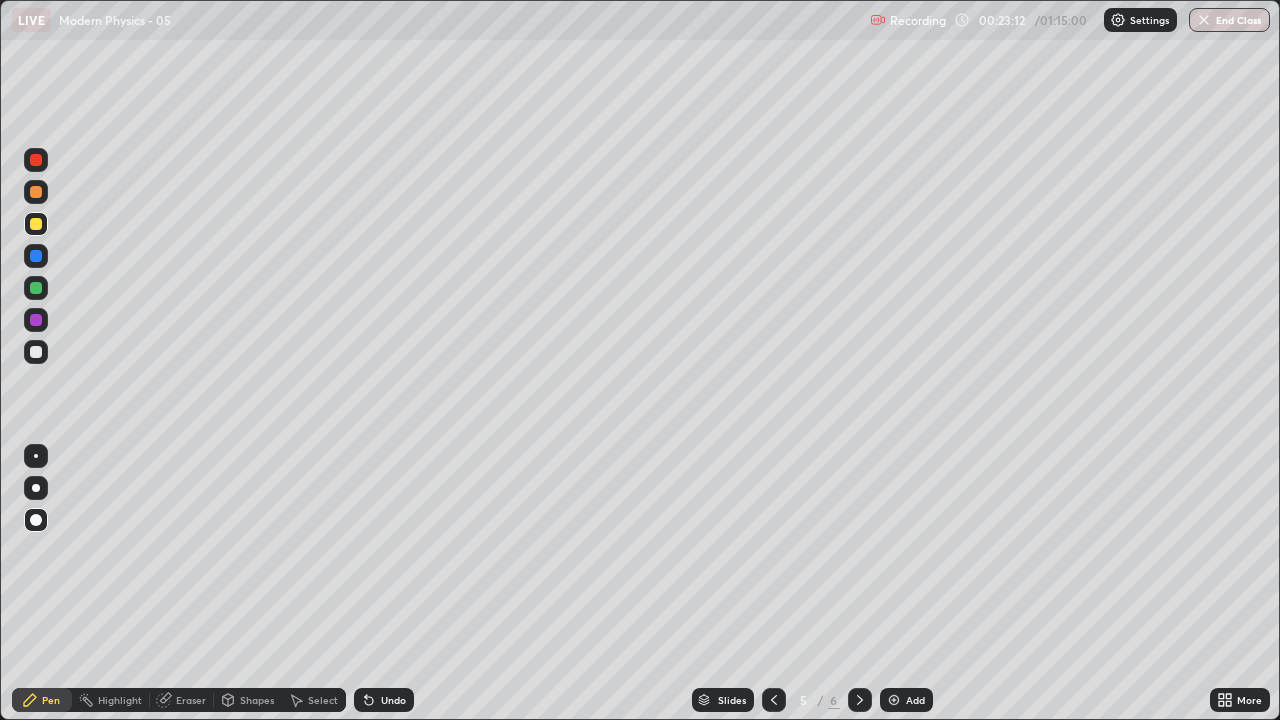 click 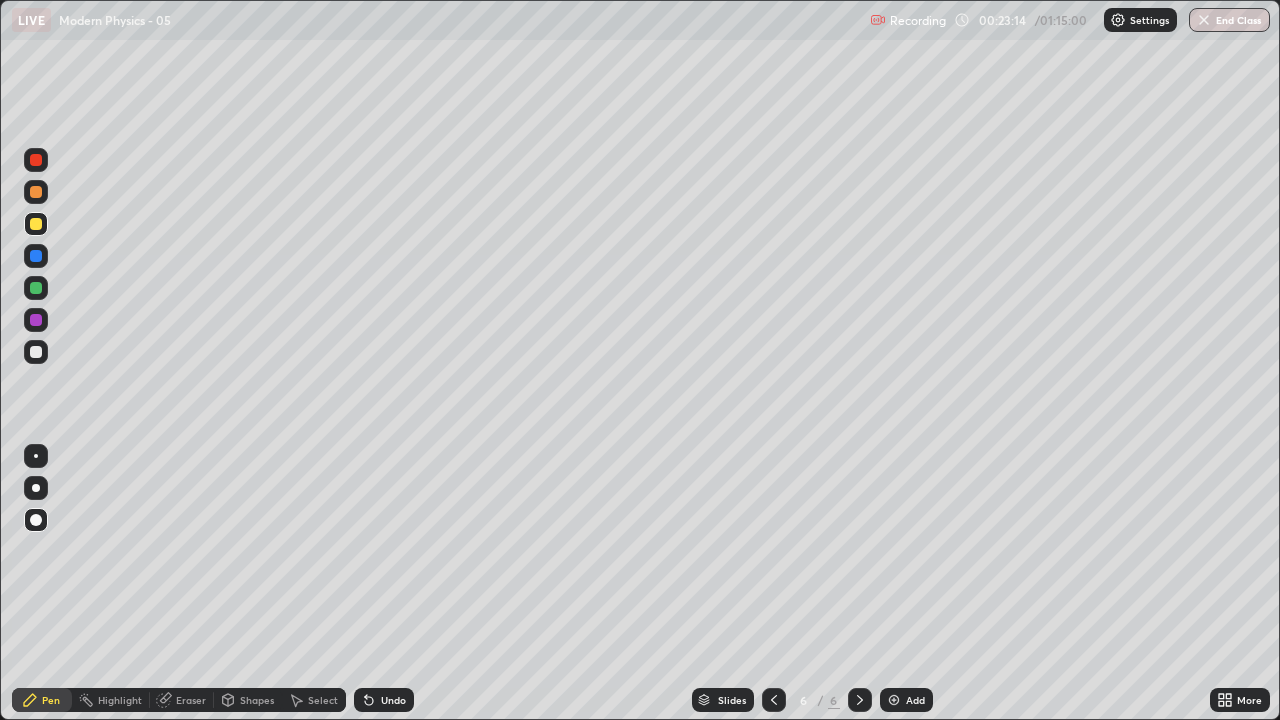 click 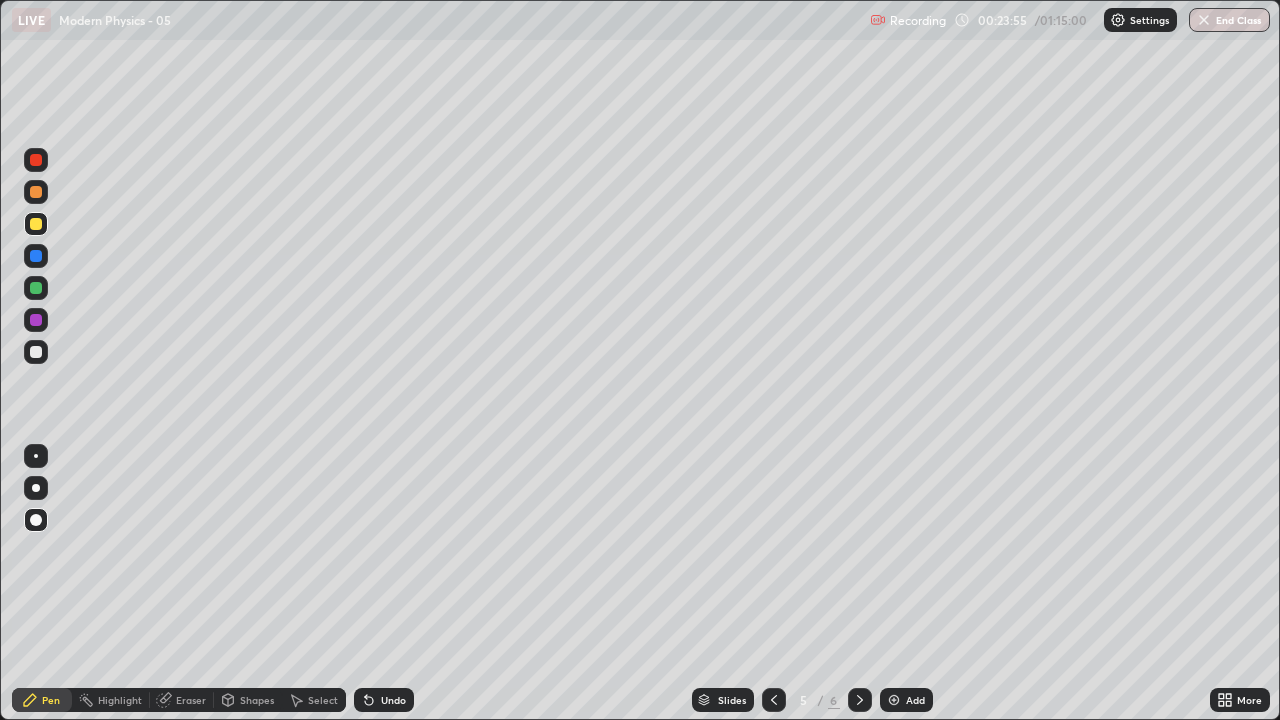 click 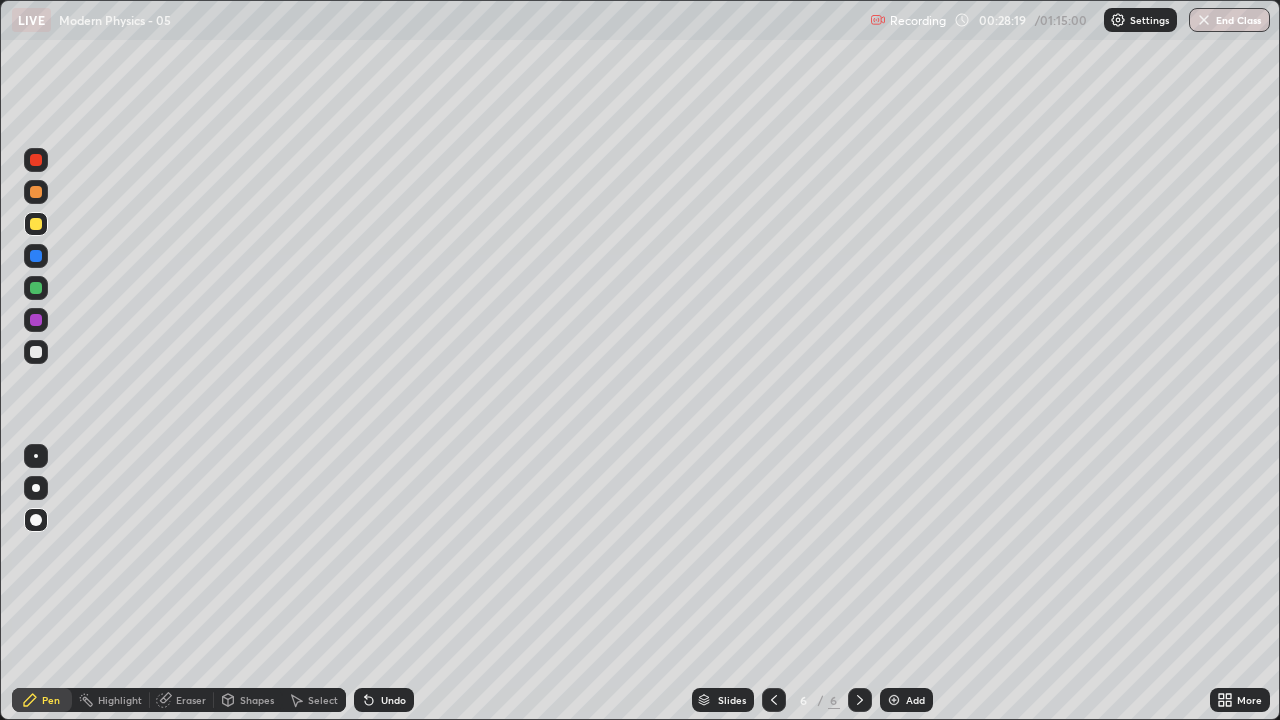click at bounding box center [36, 520] 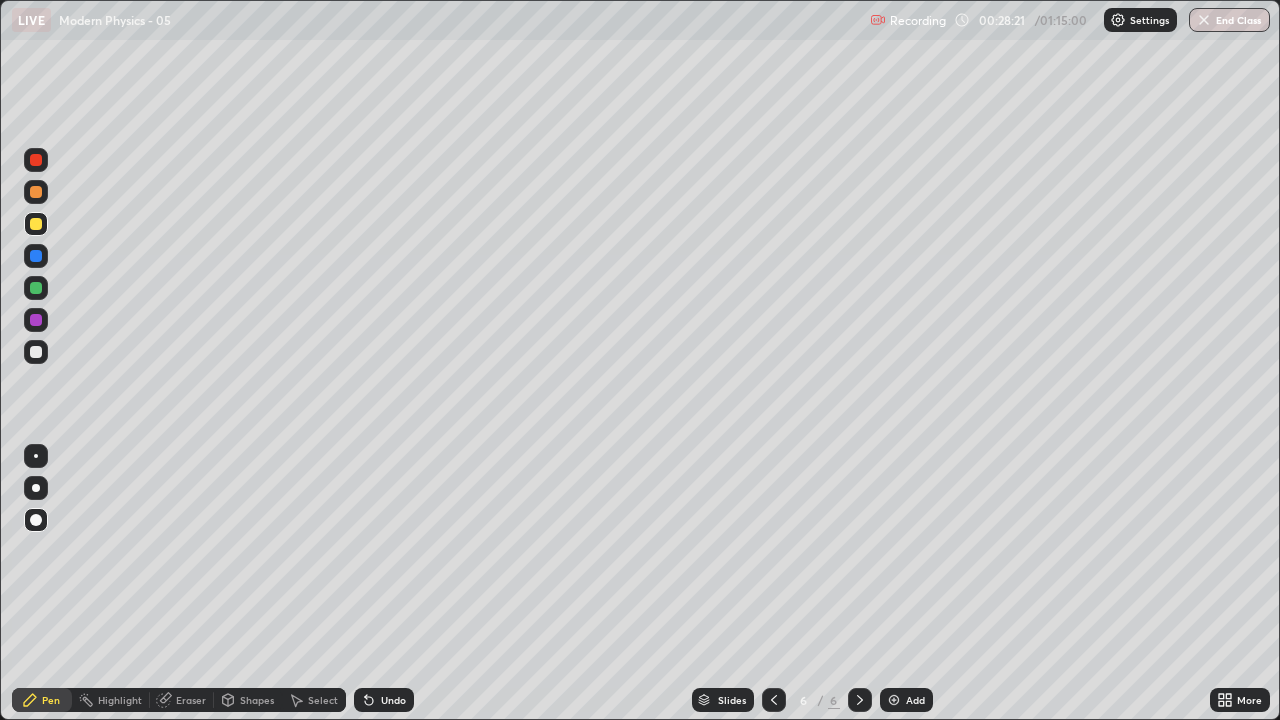 click at bounding box center [894, 700] 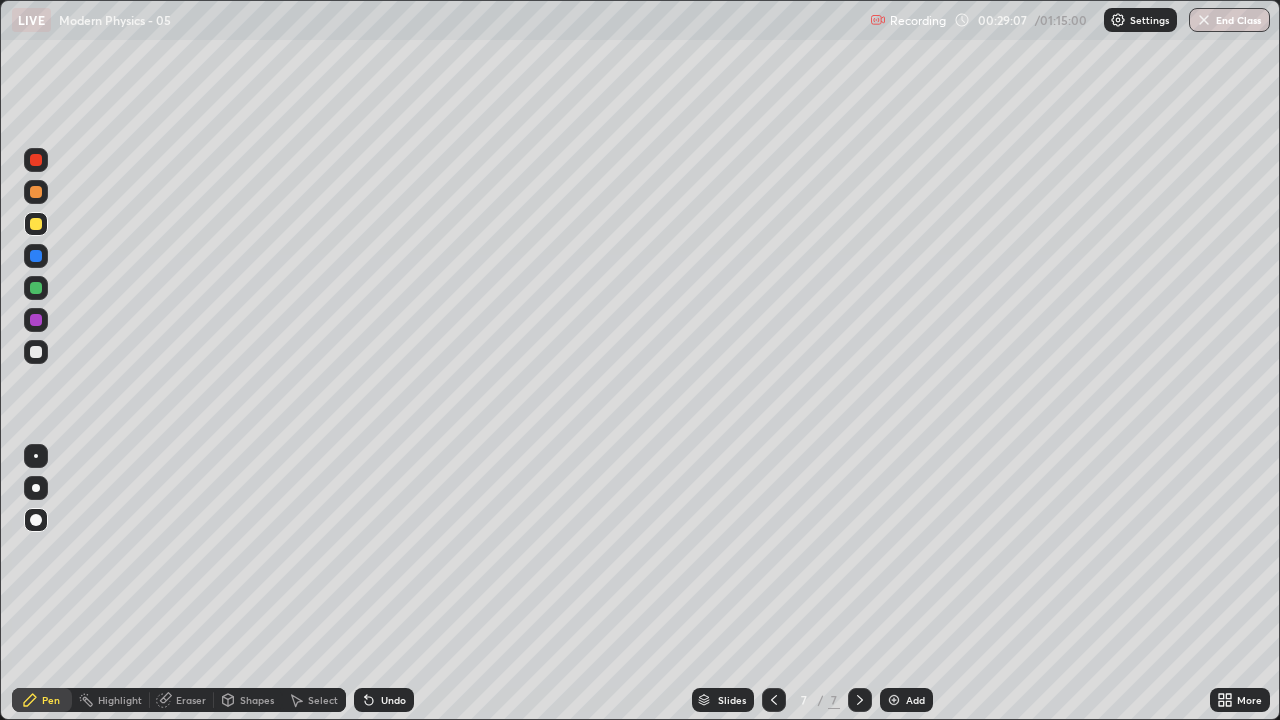click 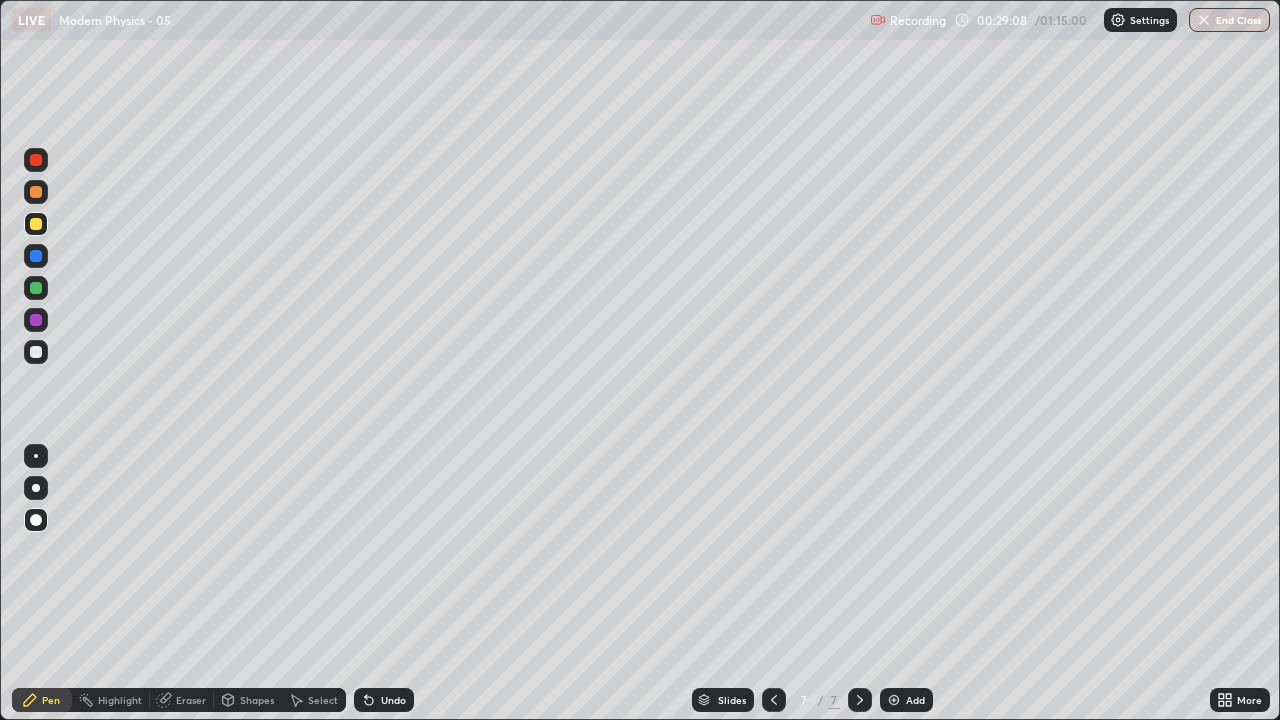 click 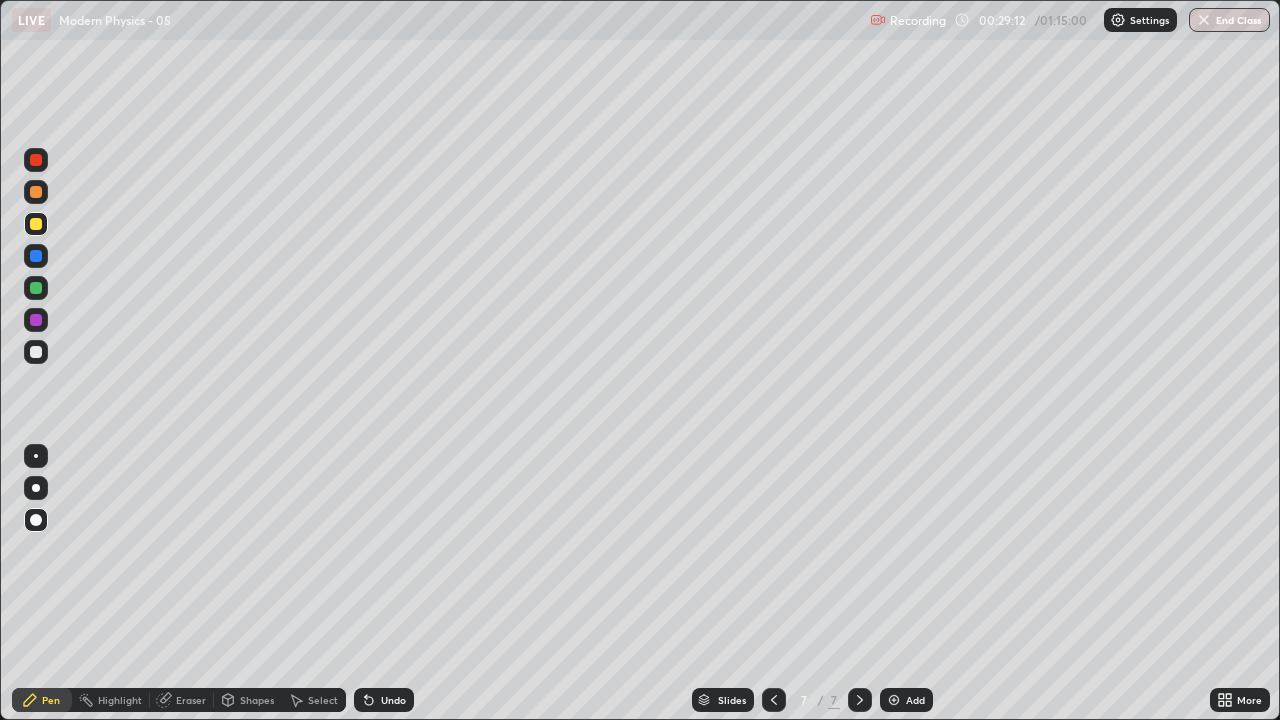 click at bounding box center (36, 352) 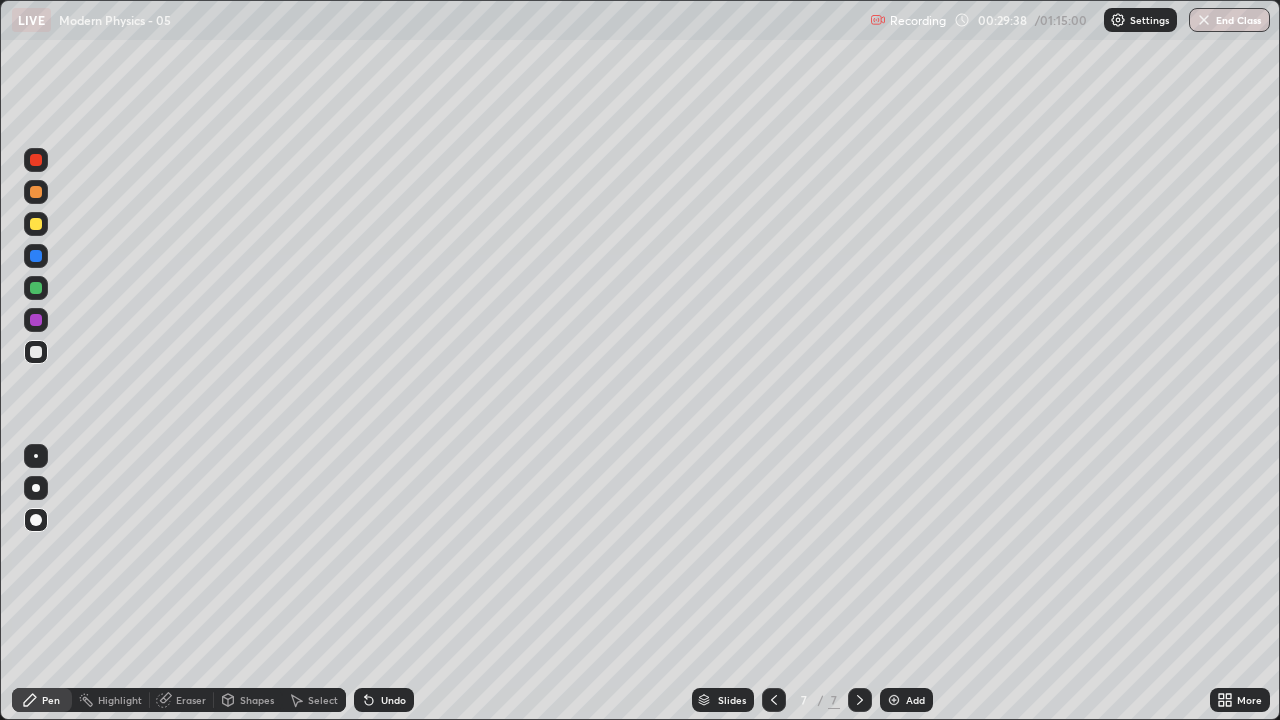 click on "Shapes" at bounding box center [257, 700] 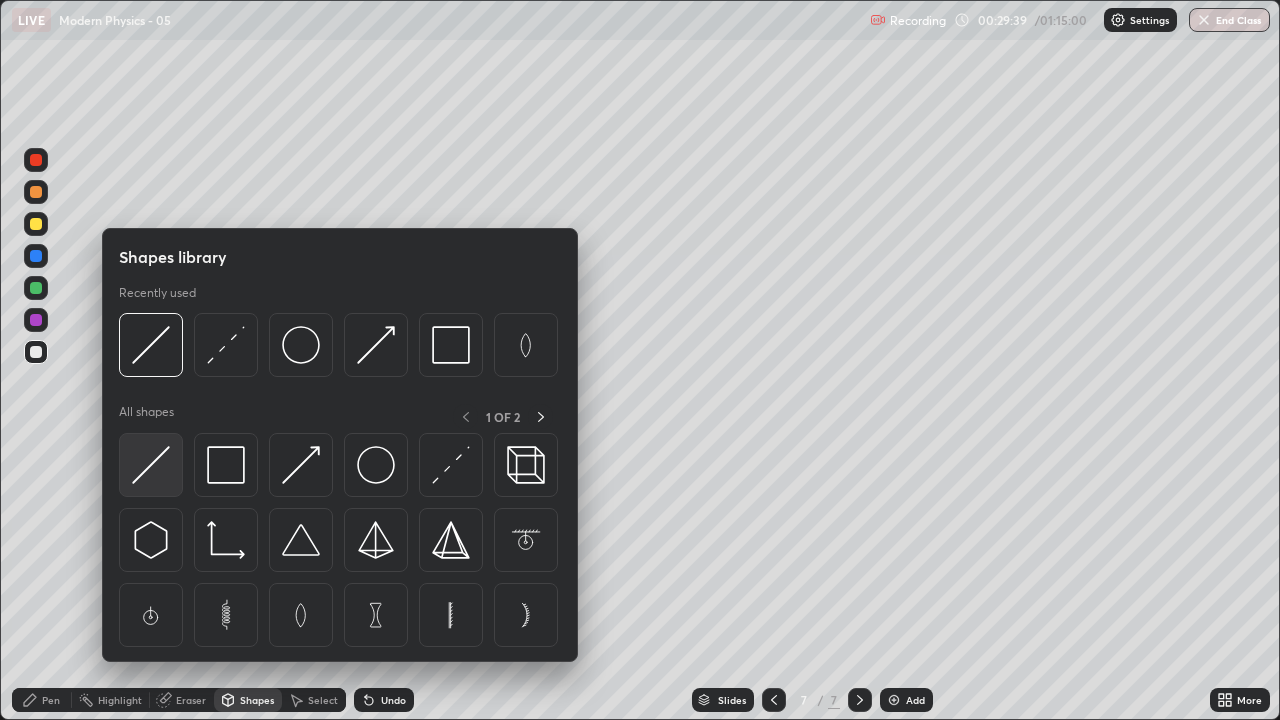 click at bounding box center (151, 465) 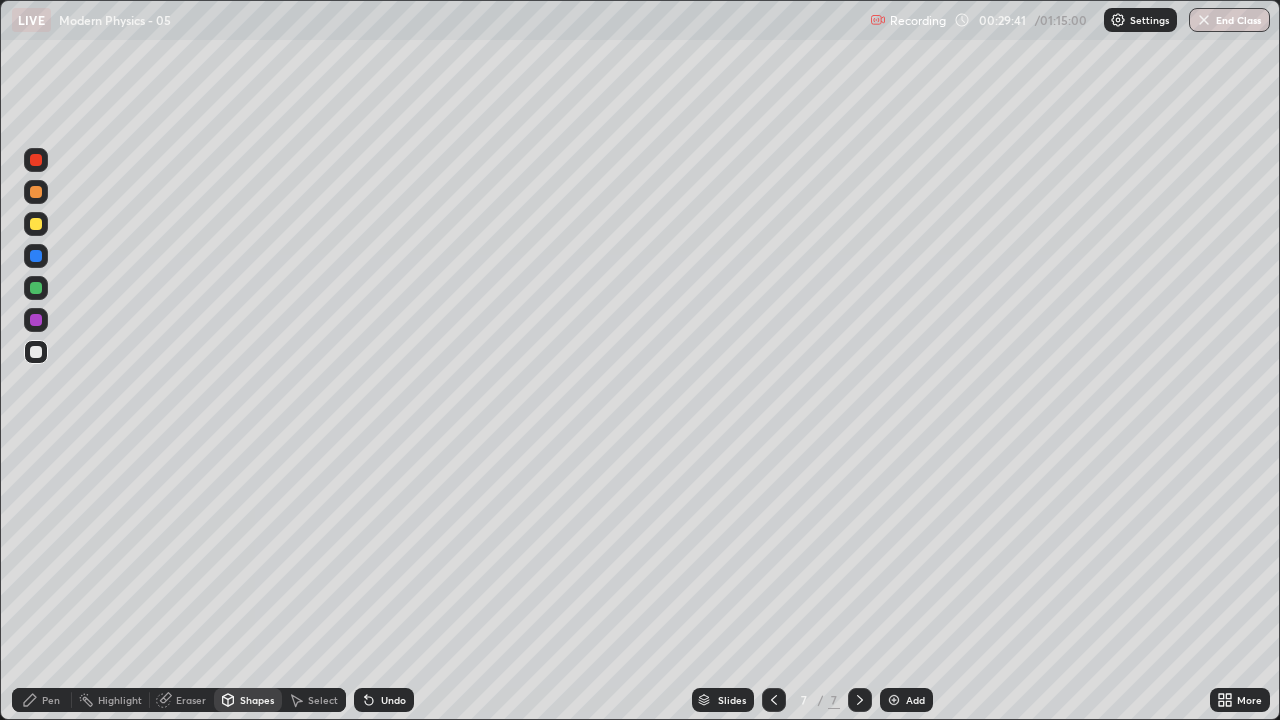 click at bounding box center (36, 224) 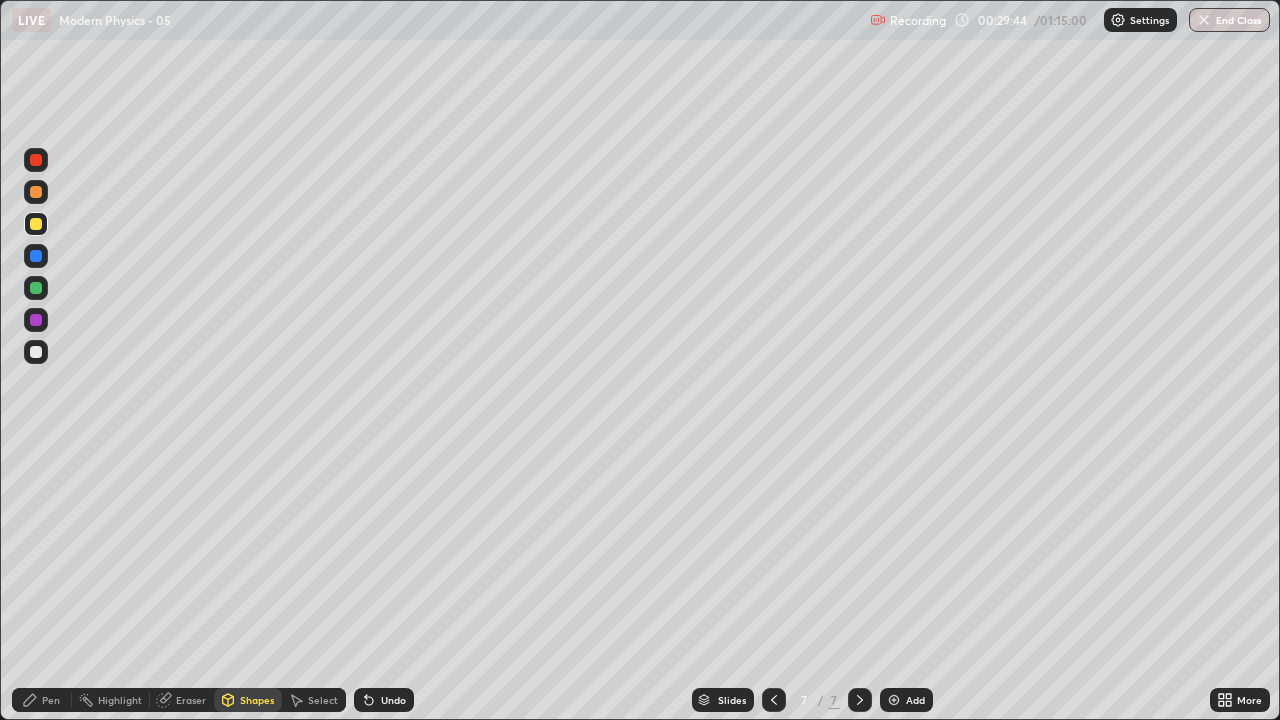 click on "Pen" at bounding box center [51, 700] 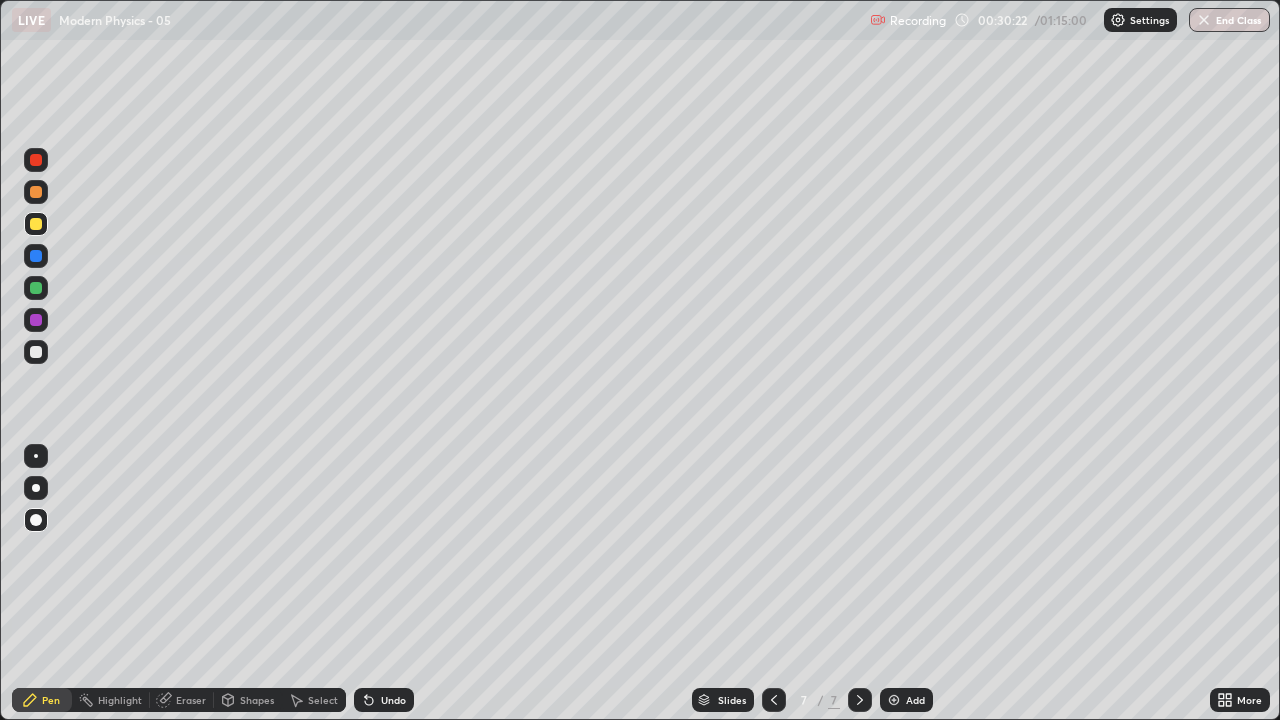 click 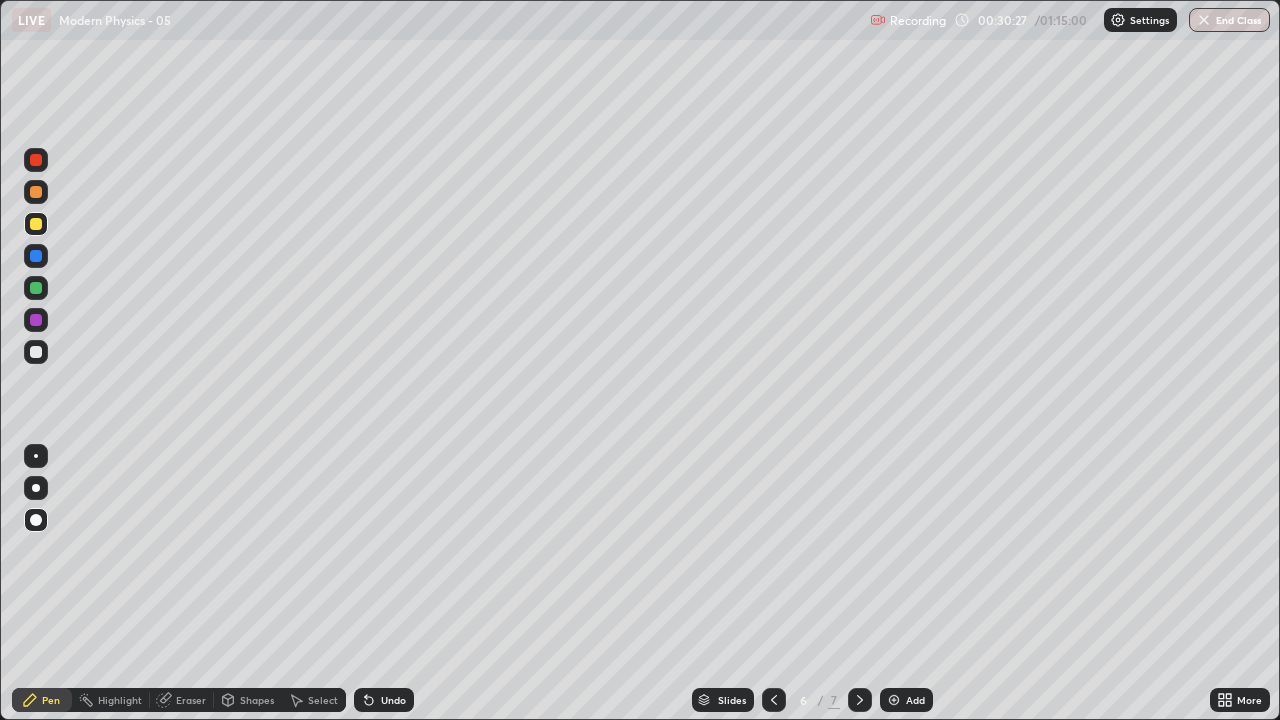 click 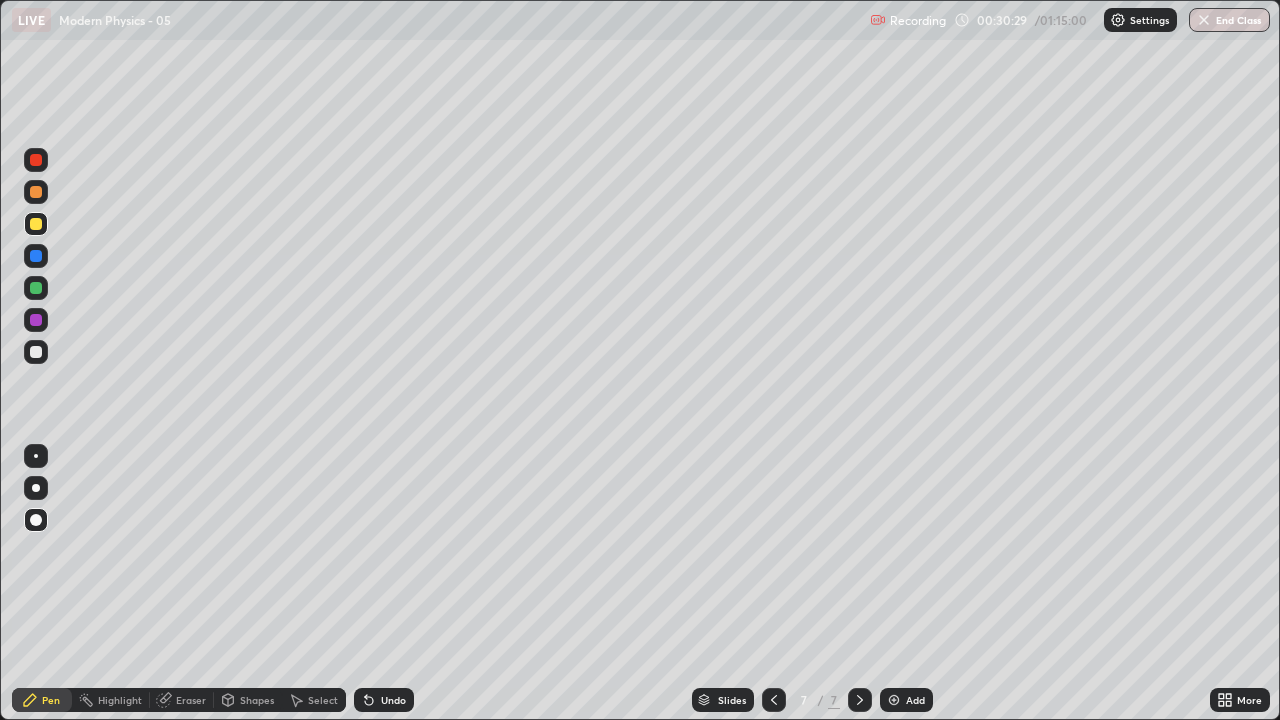 click 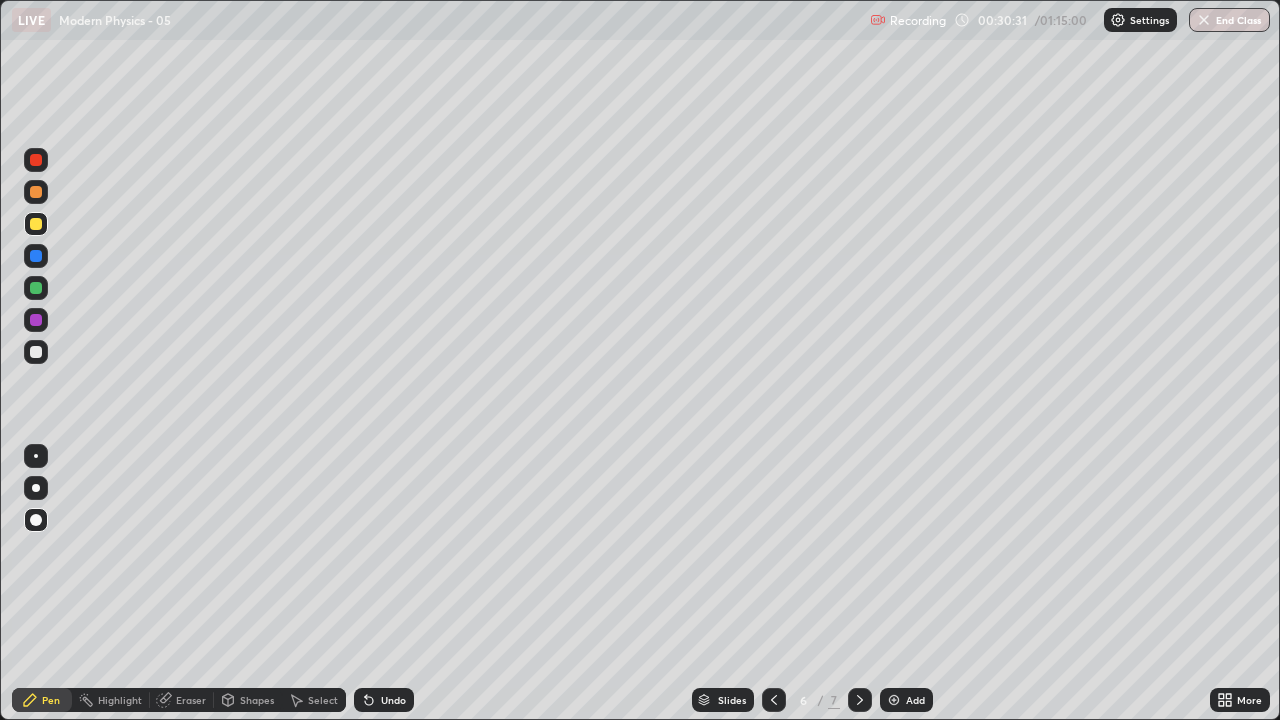click 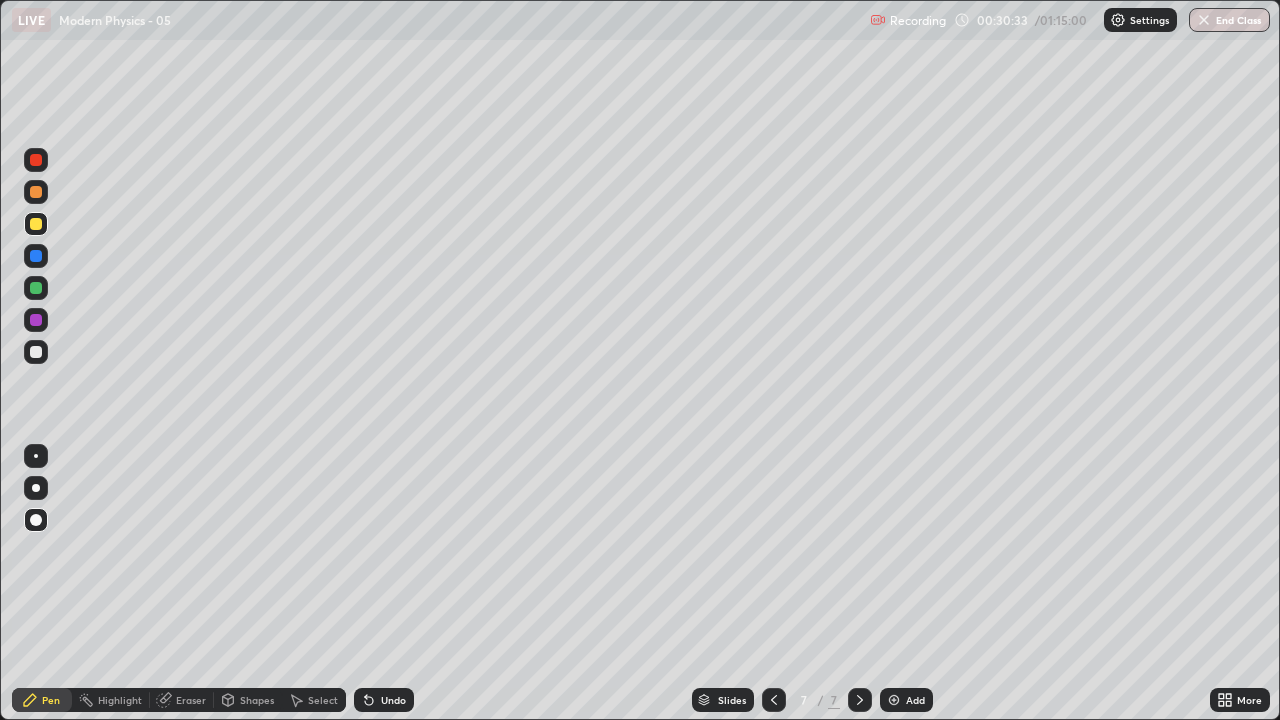 click 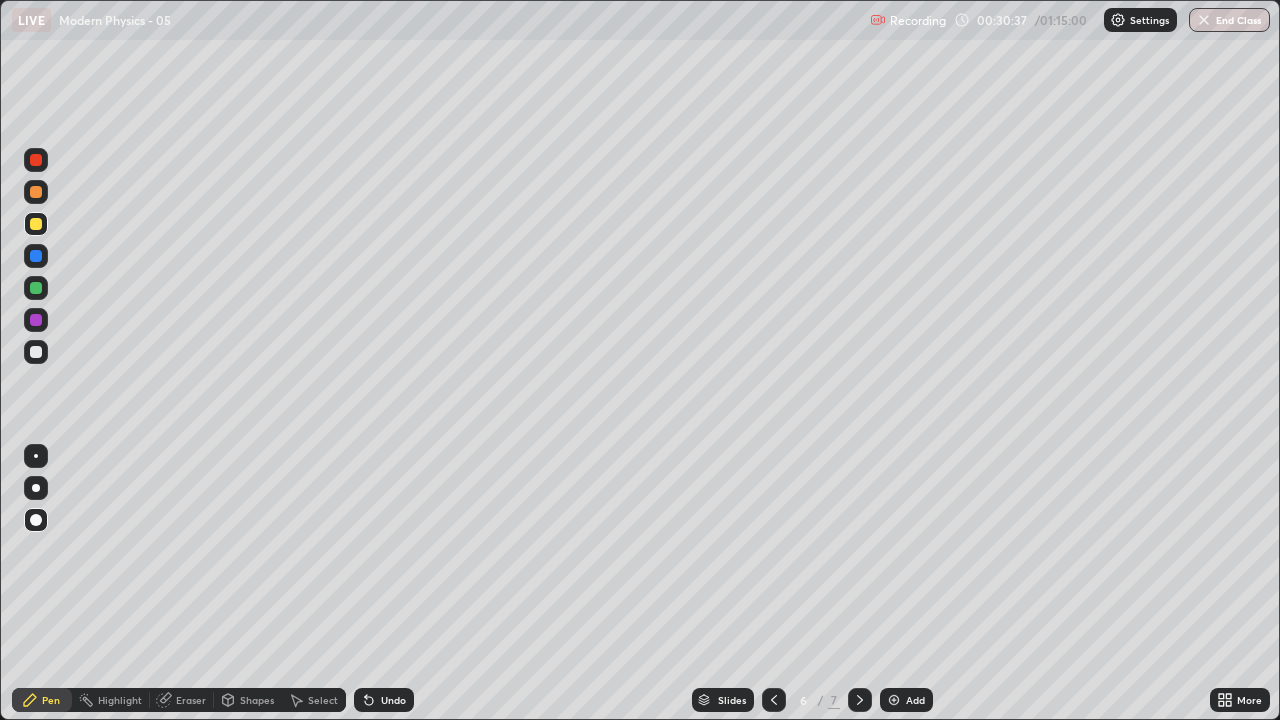 click 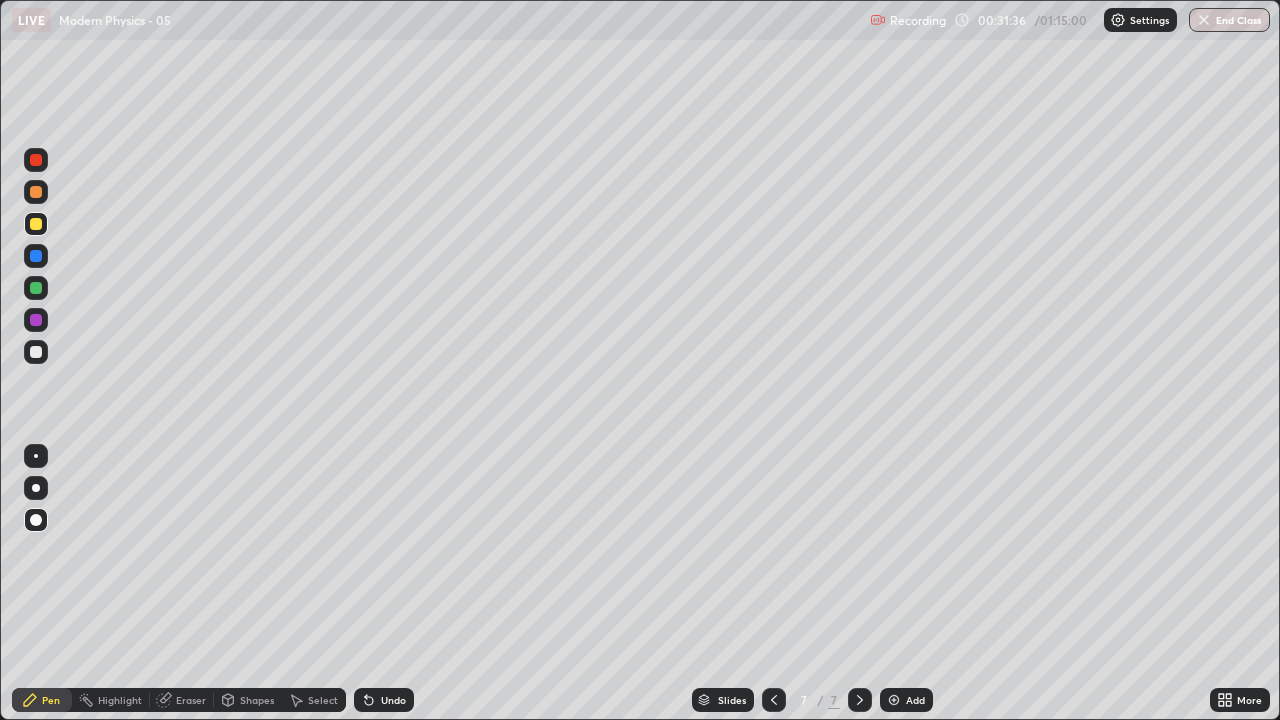 click at bounding box center [894, 700] 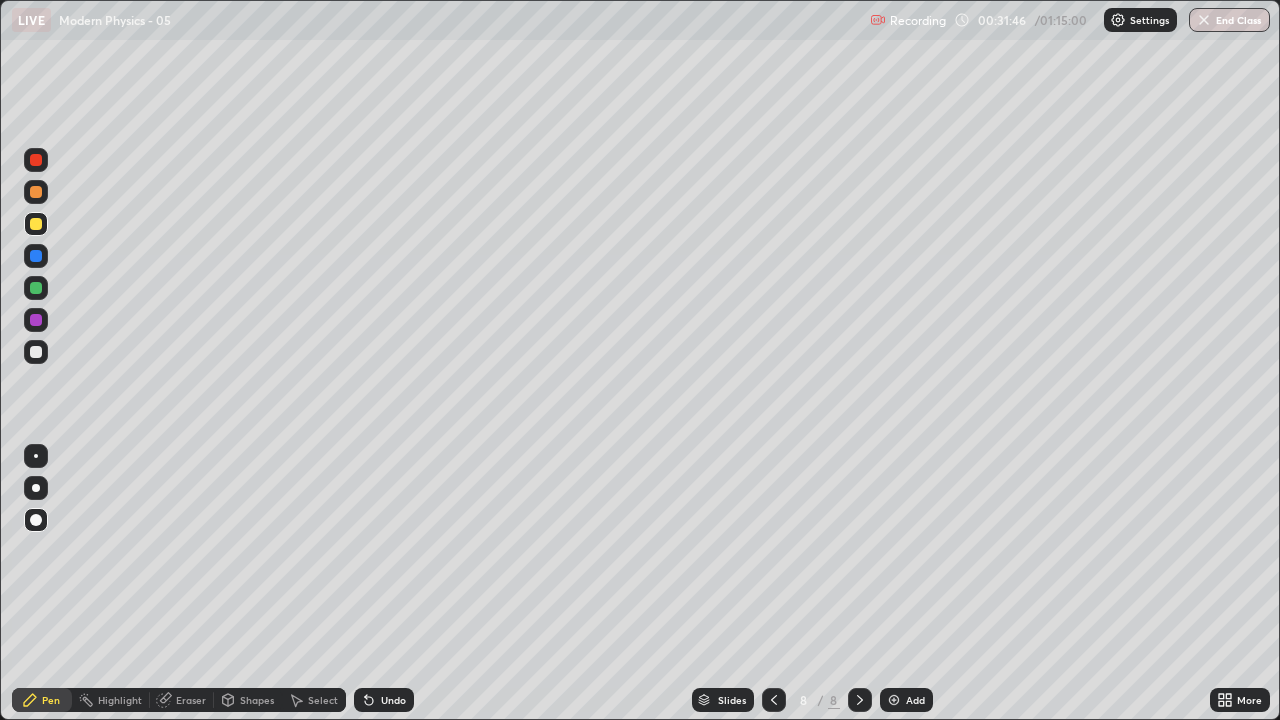 click at bounding box center [774, 700] 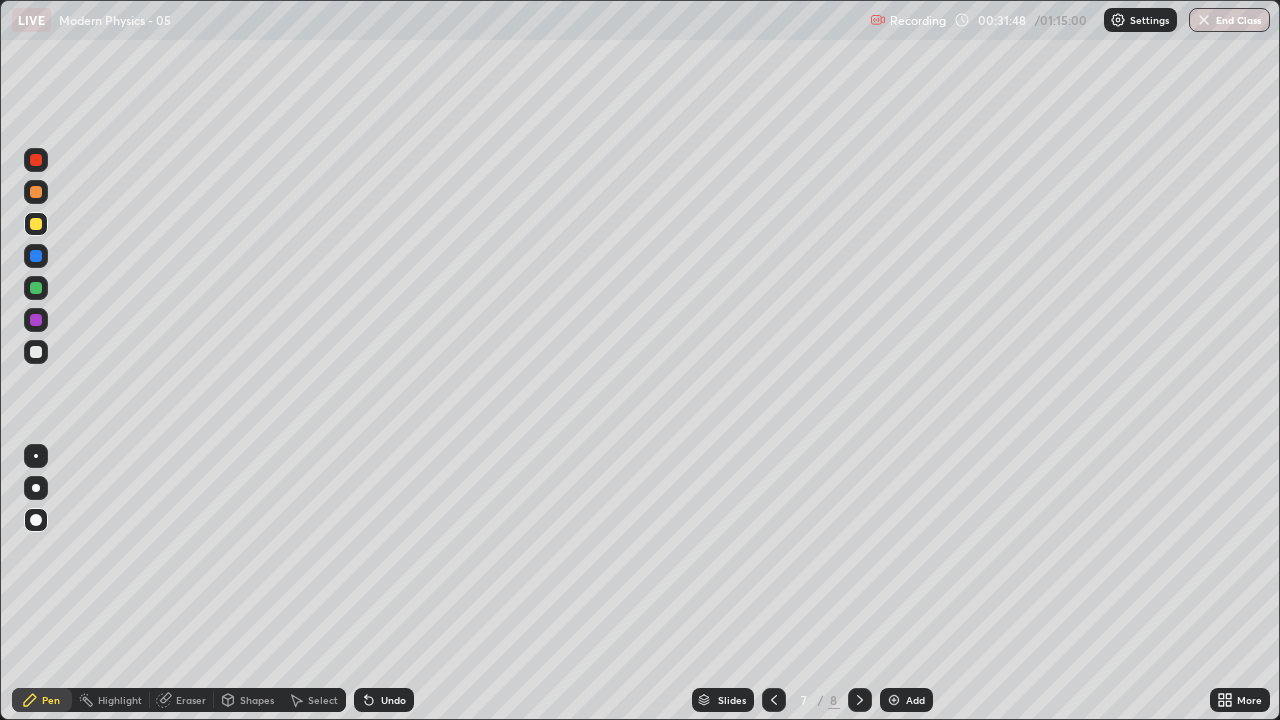 click at bounding box center [36, 352] 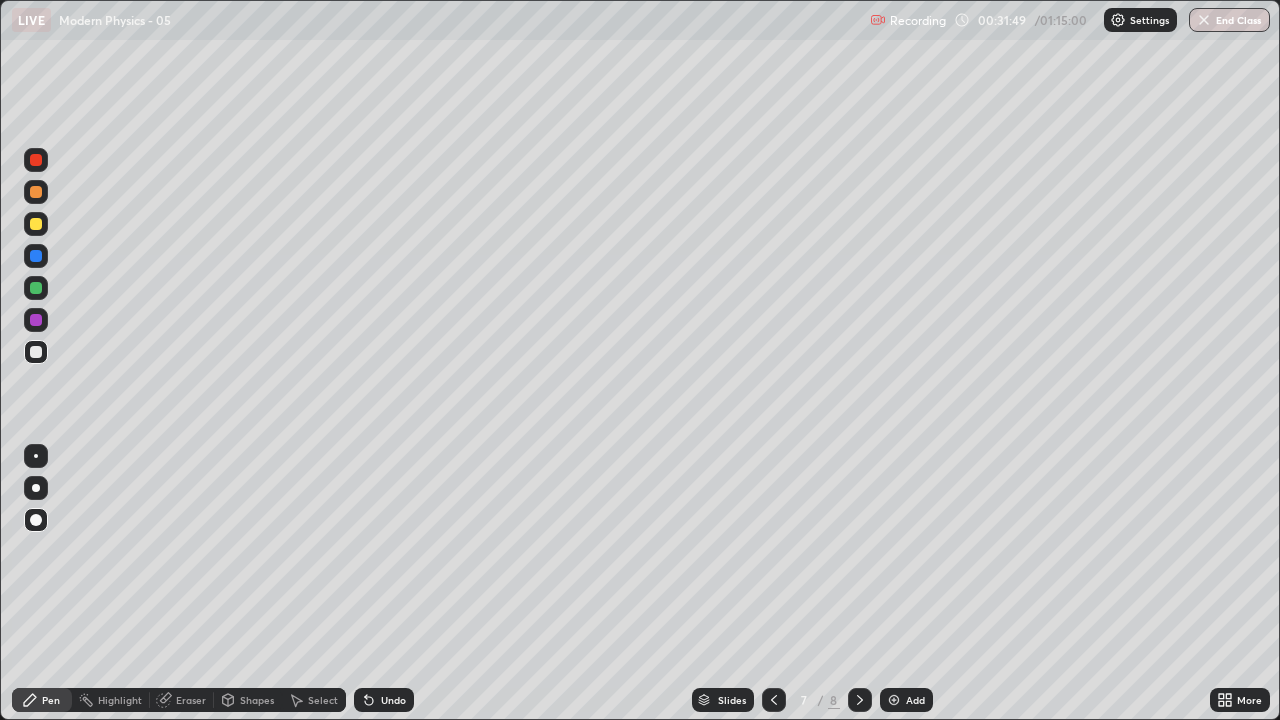 click at bounding box center [36, 288] 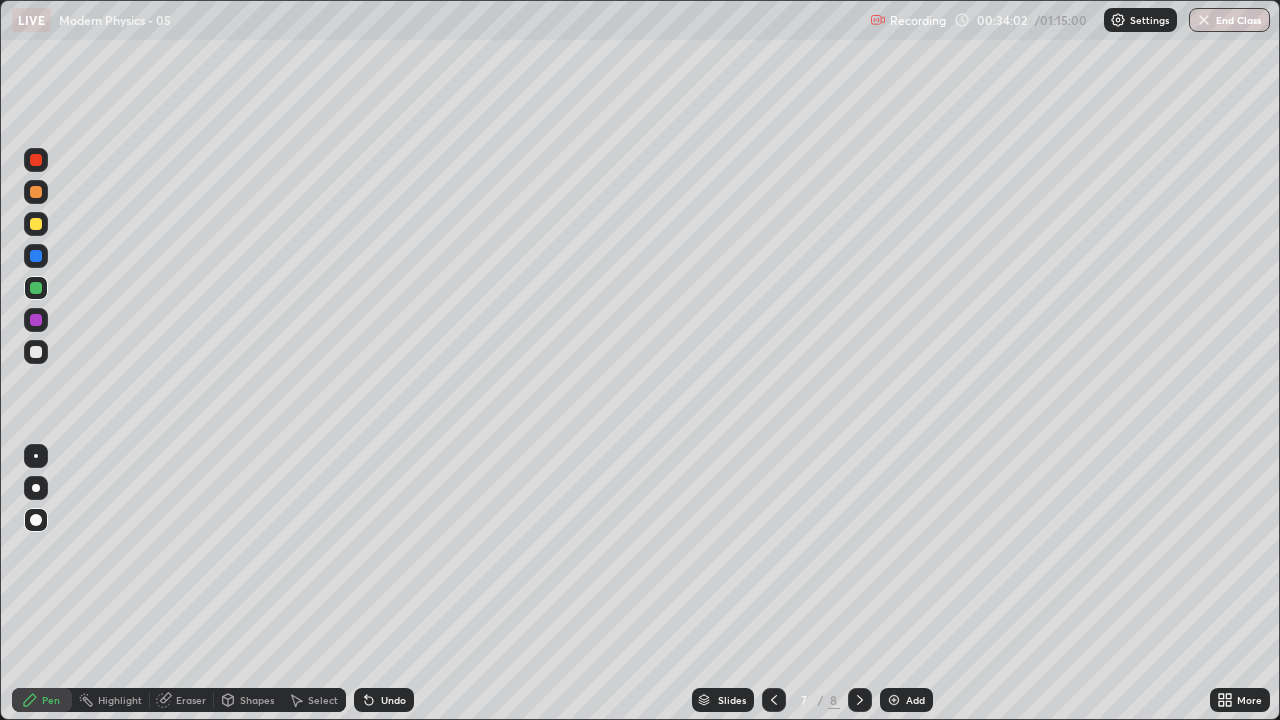 click 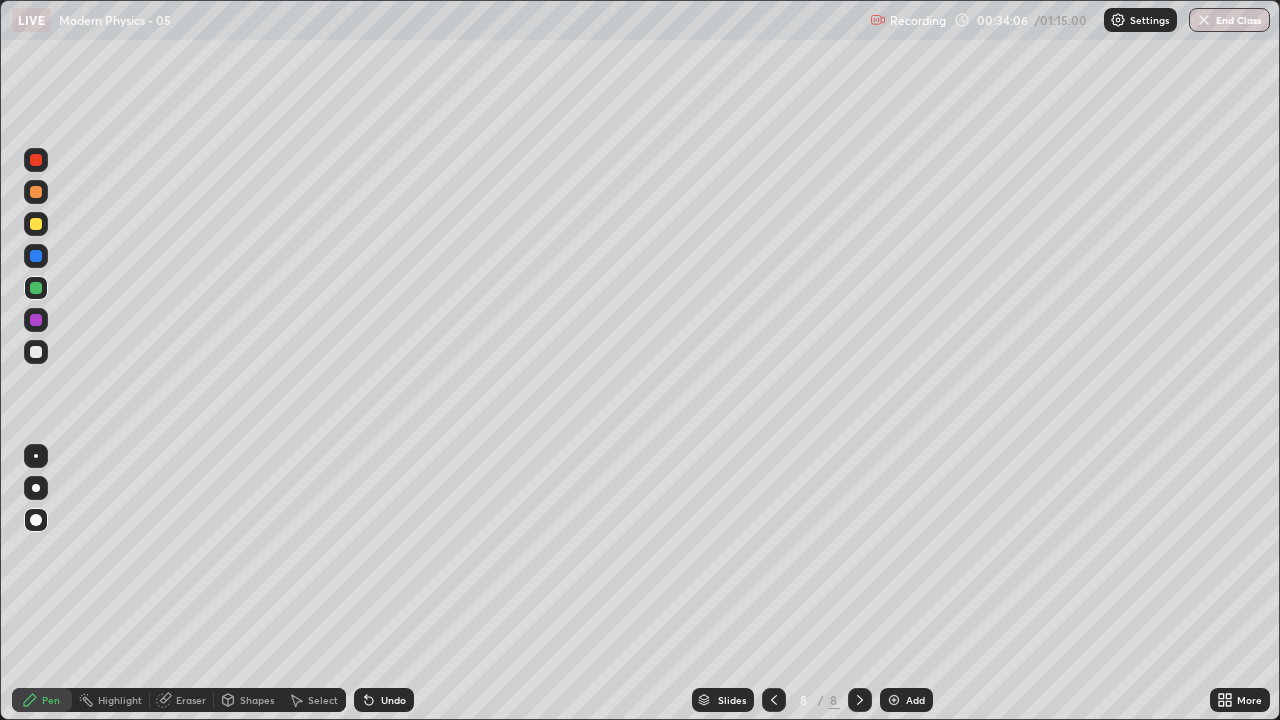 click at bounding box center (36, 352) 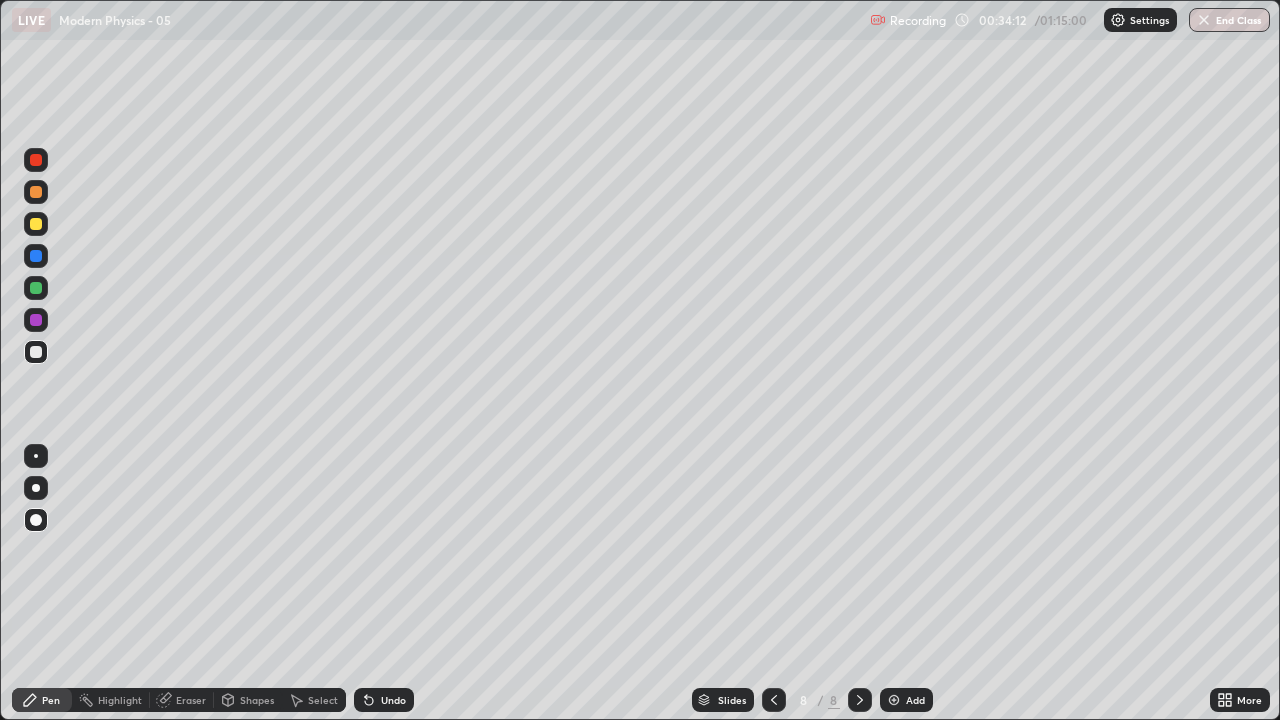 click on "Shapes" at bounding box center (257, 700) 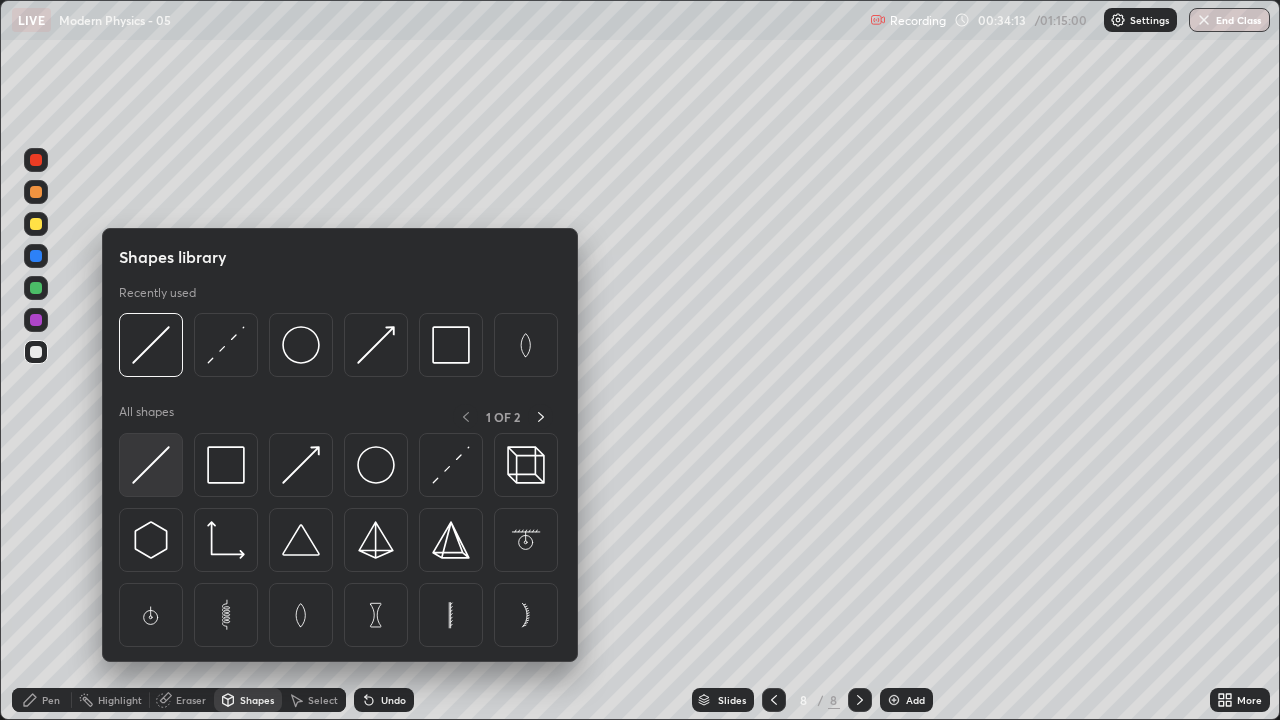 click at bounding box center [151, 465] 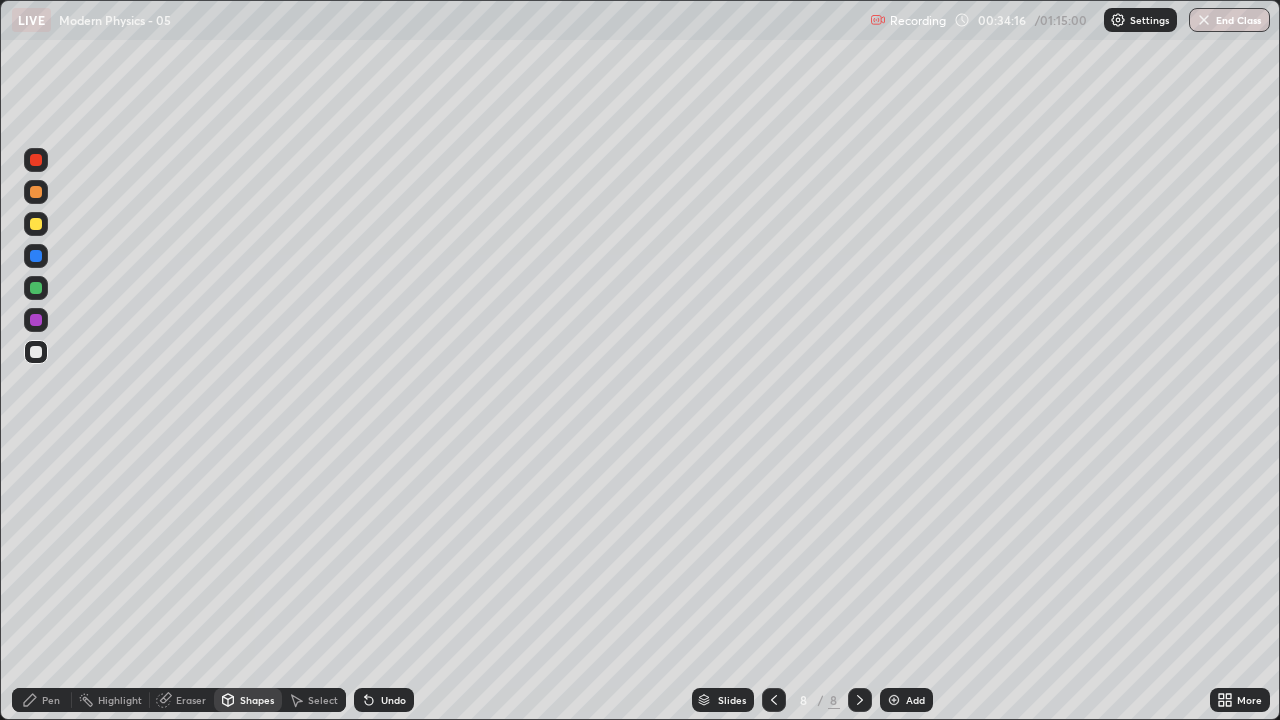 click on "Pen" at bounding box center (51, 700) 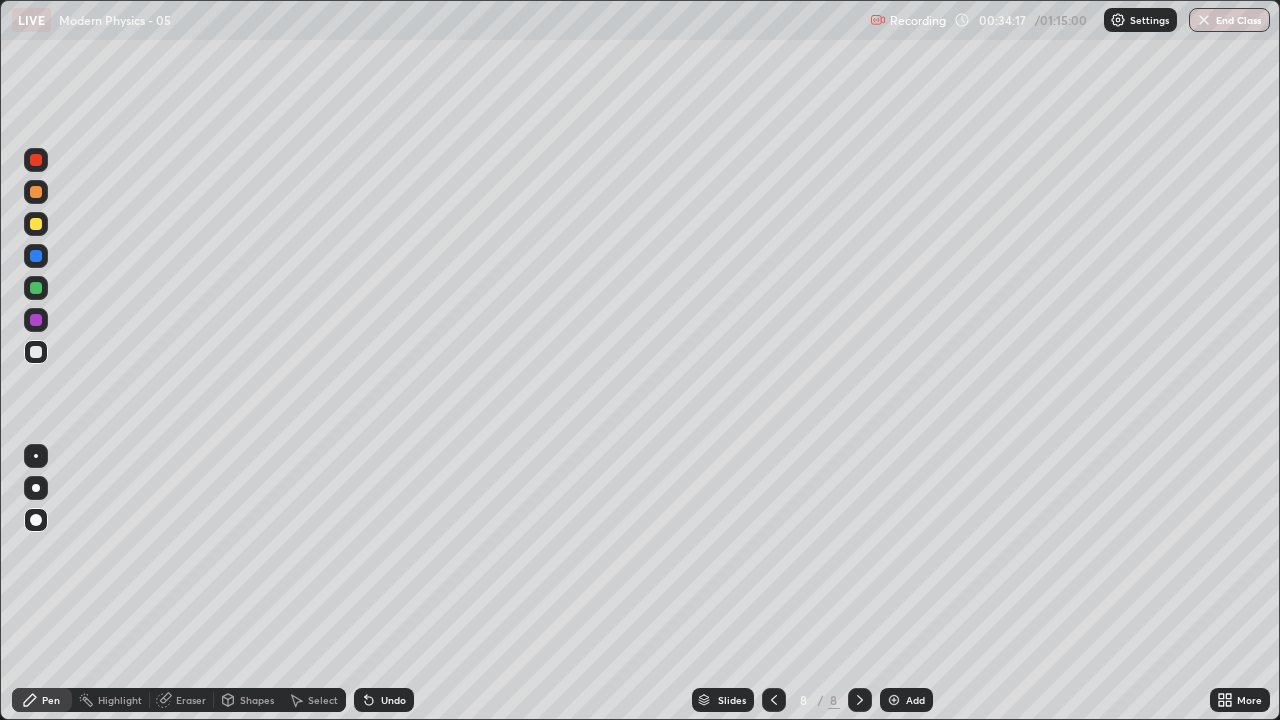 click at bounding box center (36, 224) 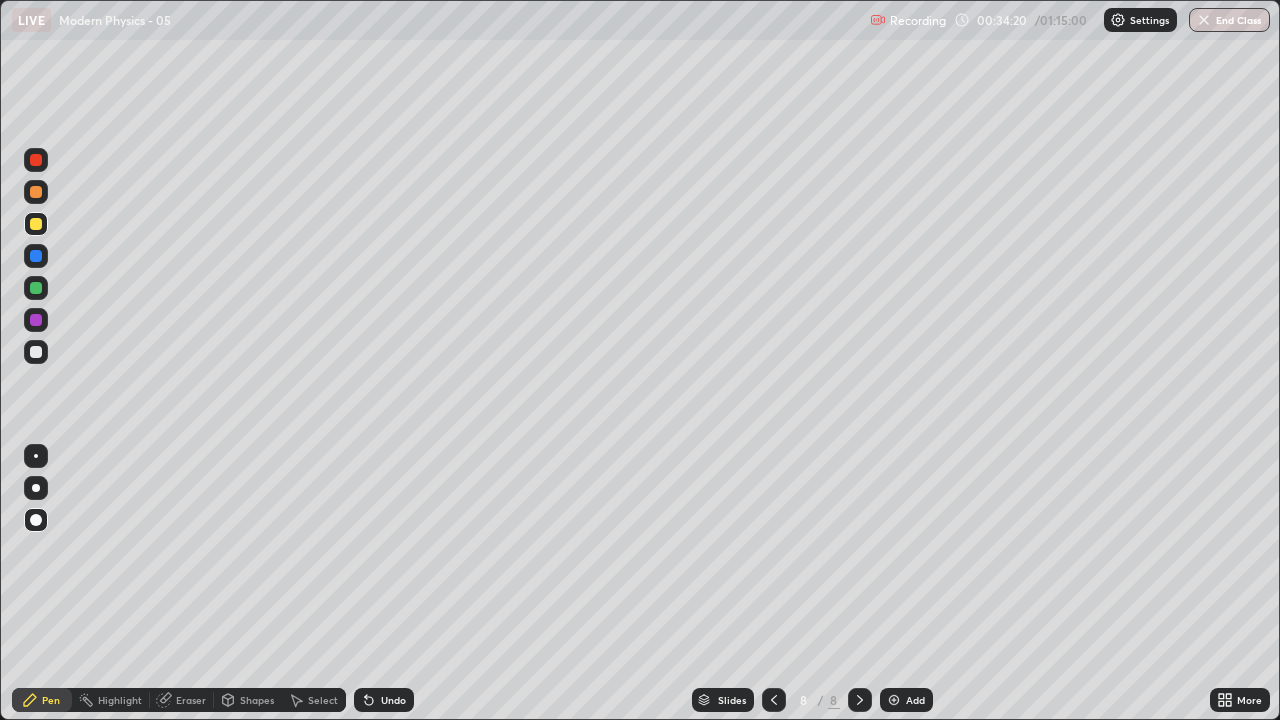 click on "Undo" at bounding box center (384, 700) 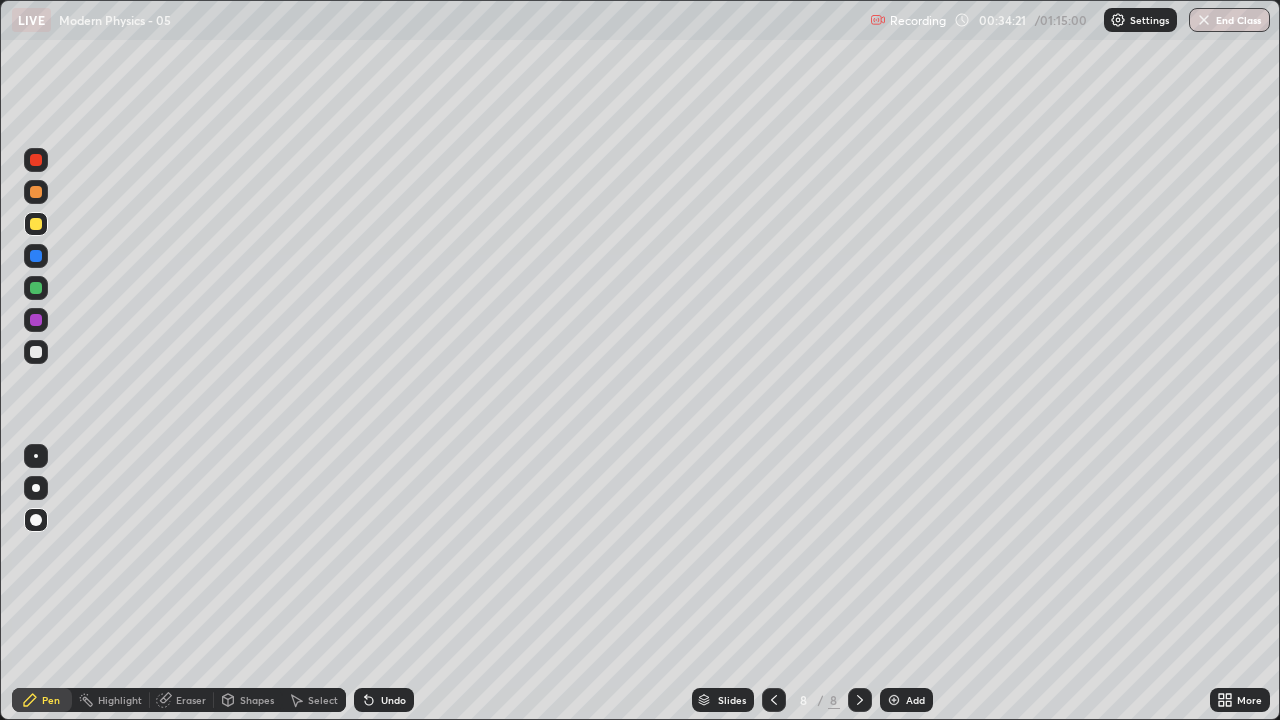 click on "Shapes" at bounding box center (257, 700) 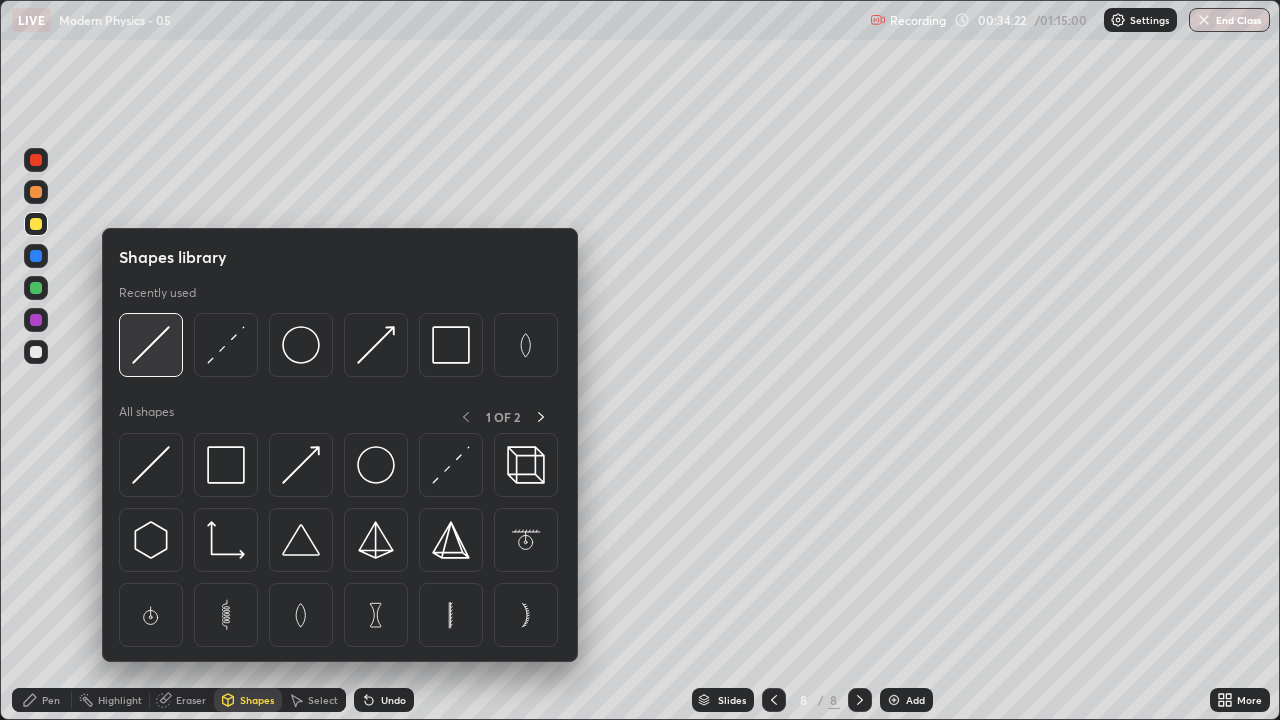 click at bounding box center (151, 345) 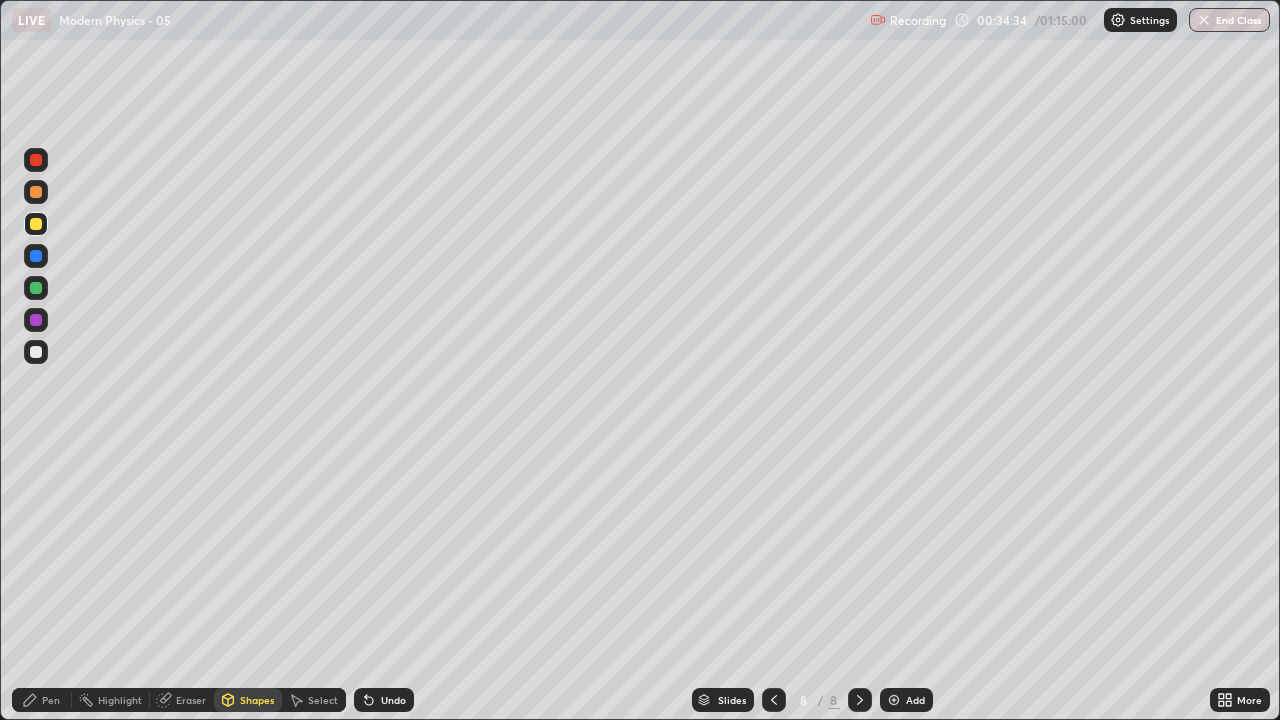 click at bounding box center [36, 288] 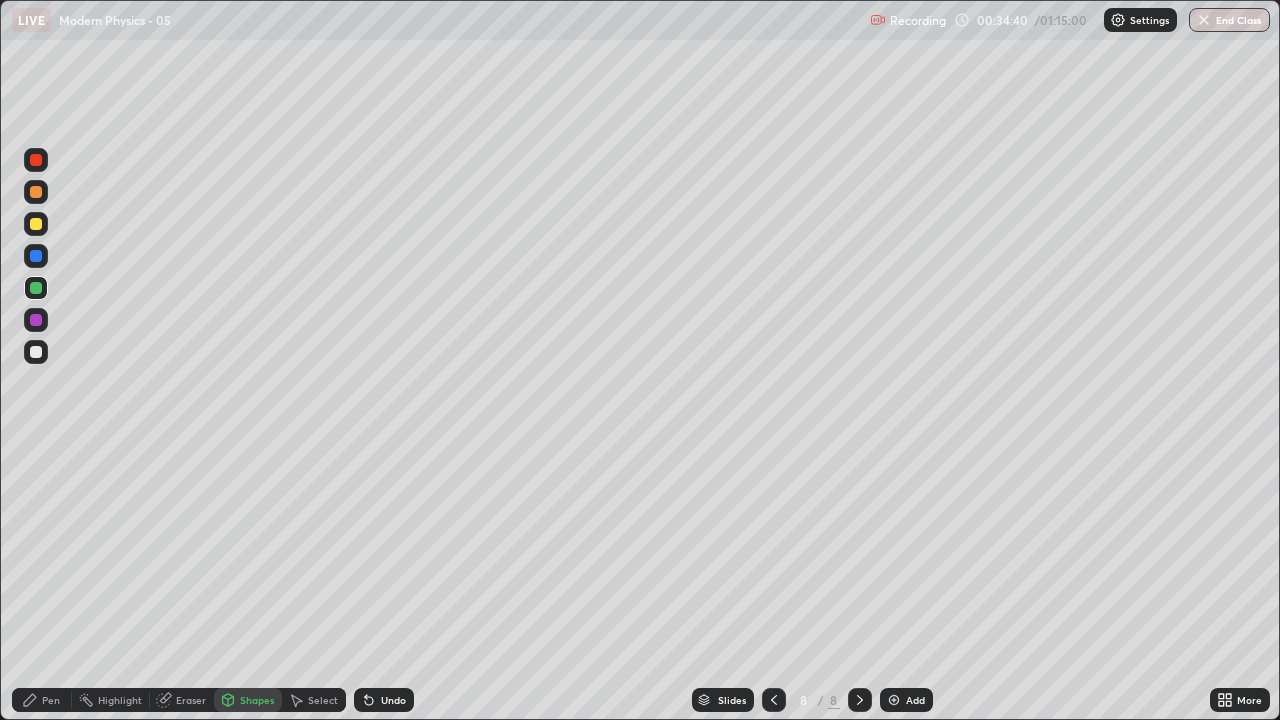 click on "Pen" at bounding box center [51, 700] 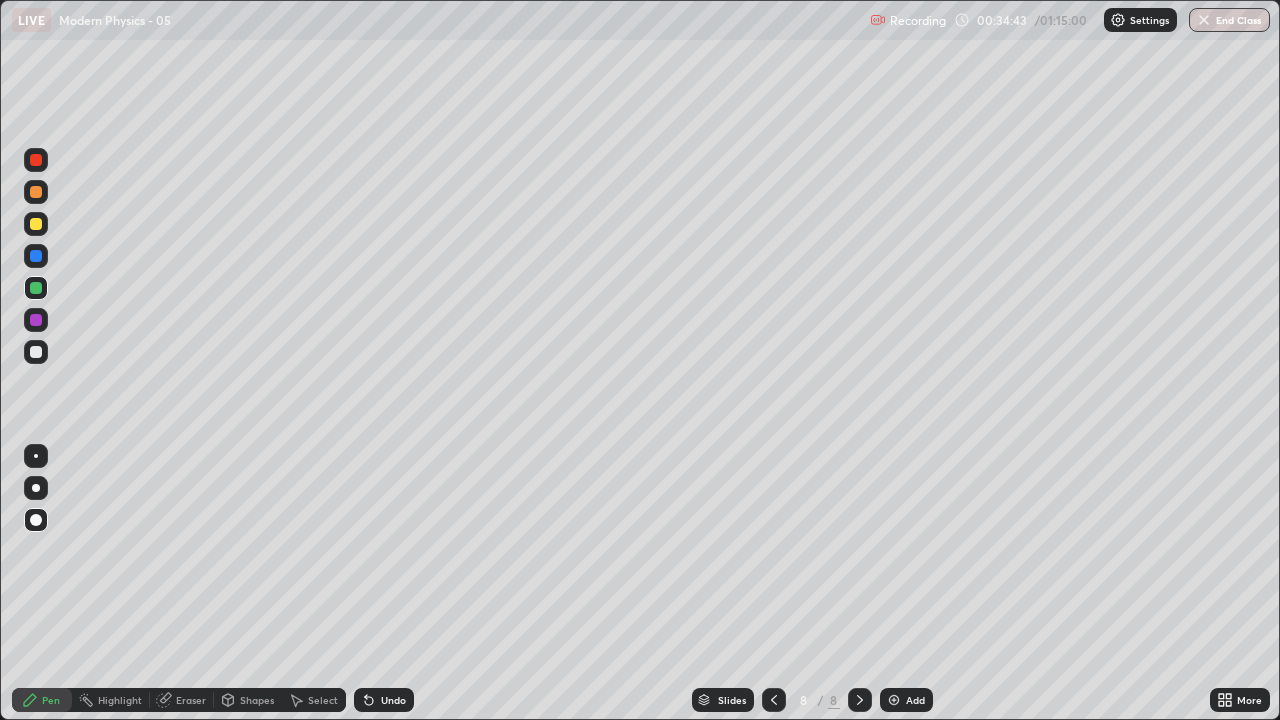 click at bounding box center (36, 224) 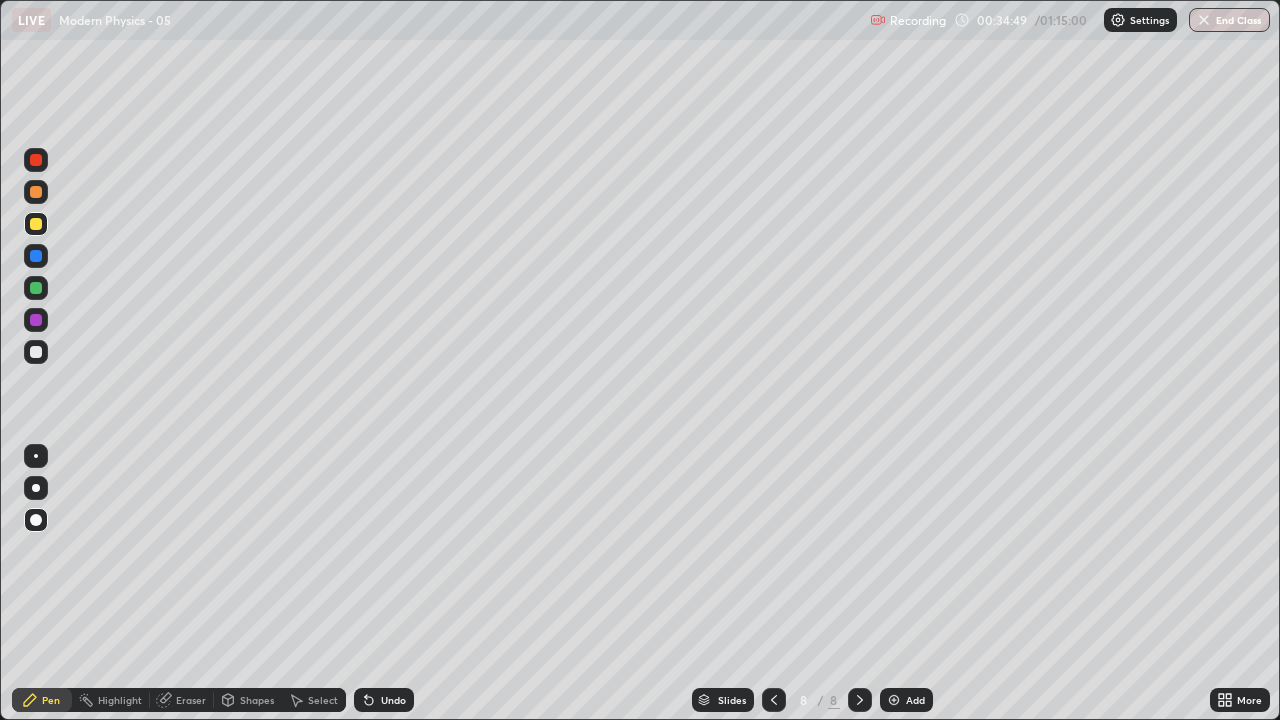 click at bounding box center [36, 352] 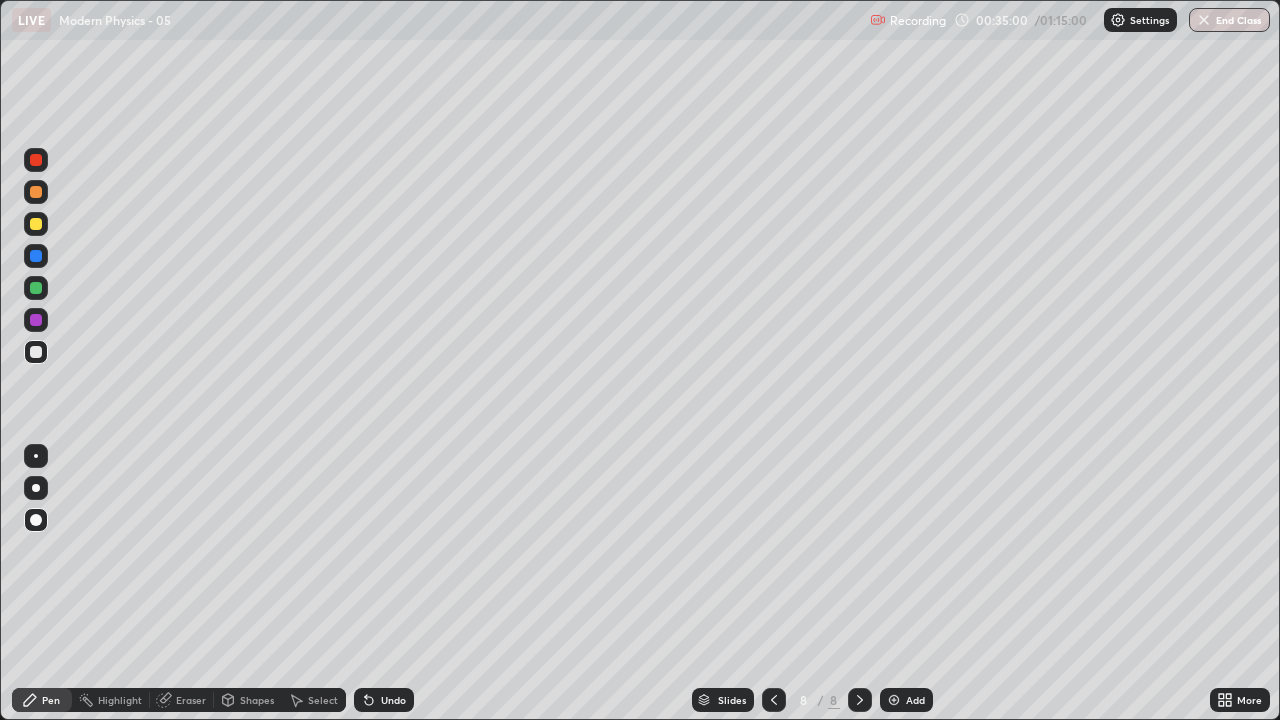 click at bounding box center [36, 224] 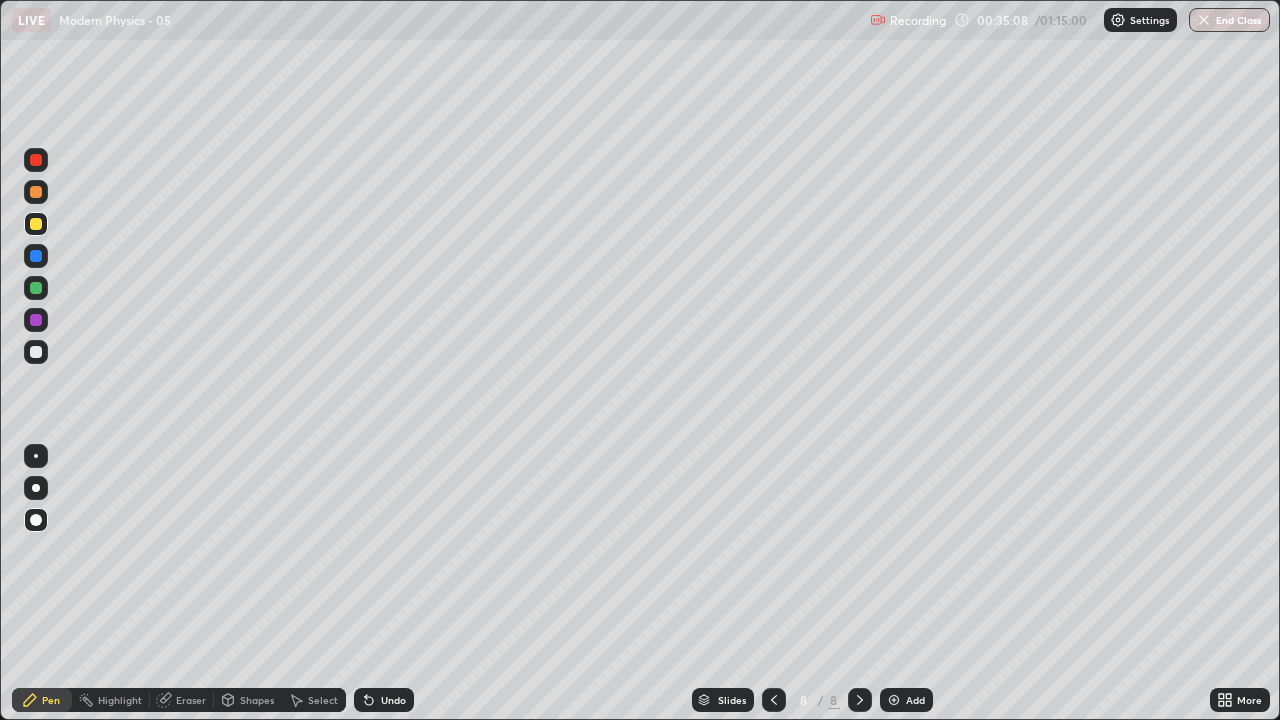 click at bounding box center (36, 288) 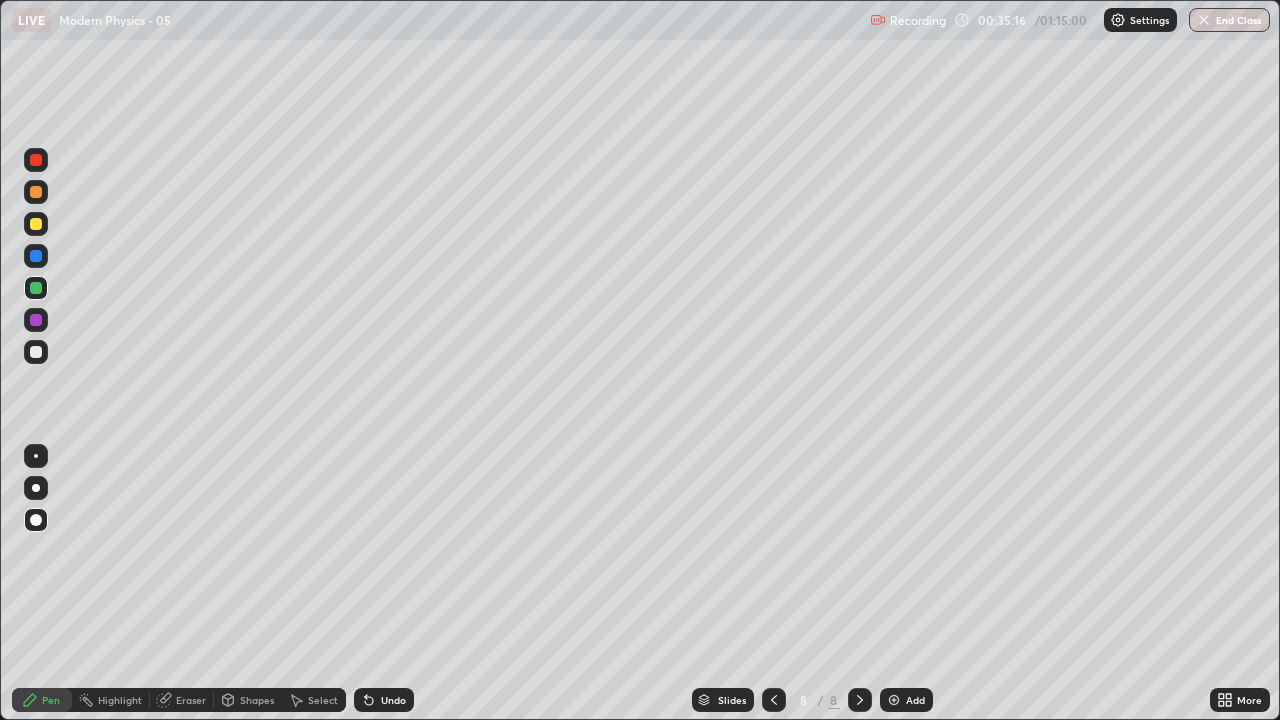 click at bounding box center [36, 224] 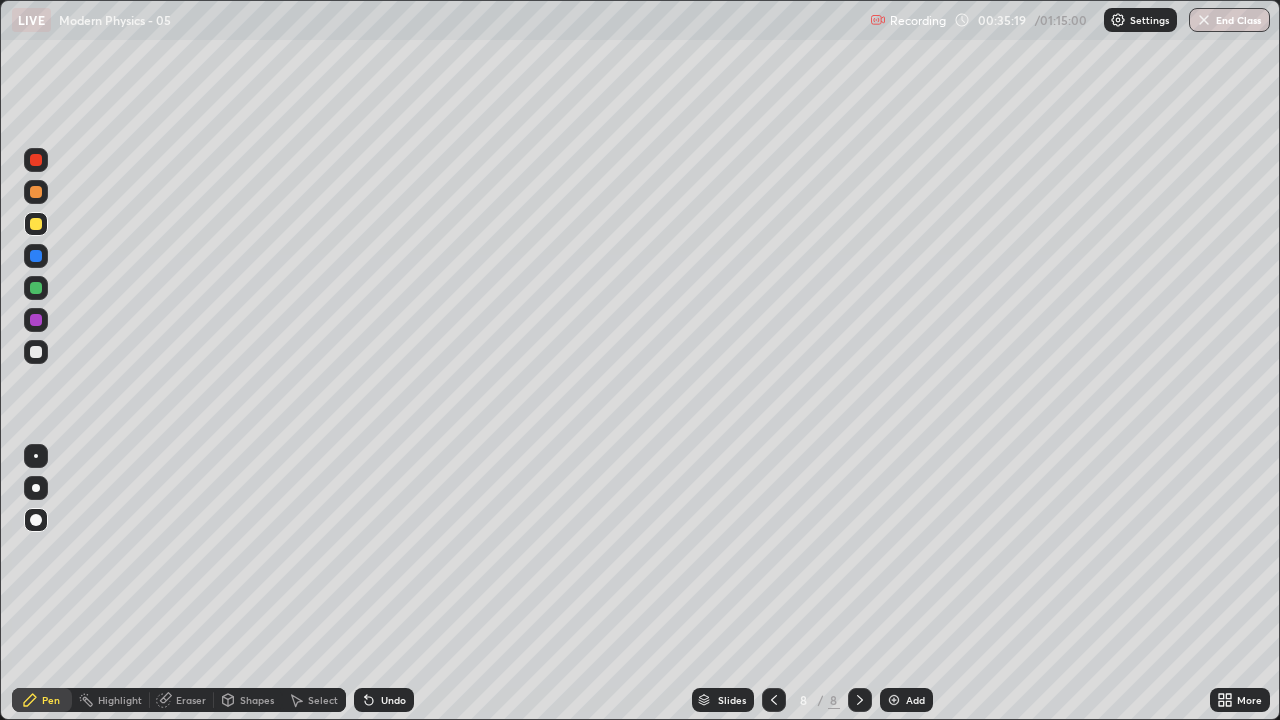 click 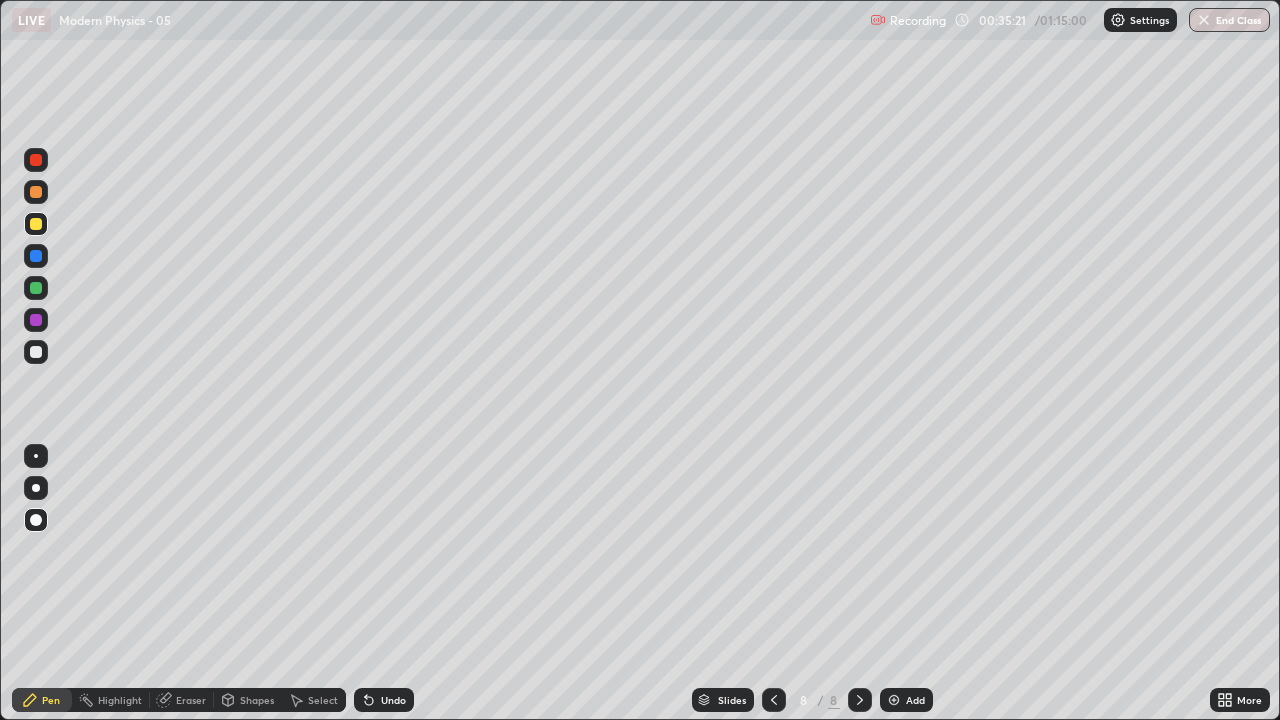 click at bounding box center (36, 352) 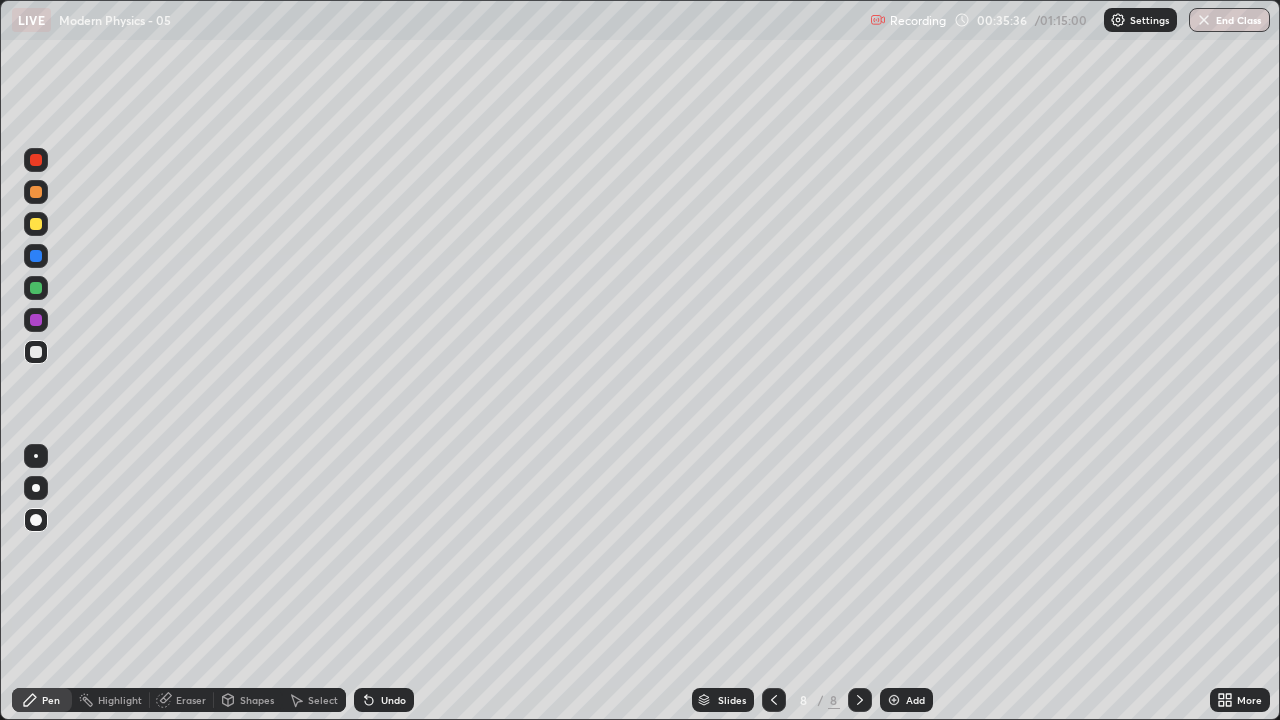 click 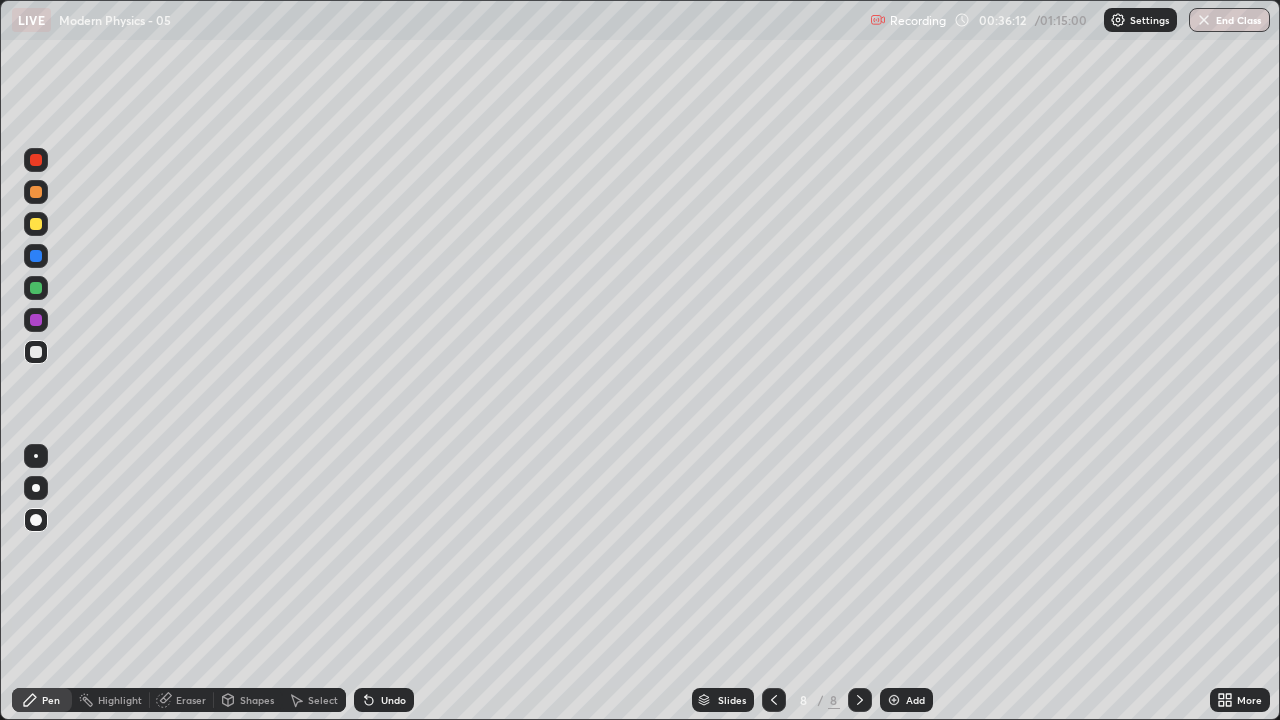 click 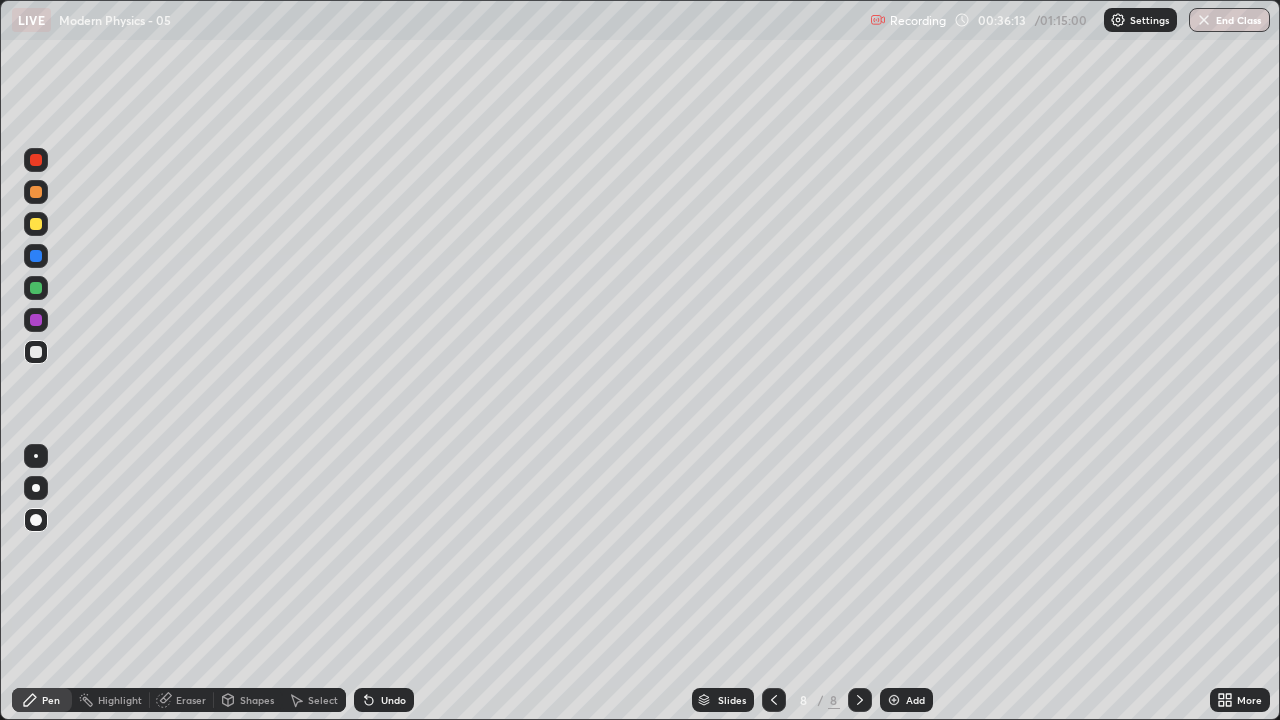 click 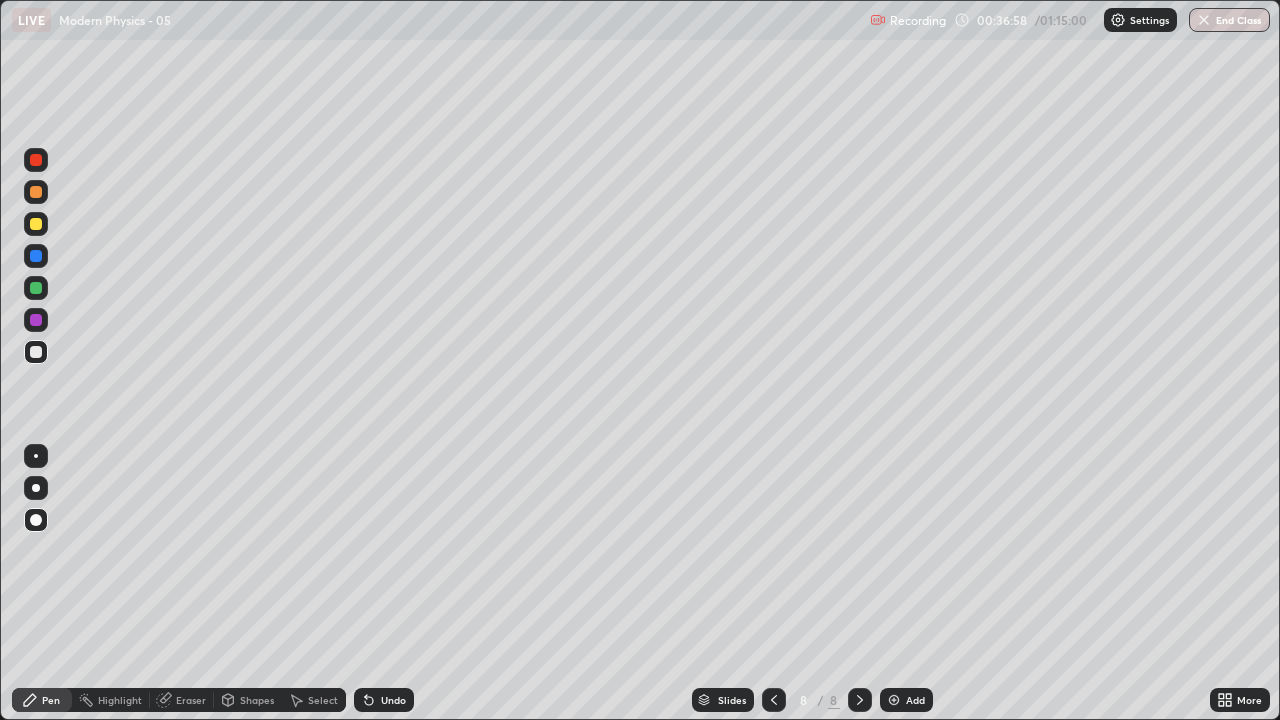 click at bounding box center [36, 192] 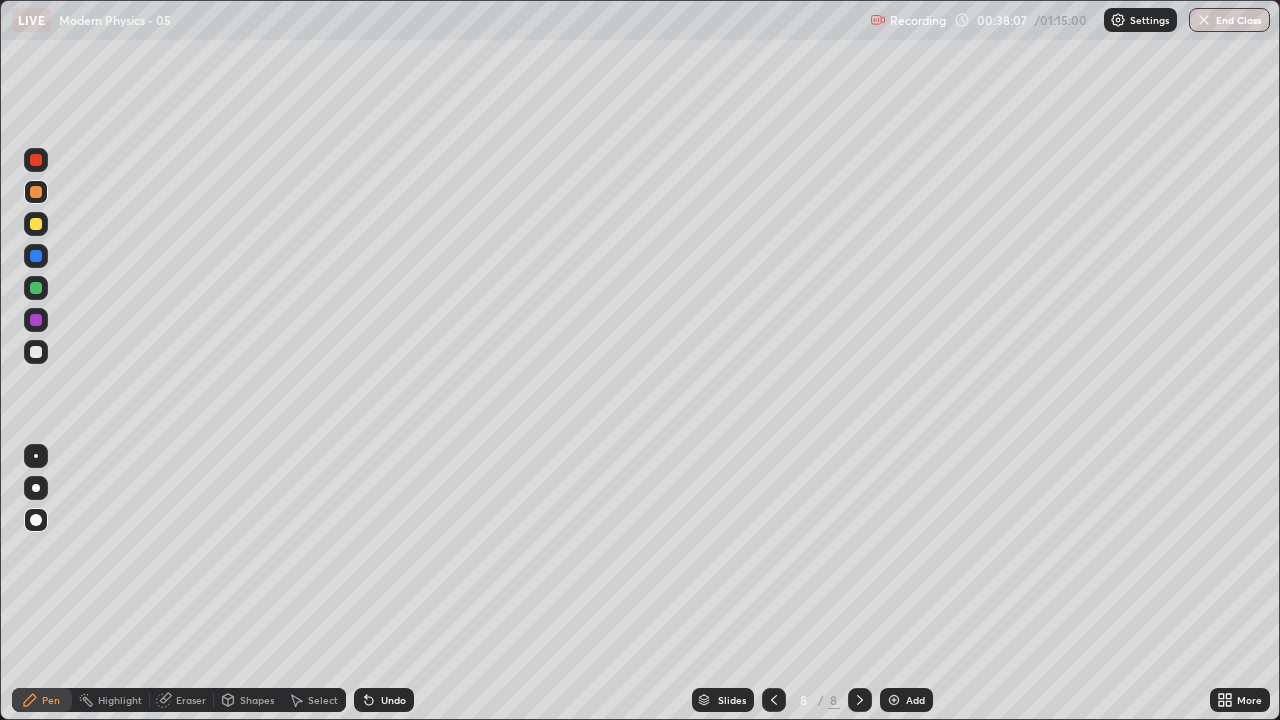 click at bounding box center (36, 224) 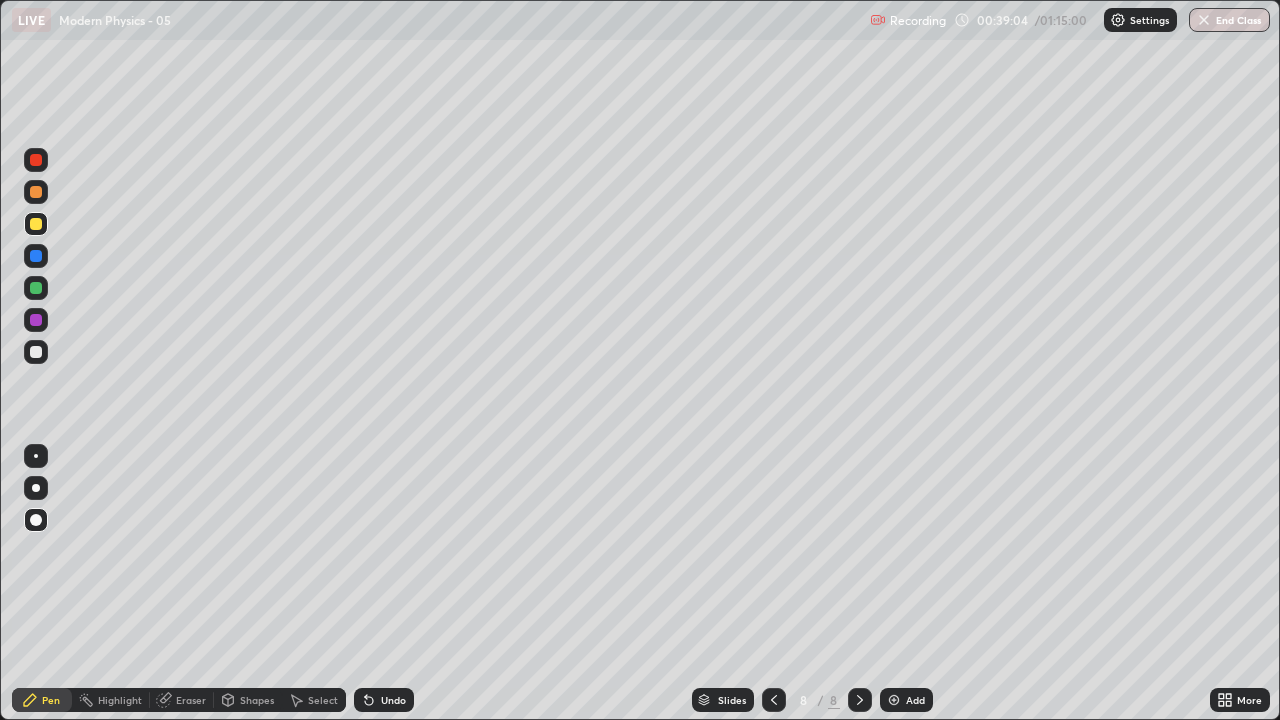 click at bounding box center (894, 700) 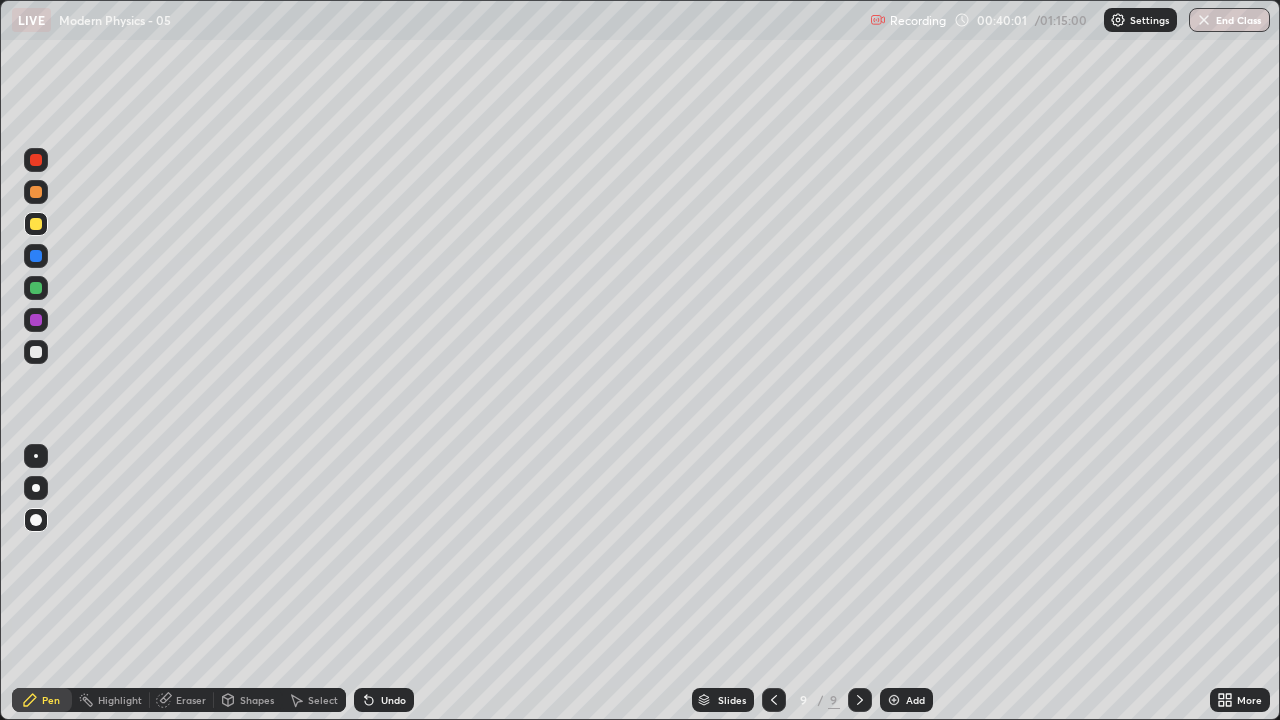click 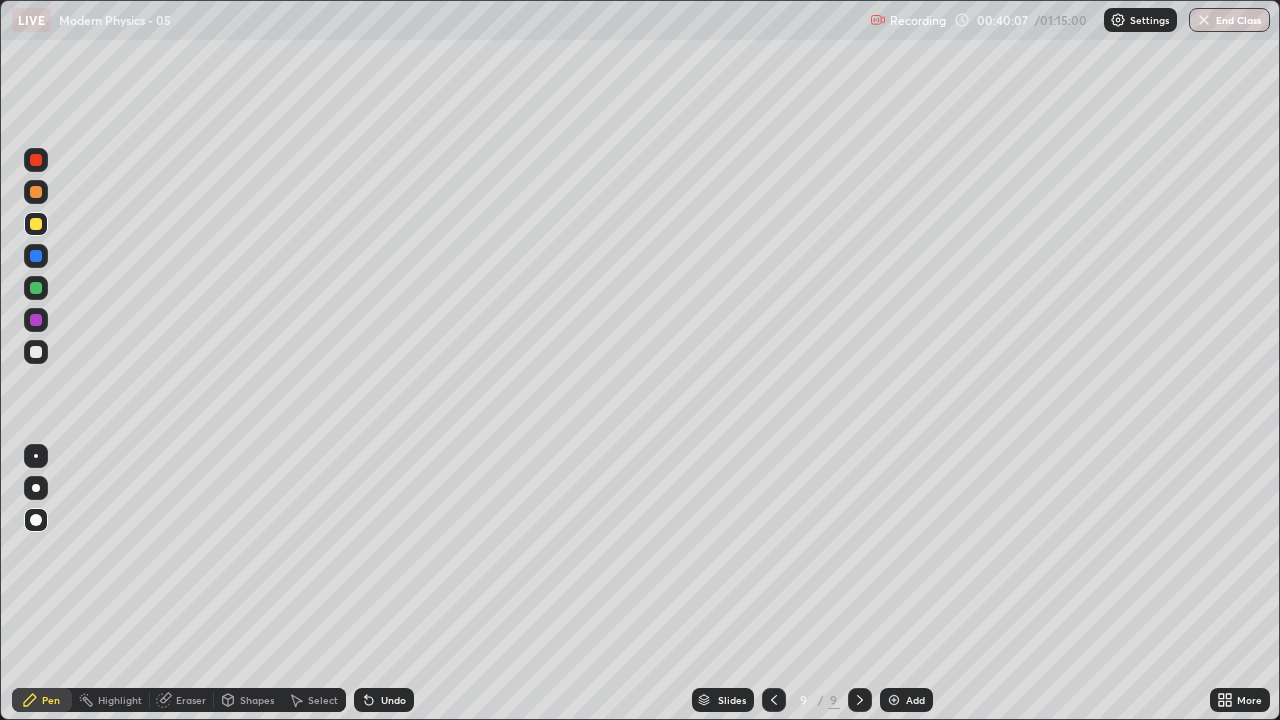 click 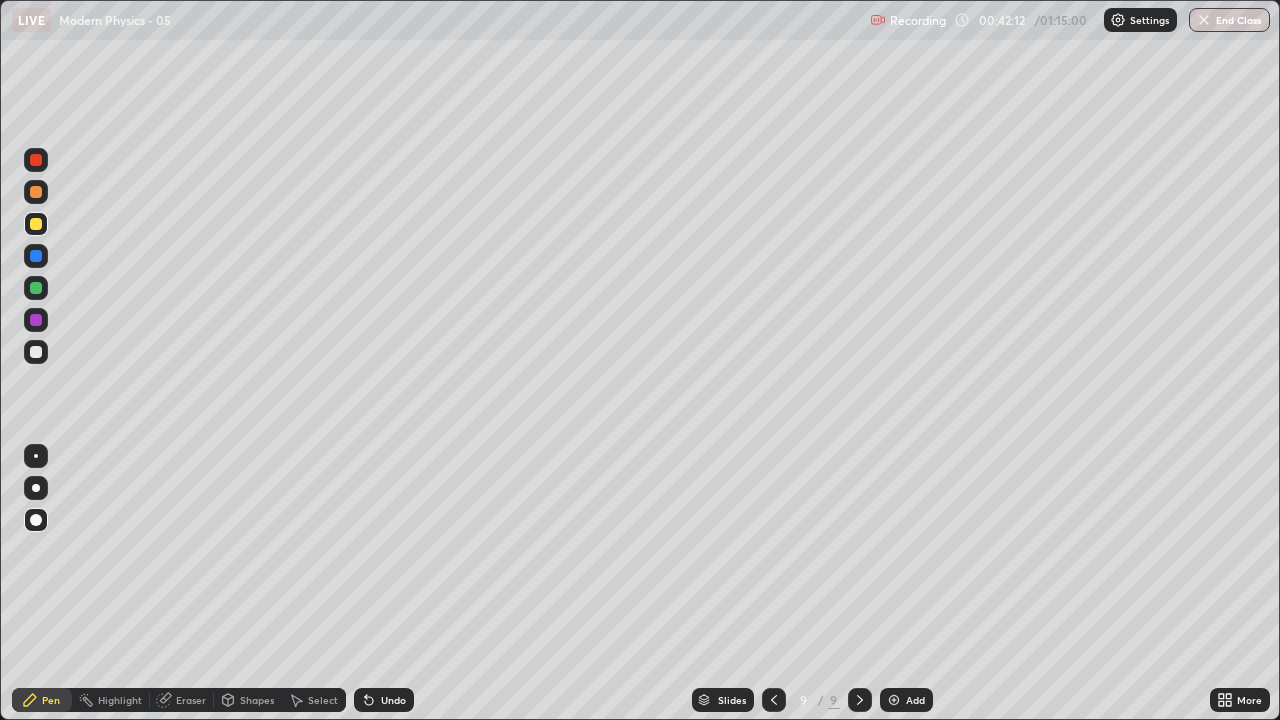 click 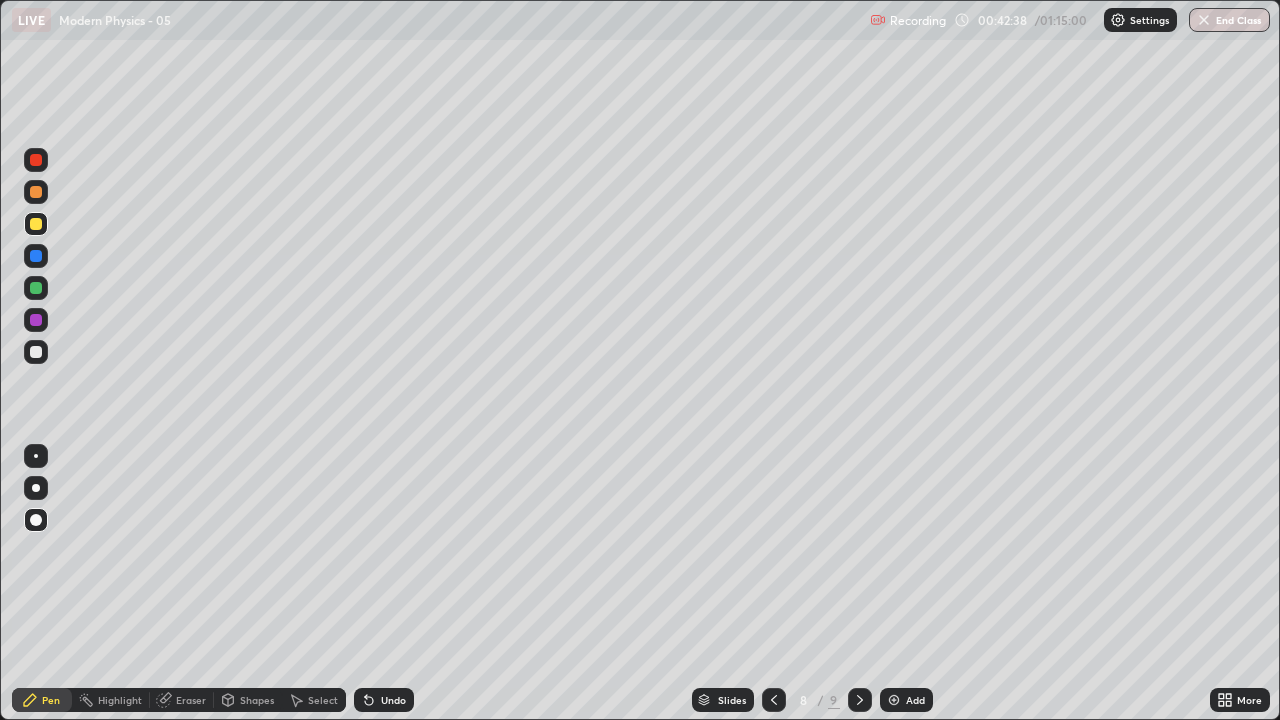 click at bounding box center (860, 700) 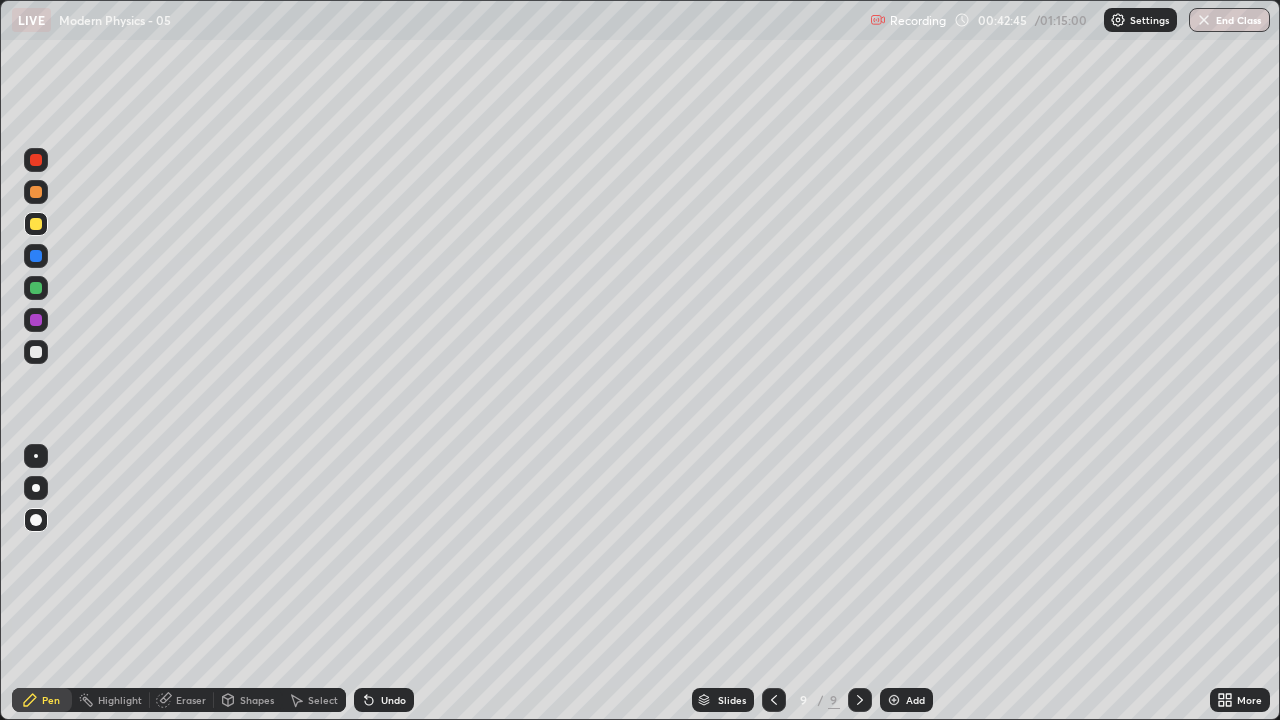 click at bounding box center [774, 700] 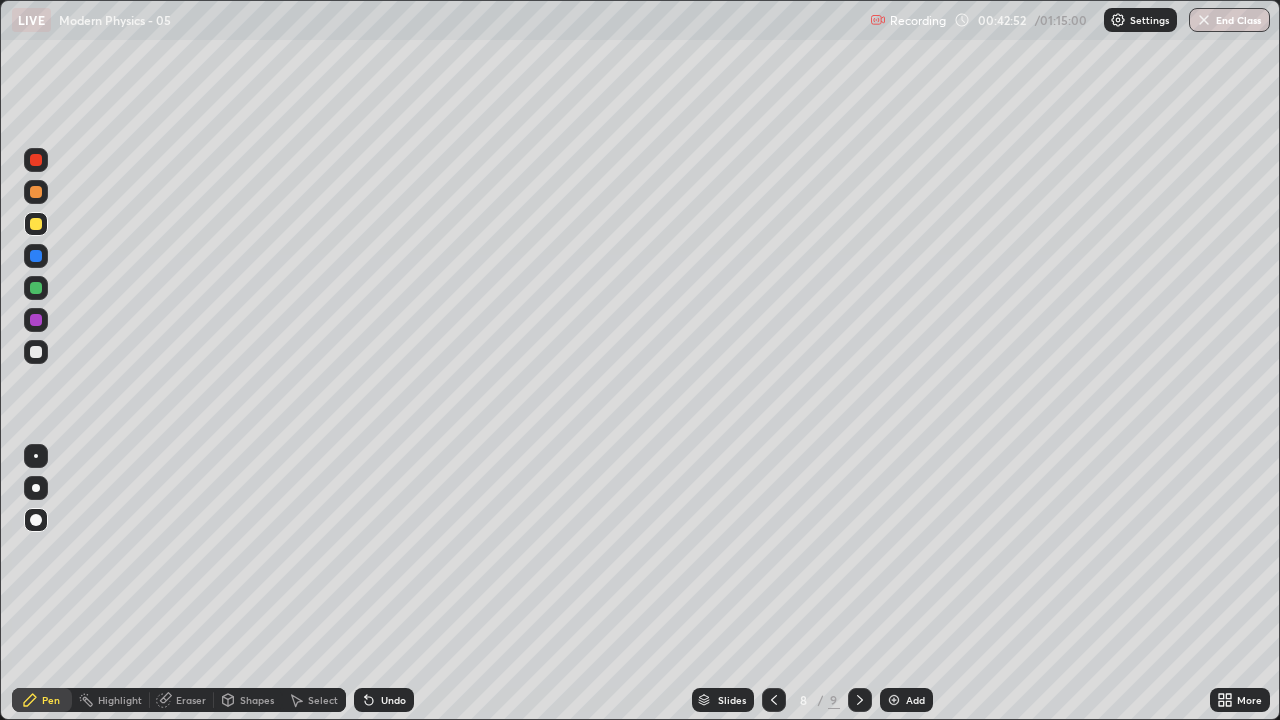 click at bounding box center (860, 700) 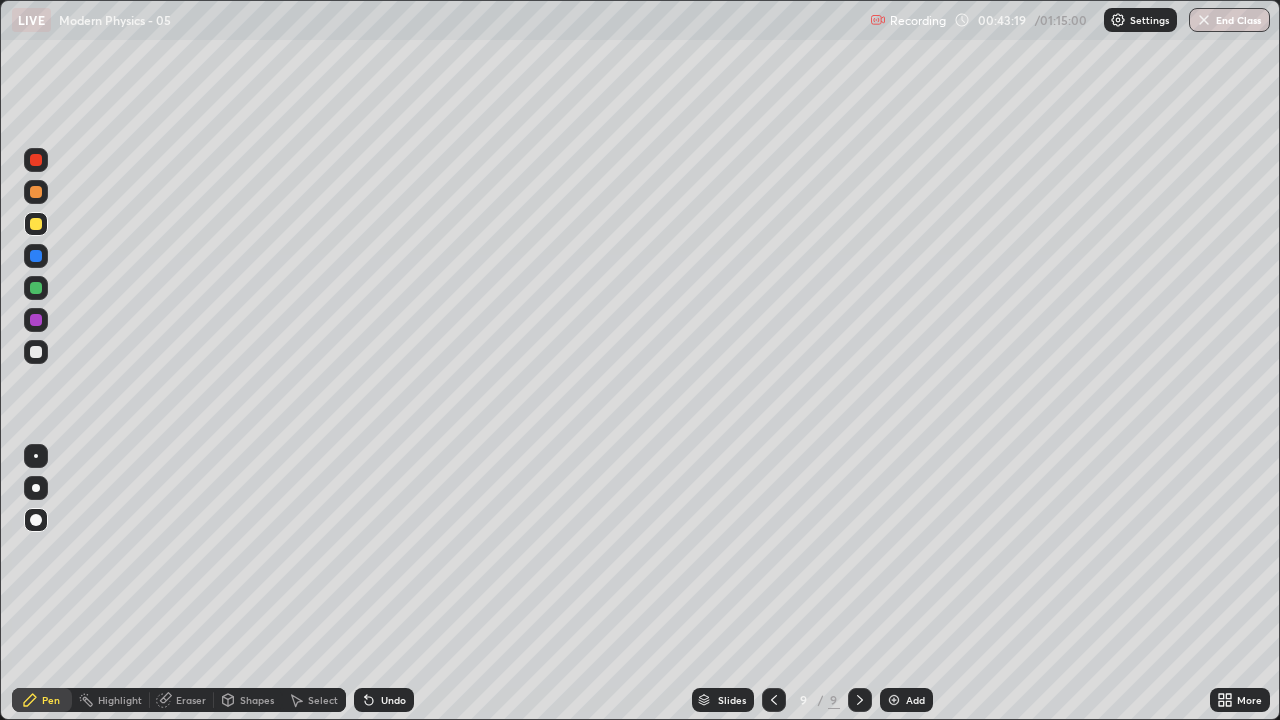 click 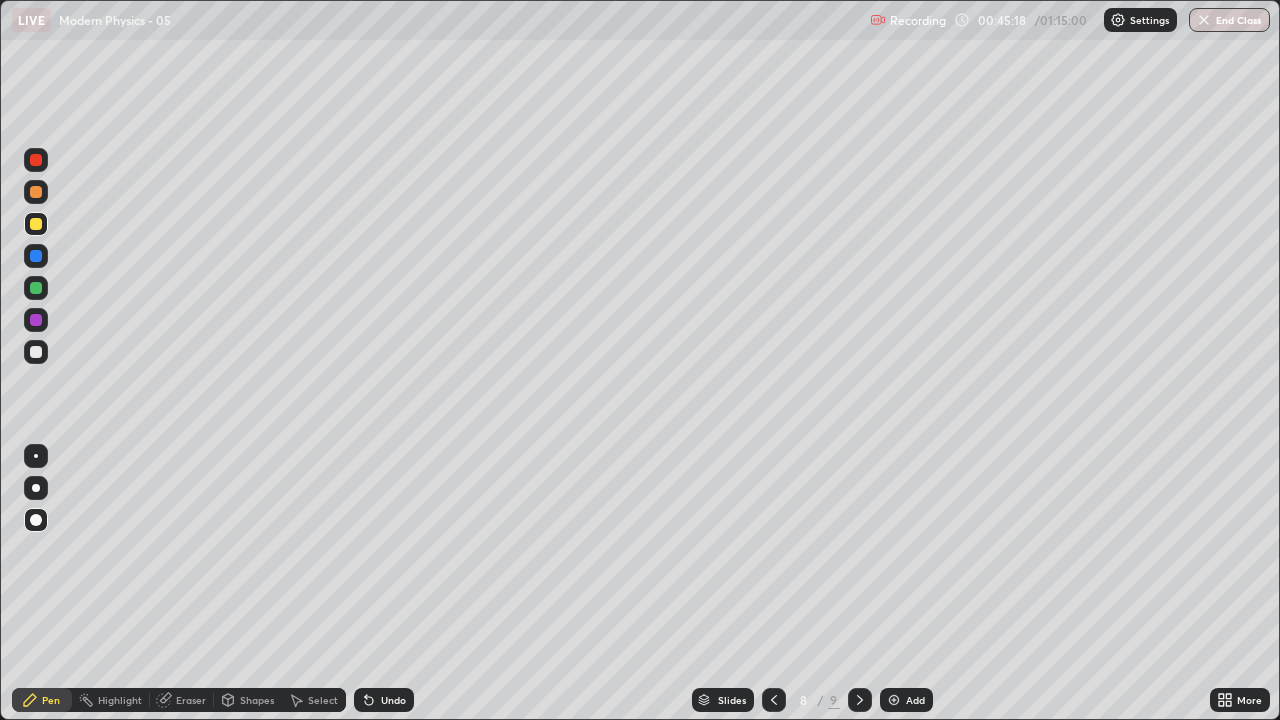 click 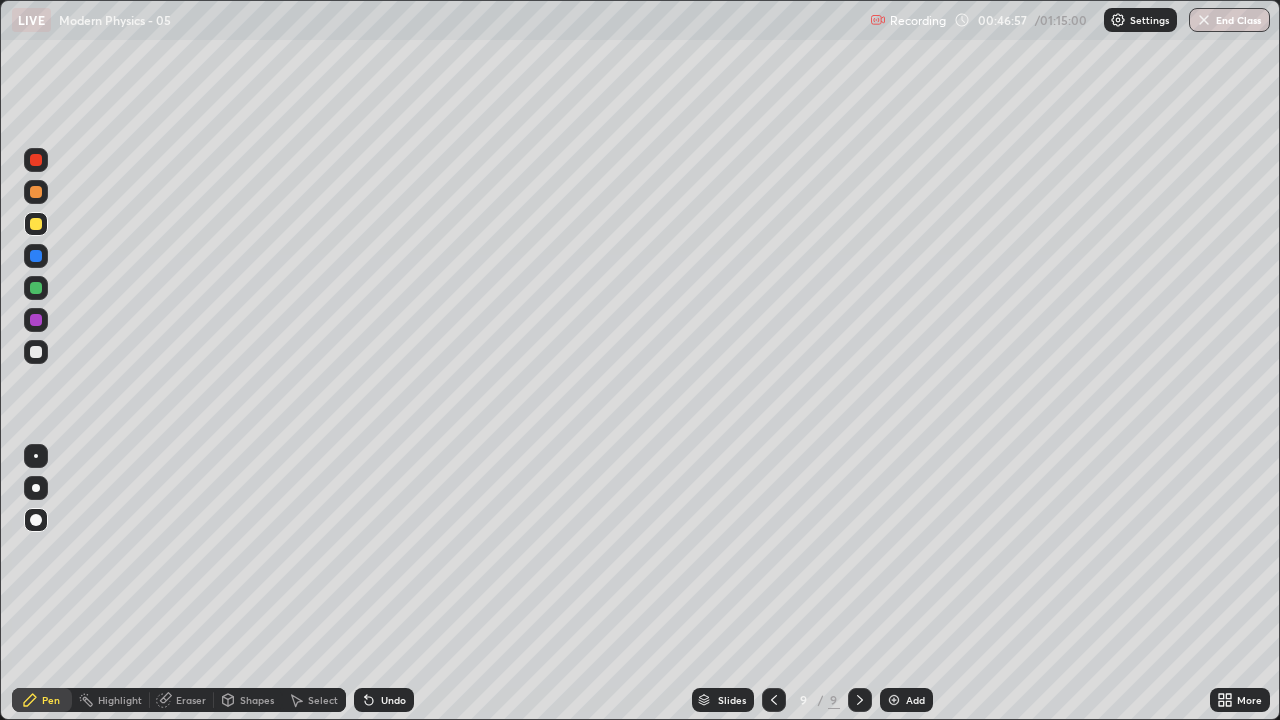 click on "Shapes" at bounding box center (257, 700) 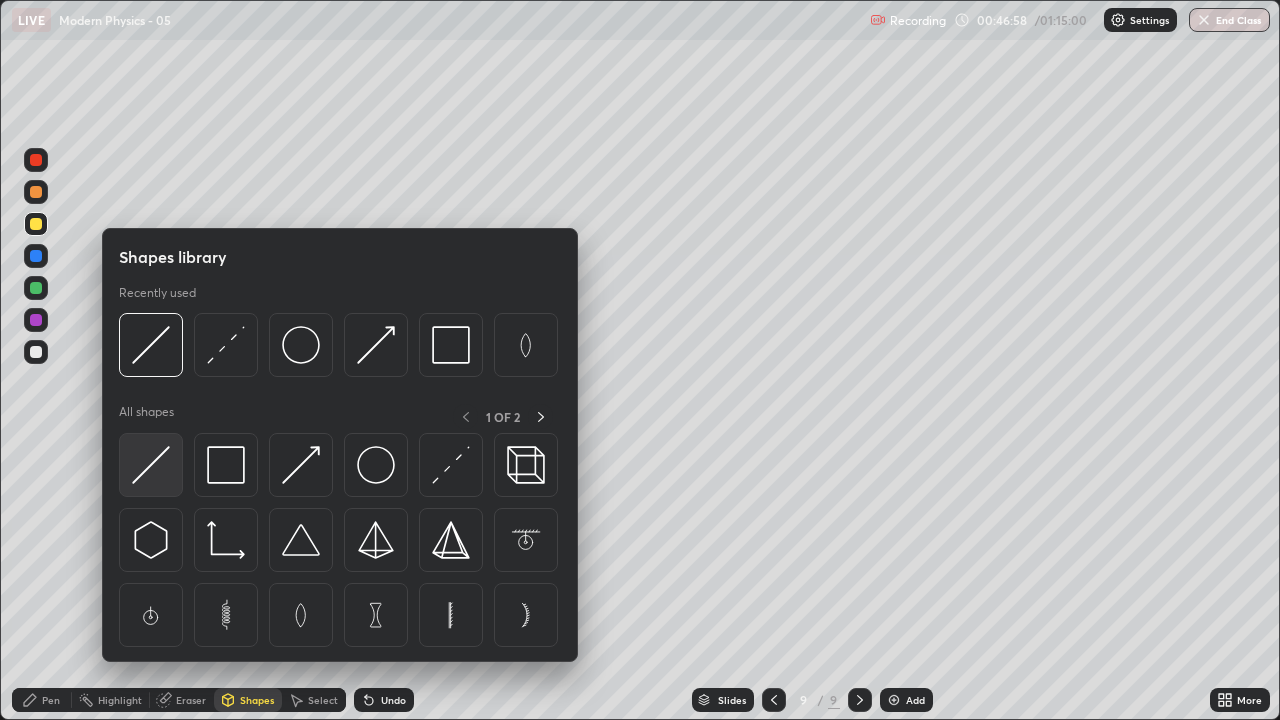 click at bounding box center (151, 465) 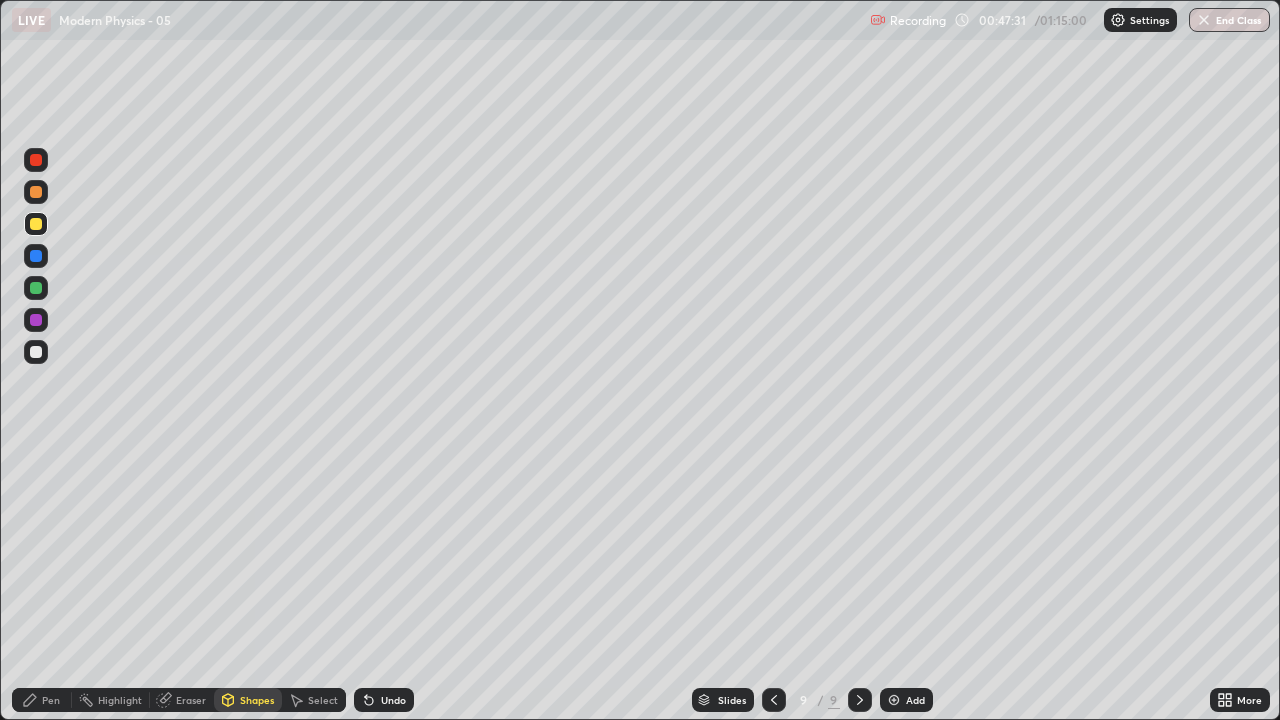 click at bounding box center (36, 352) 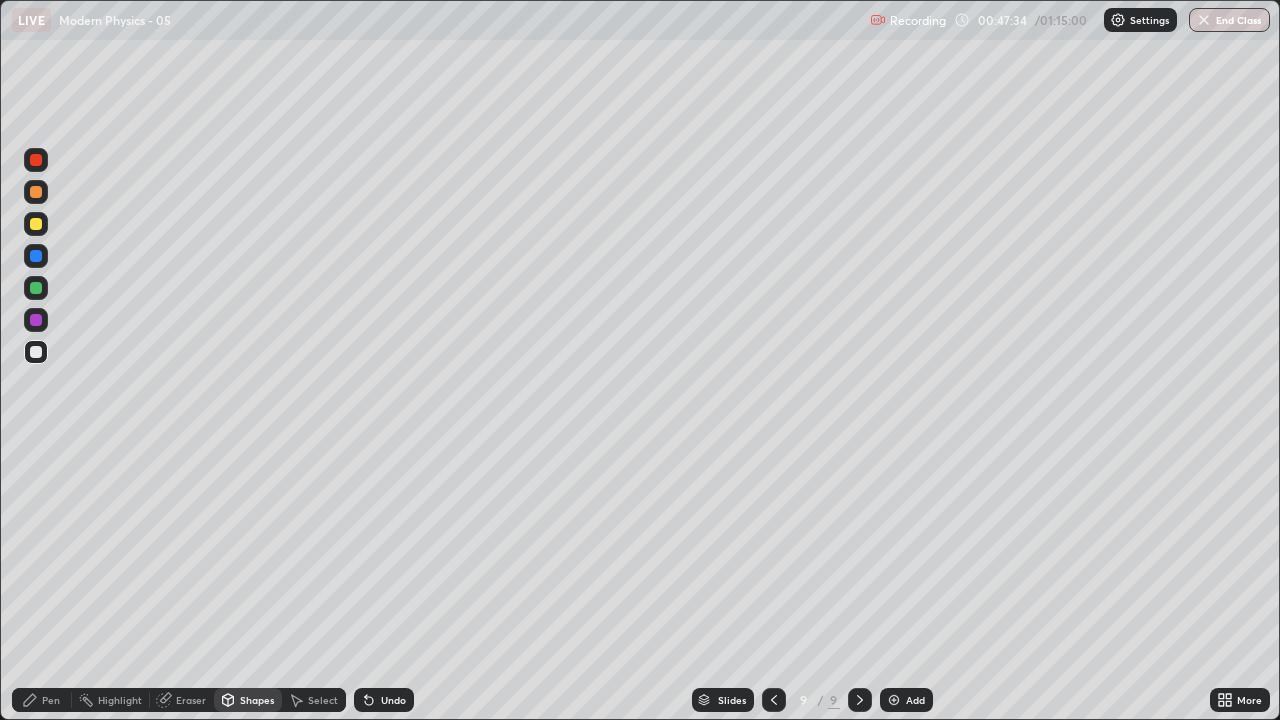 click on "Pen" at bounding box center (42, 700) 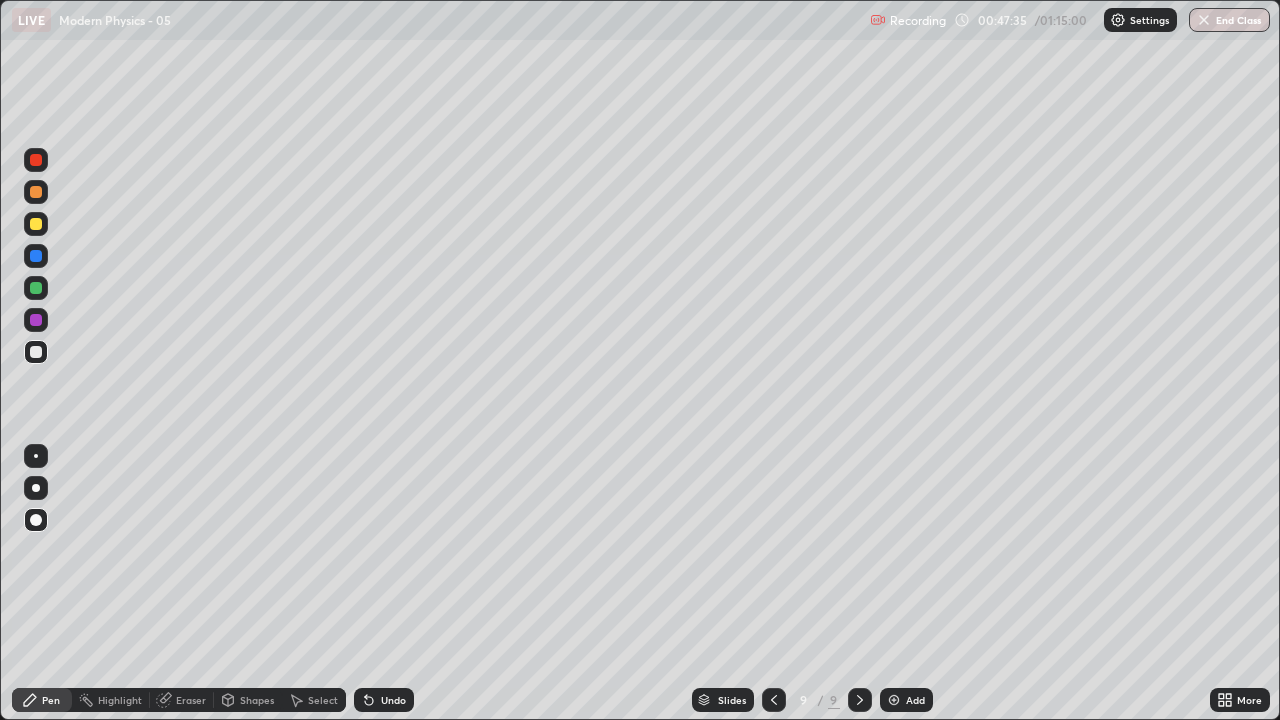 click at bounding box center [36, 520] 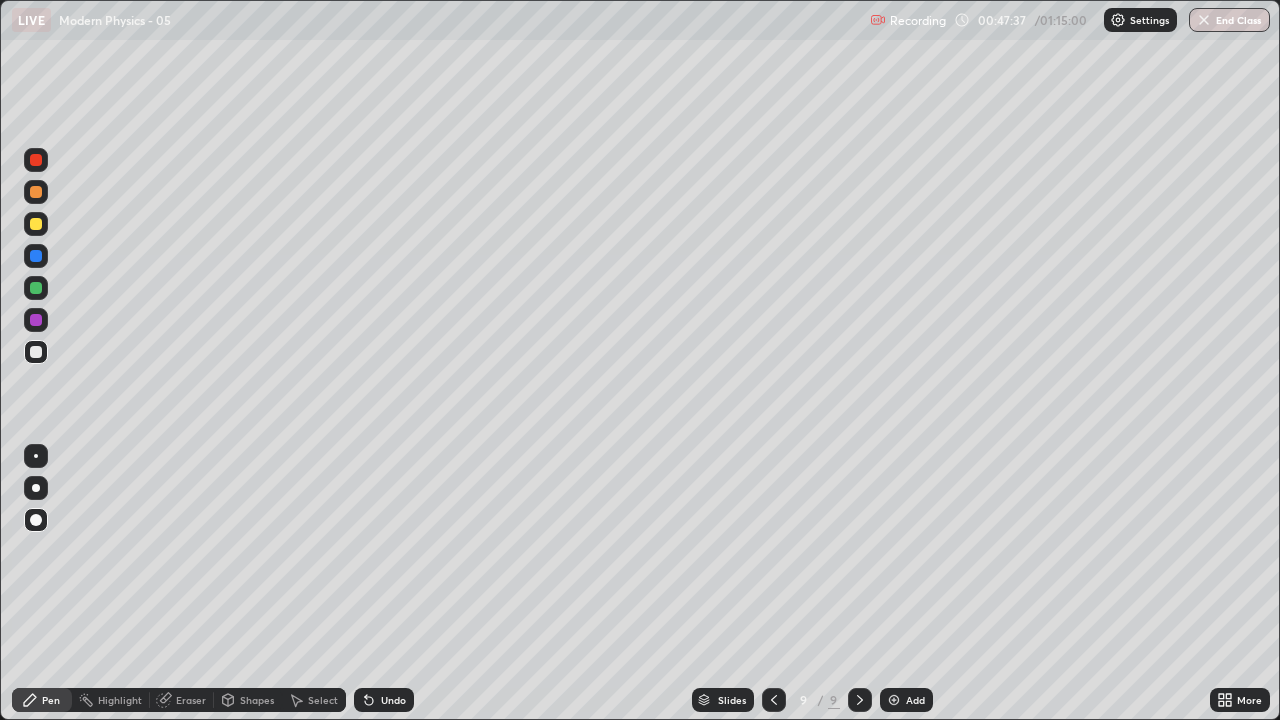 click at bounding box center (36, 352) 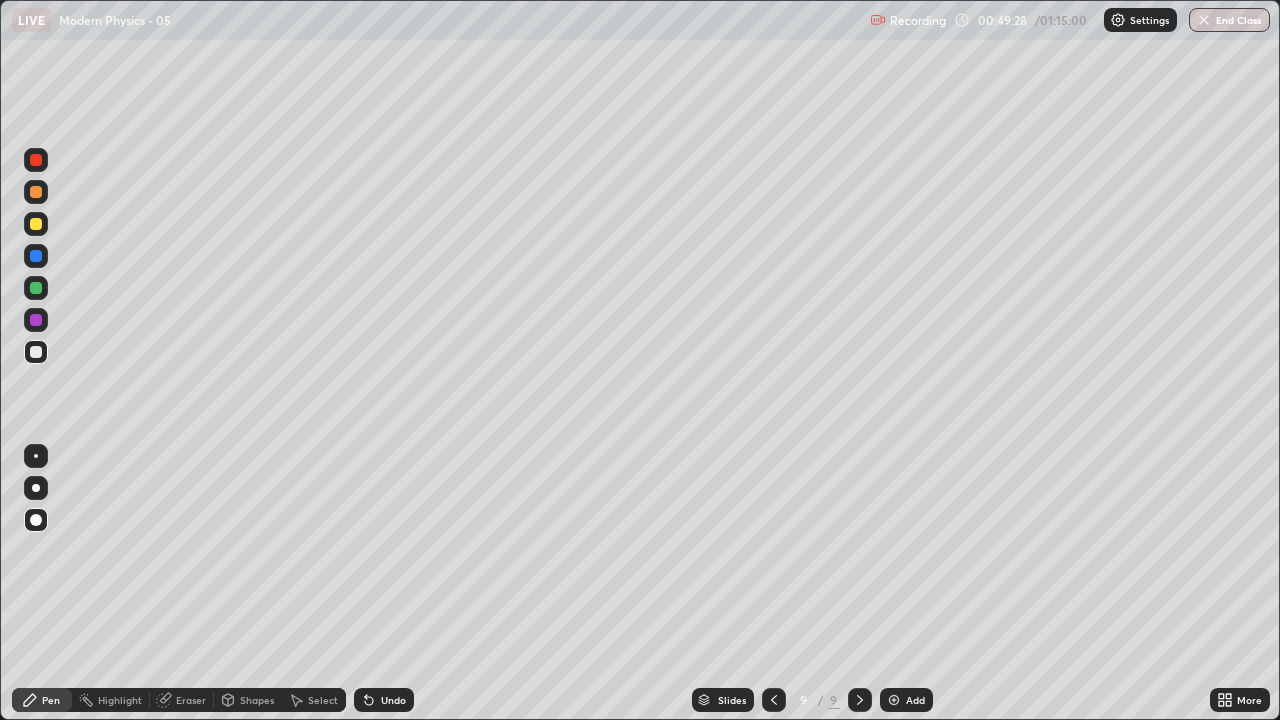 click at bounding box center (894, 700) 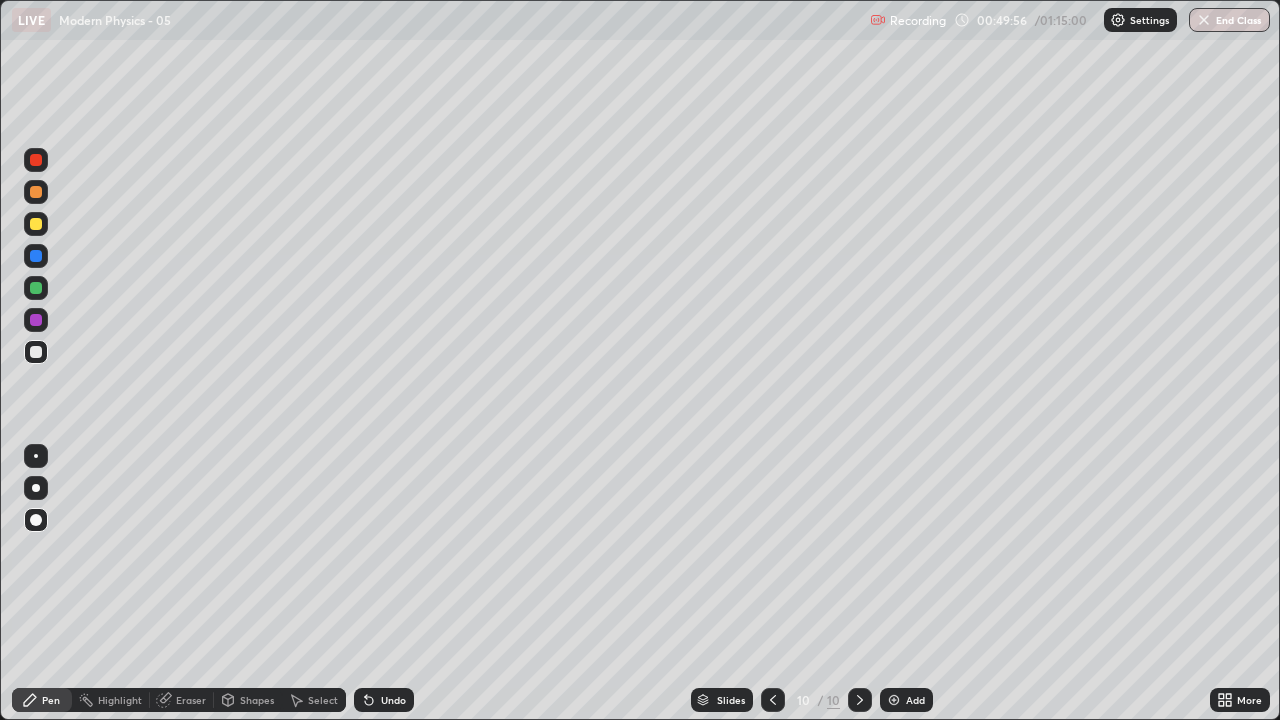 click 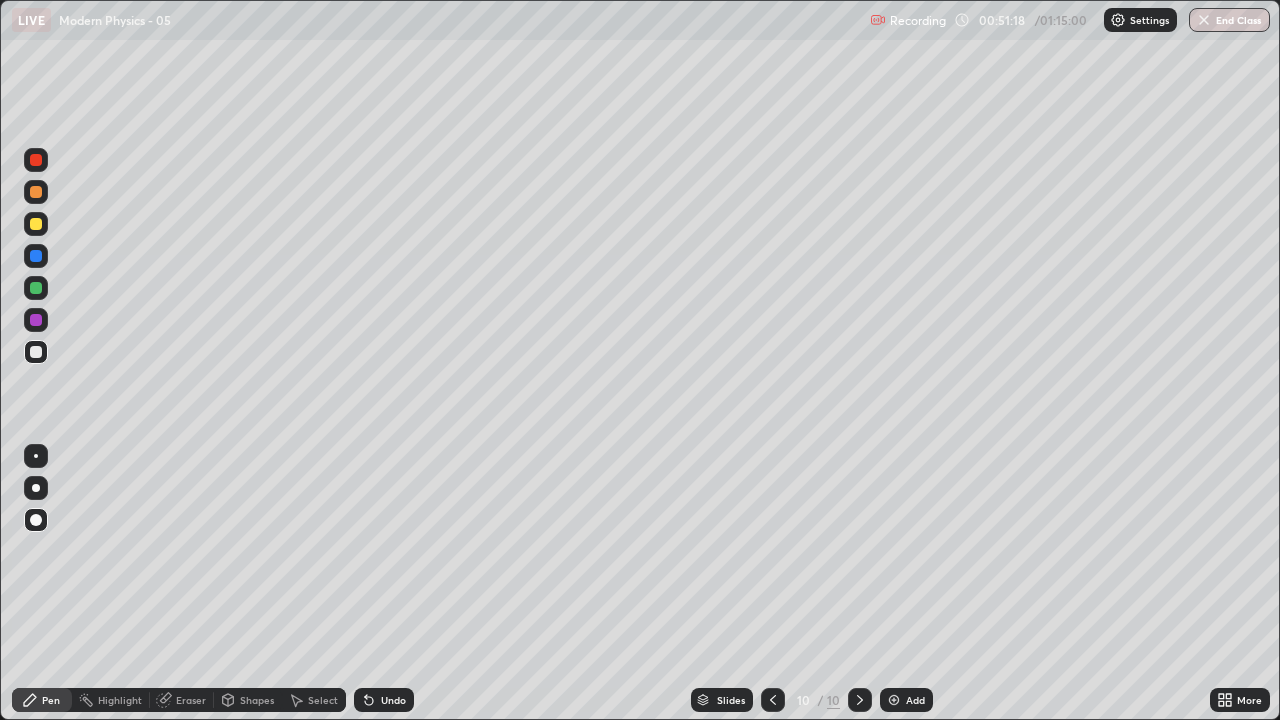 click 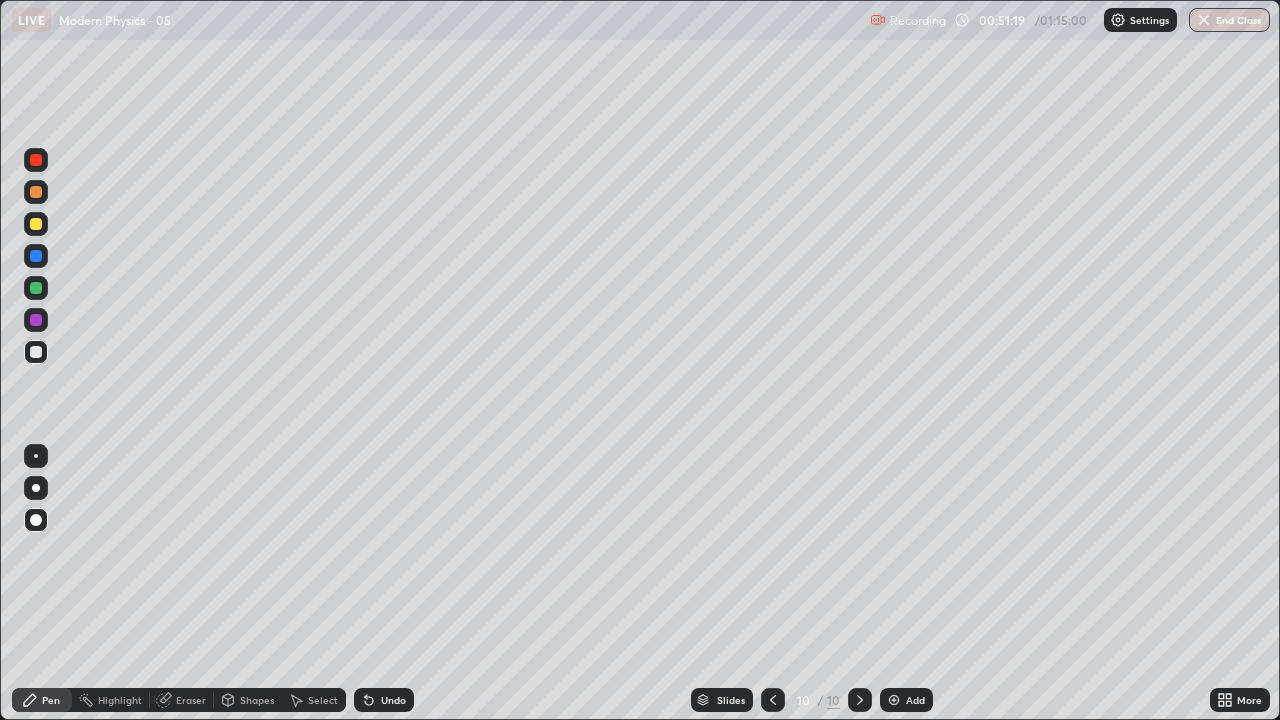 click at bounding box center [36, 352] 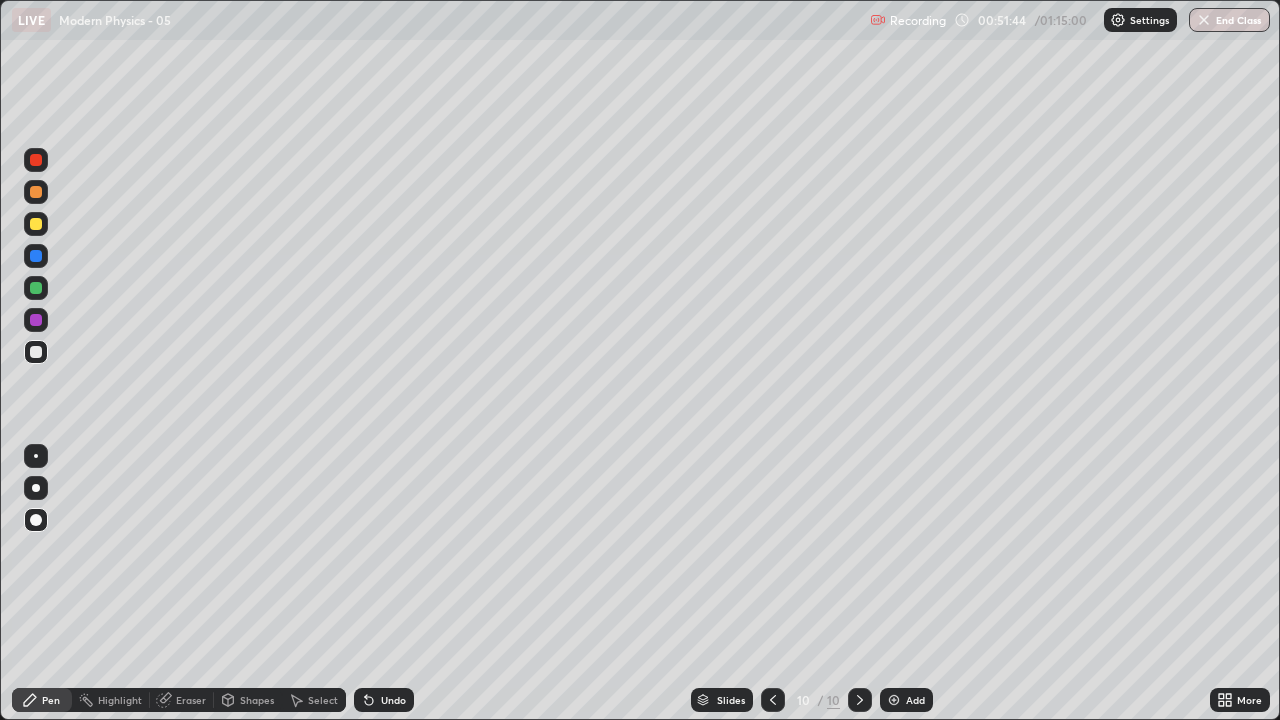 click 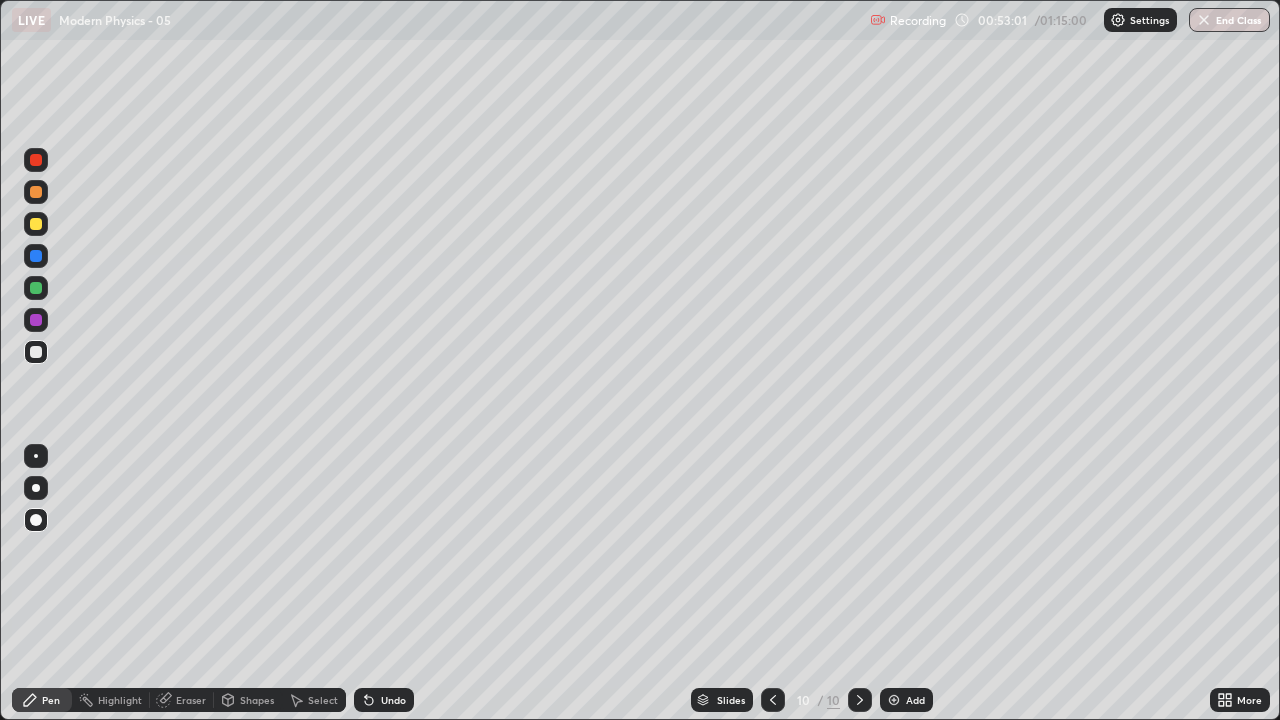 click 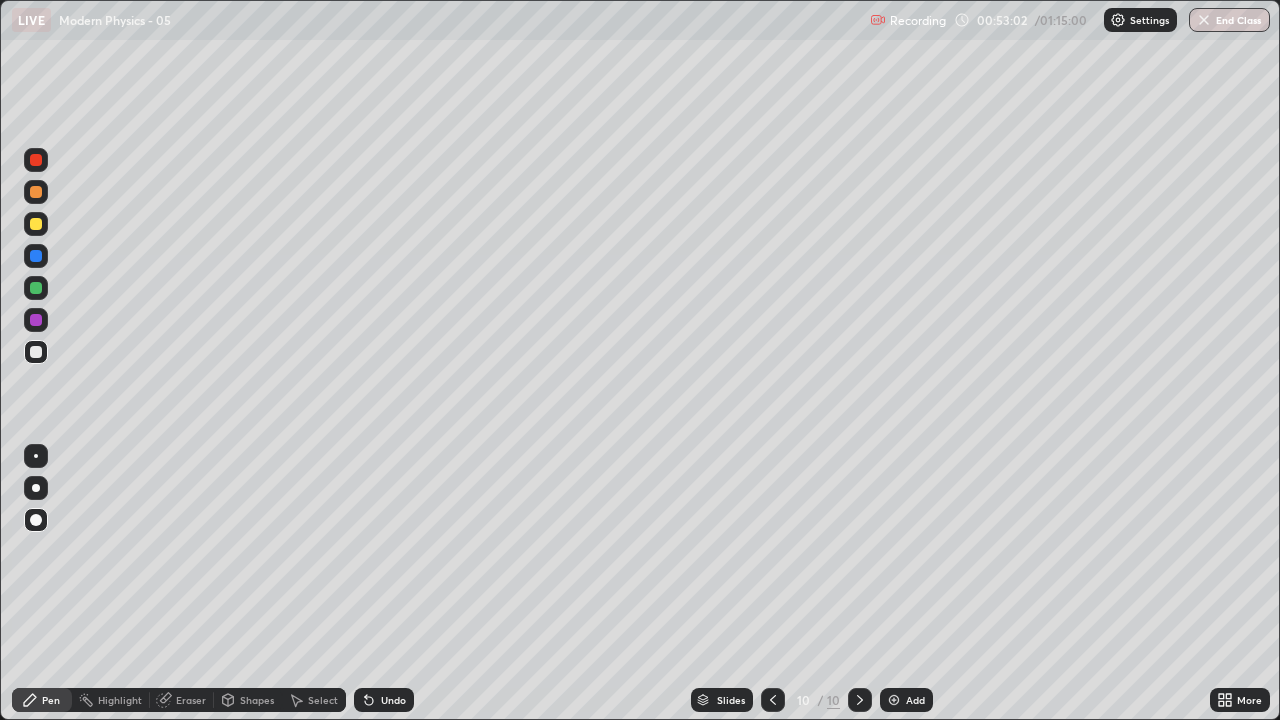 click on "Undo" at bounding box center (384, 700) 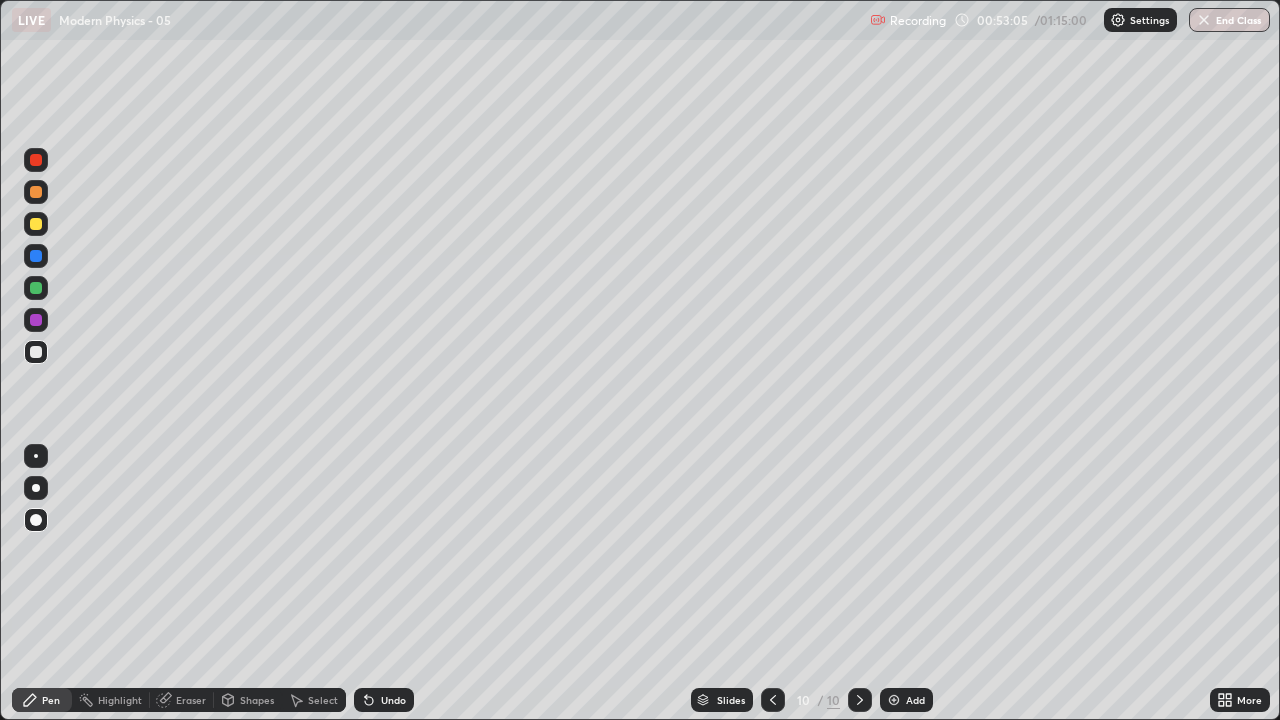 click 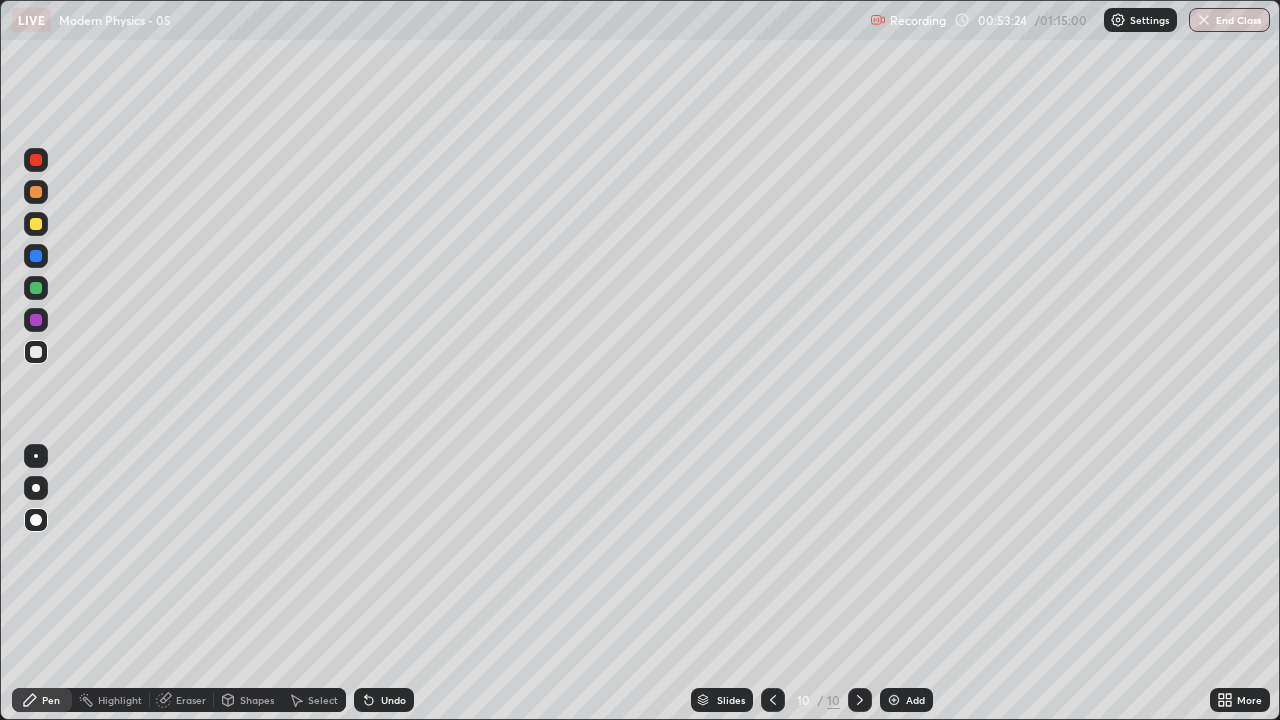 click at bounding box center (36, 224) 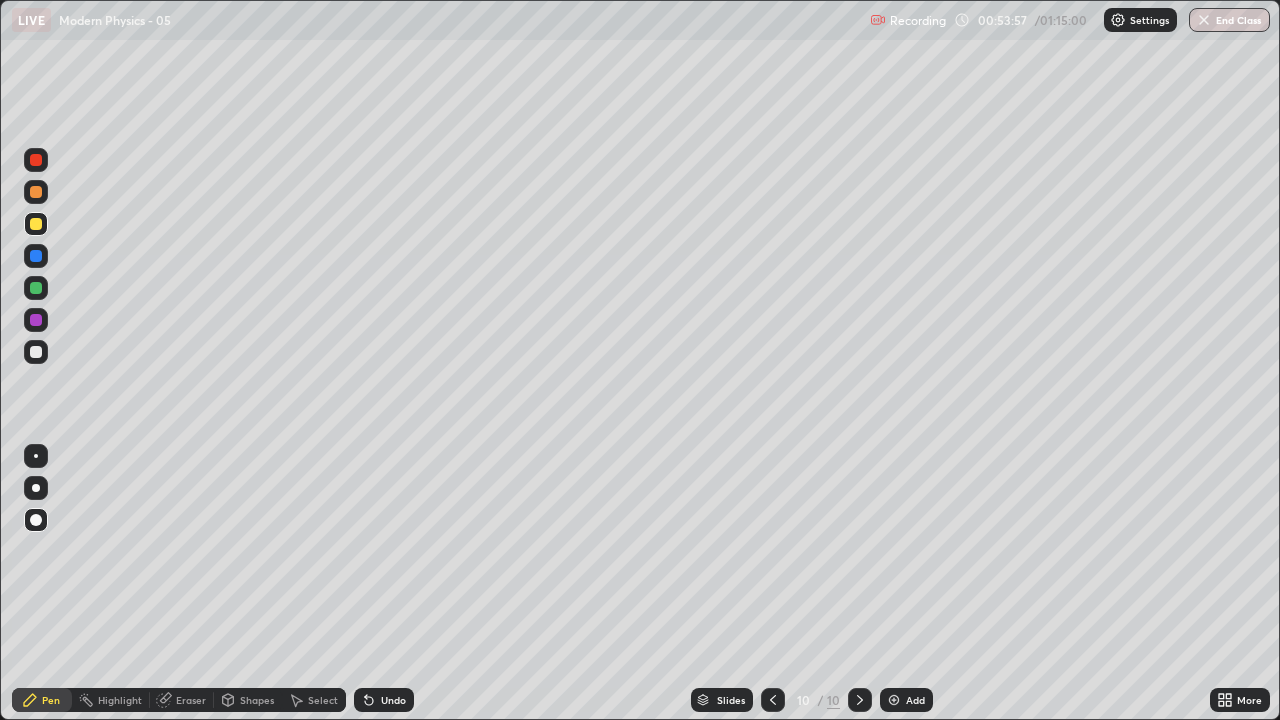 click at bounding box center [36, 352] 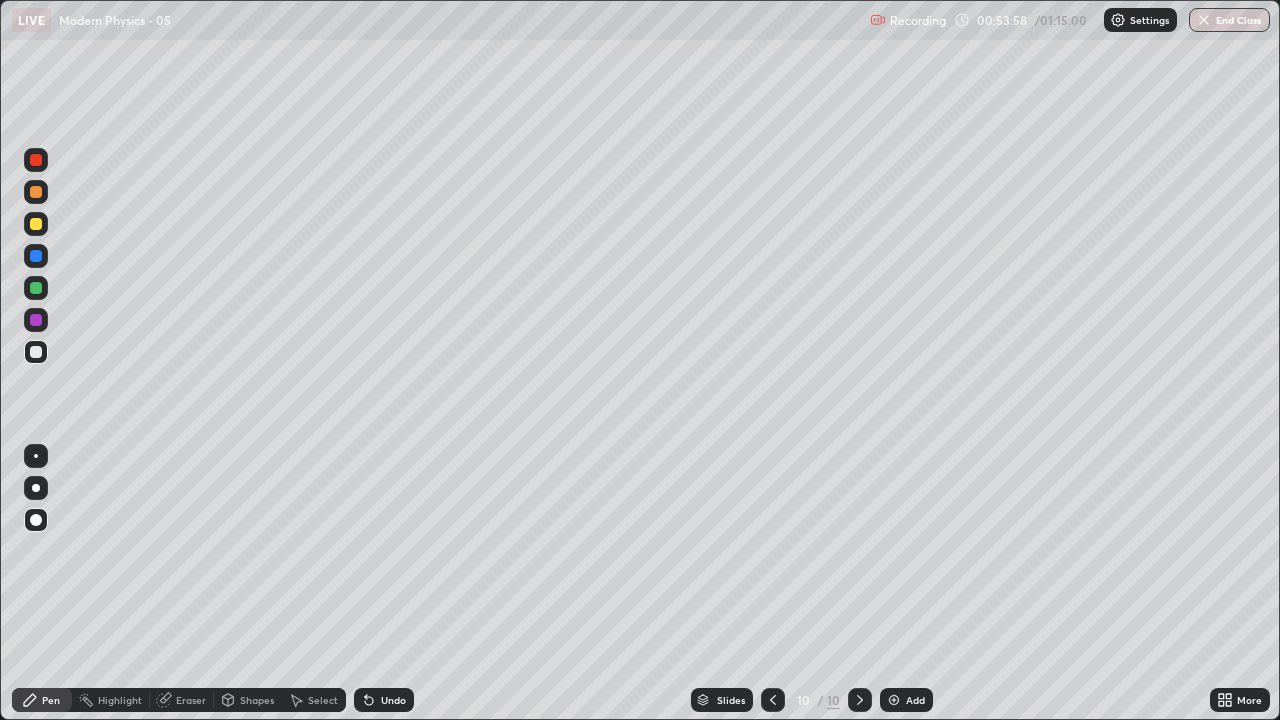 click at bounding box center (36, 224) 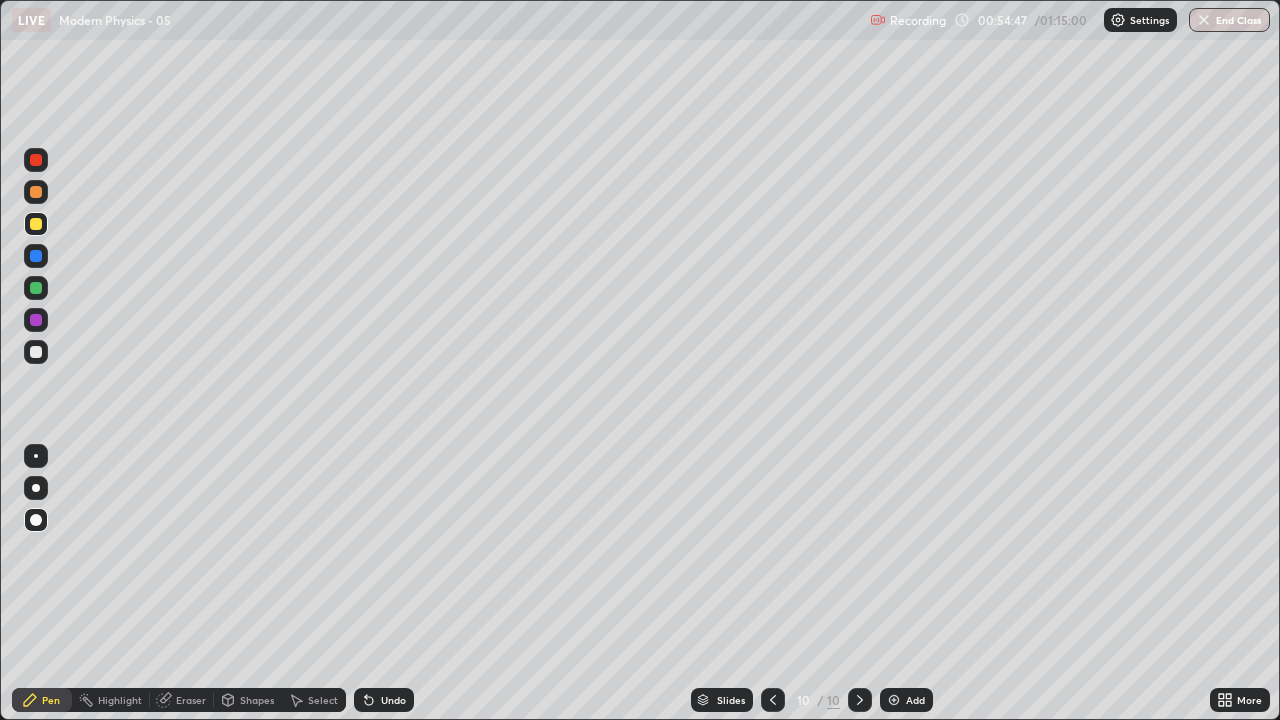 click at bounding box center (36, 352) 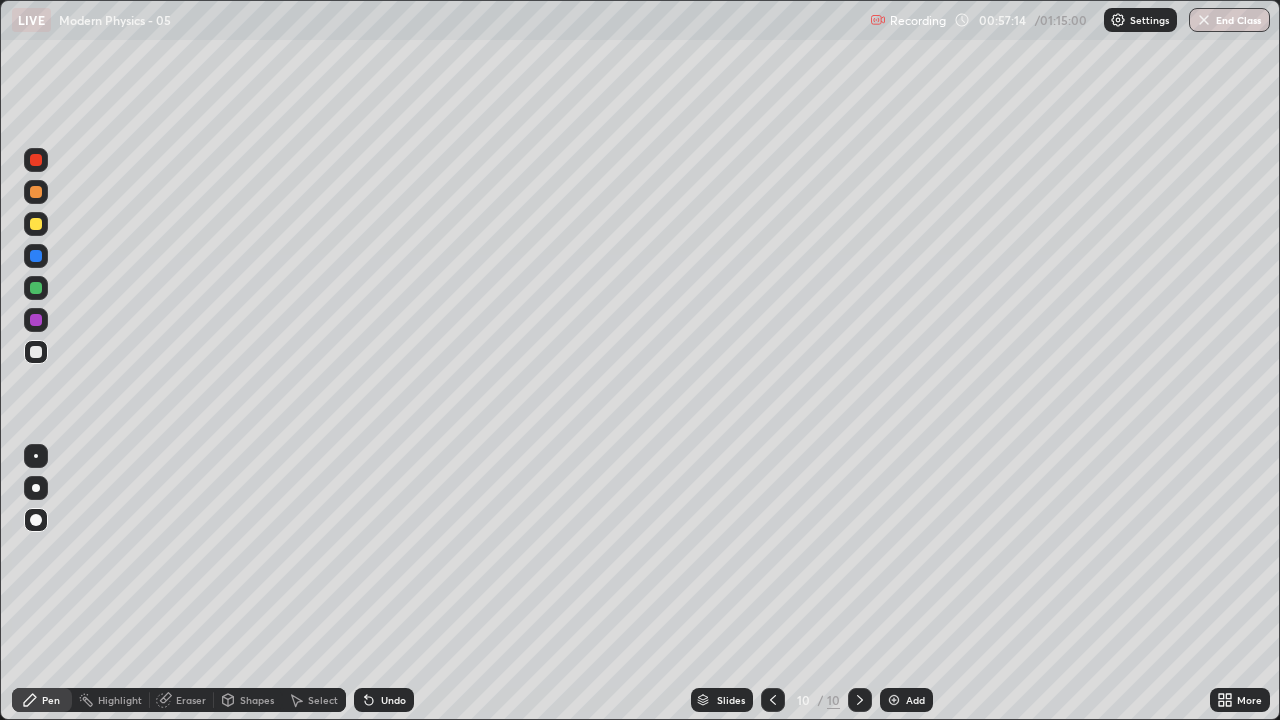 click at bounding box center (894, 700) 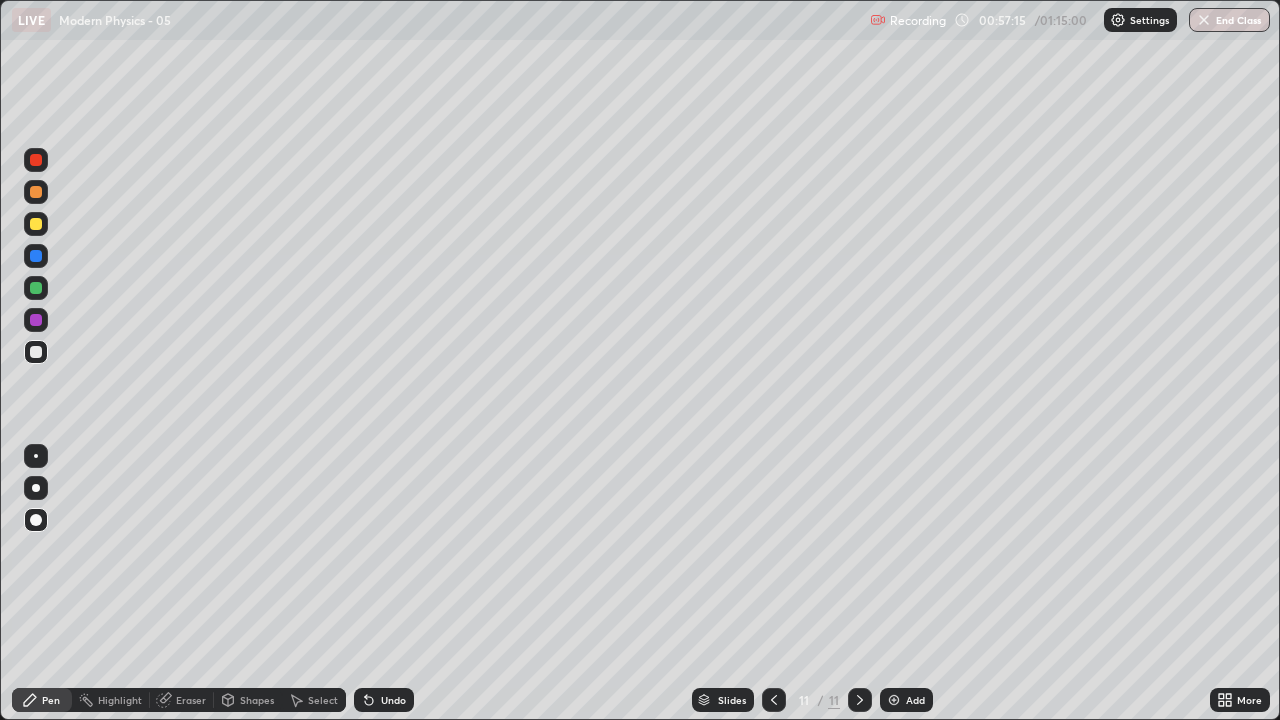 click at bounding box center [36, 352] 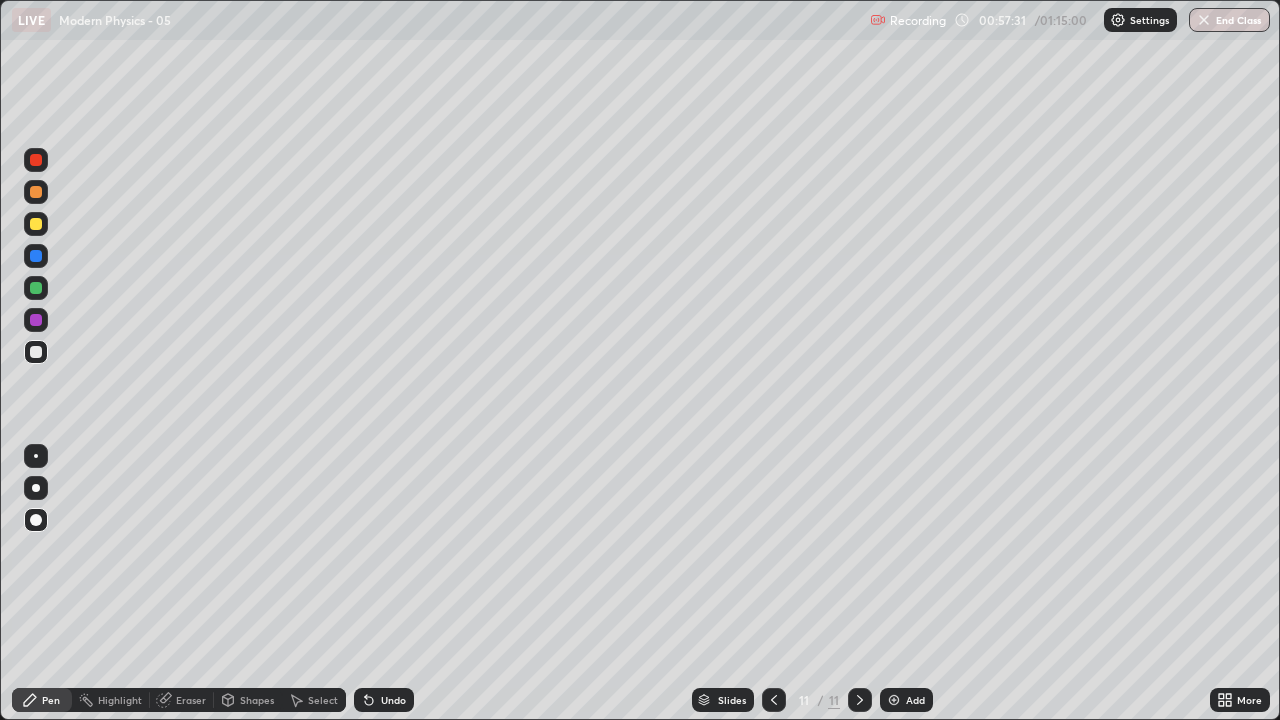 click 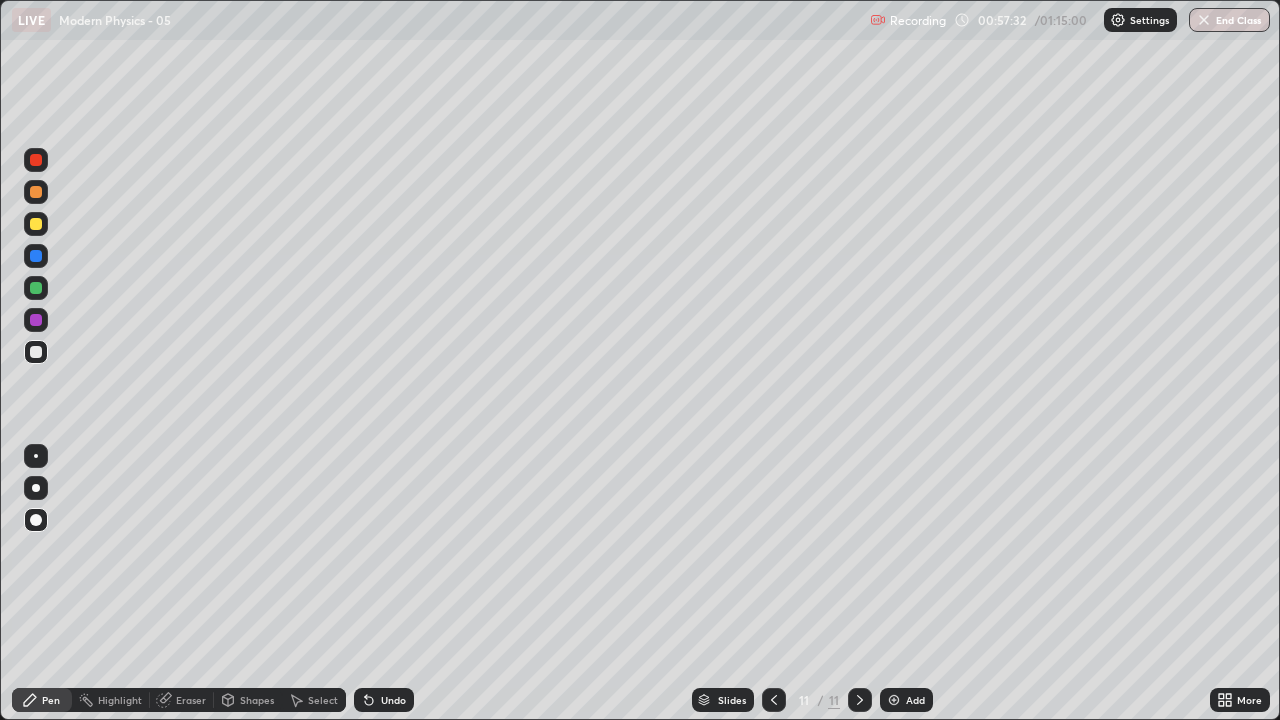 click on "Undo" at bounding box center (384, 700) 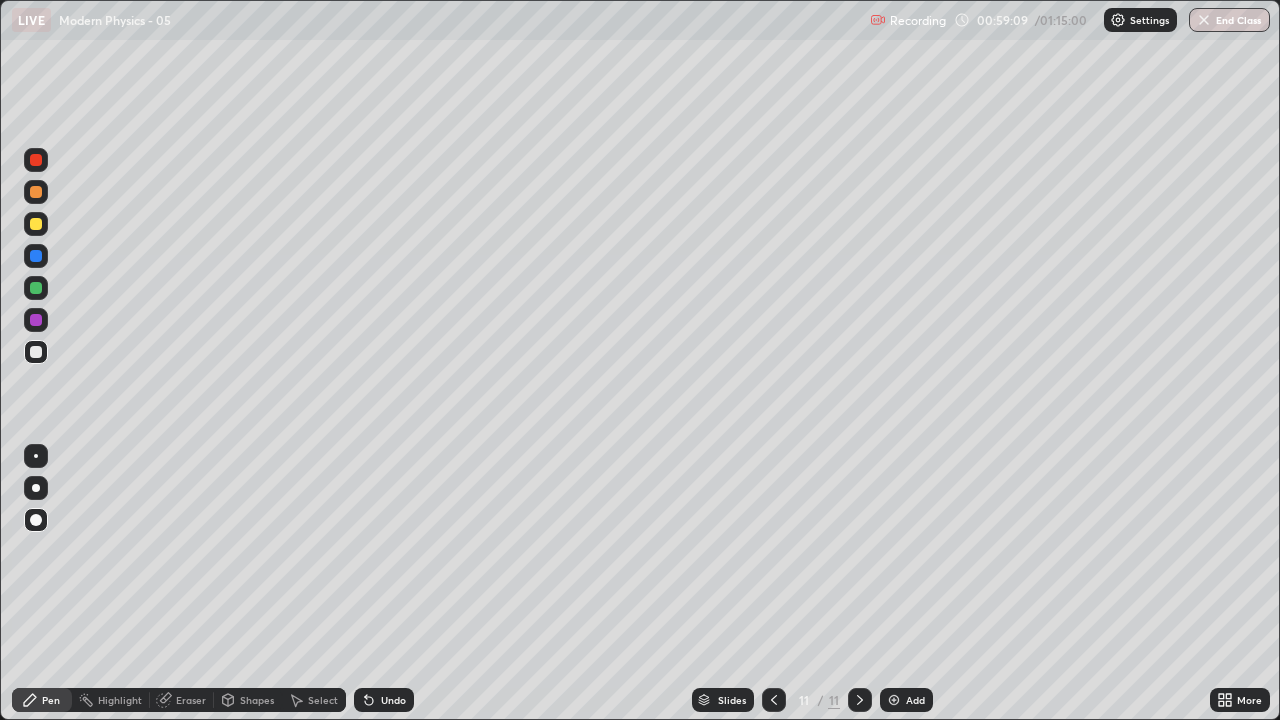 click 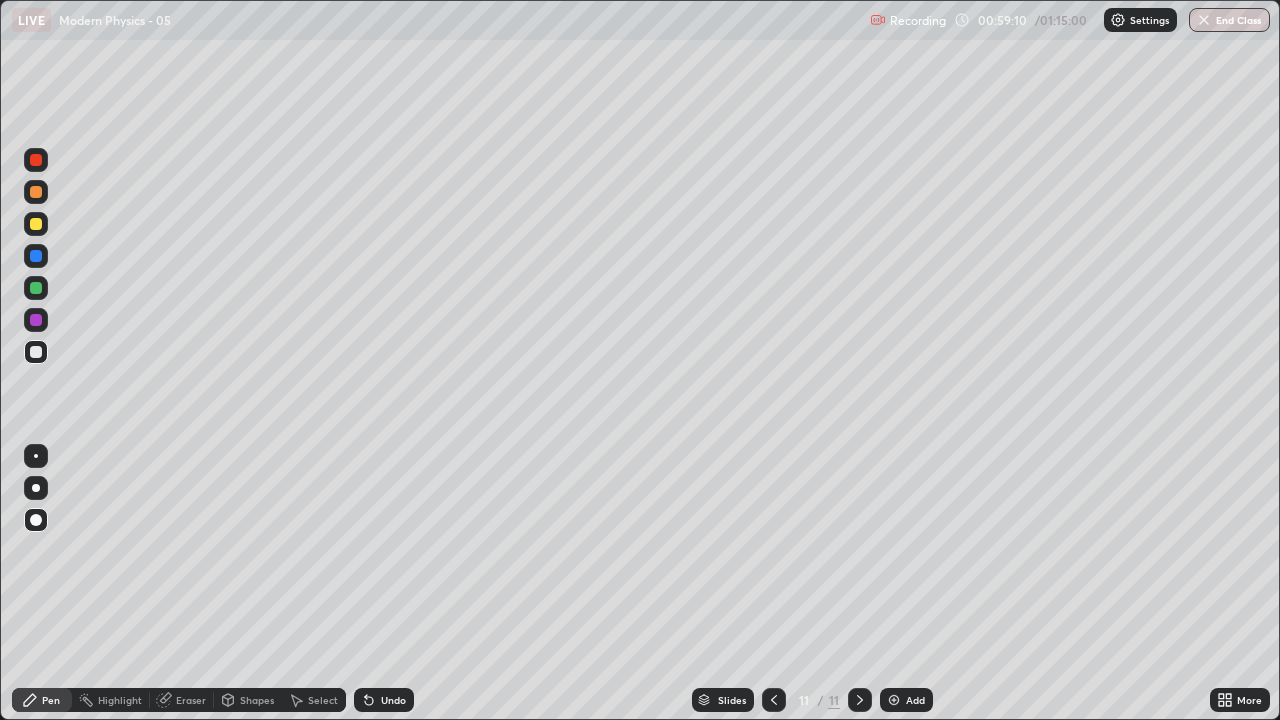 click on "Undo" at bounding box center (384, 700) 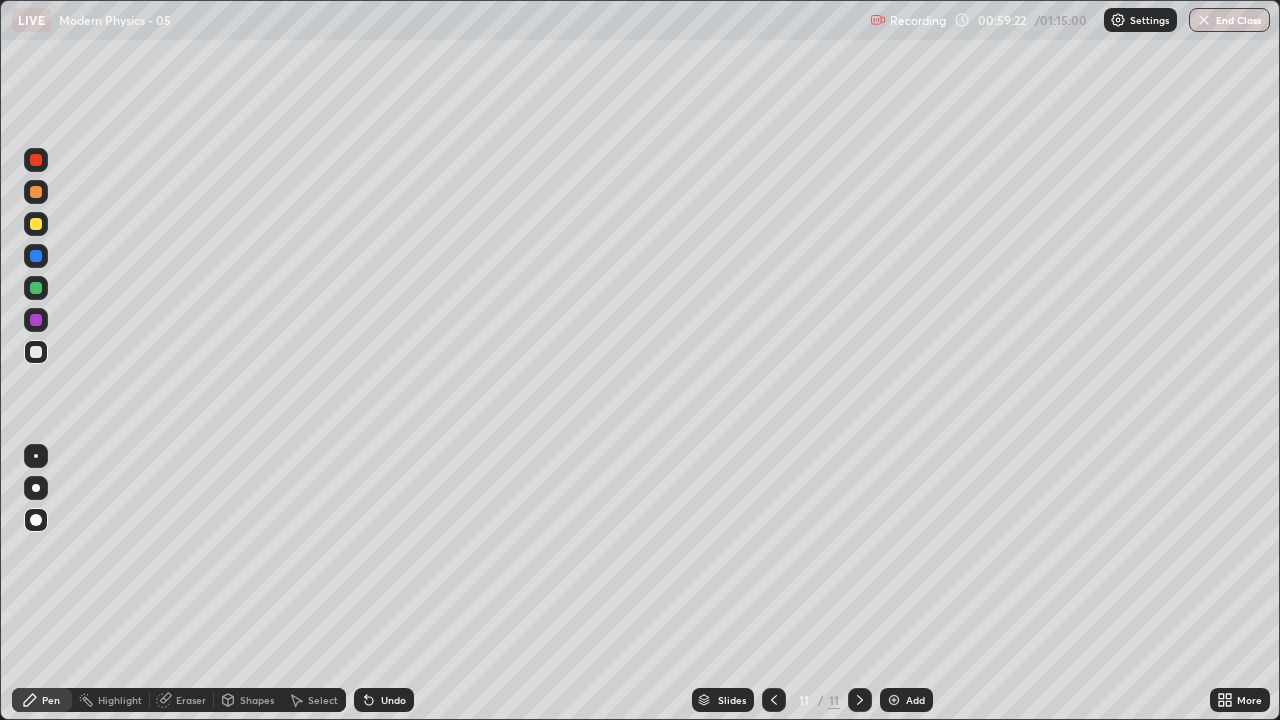 click at bounding box center (36, 224) 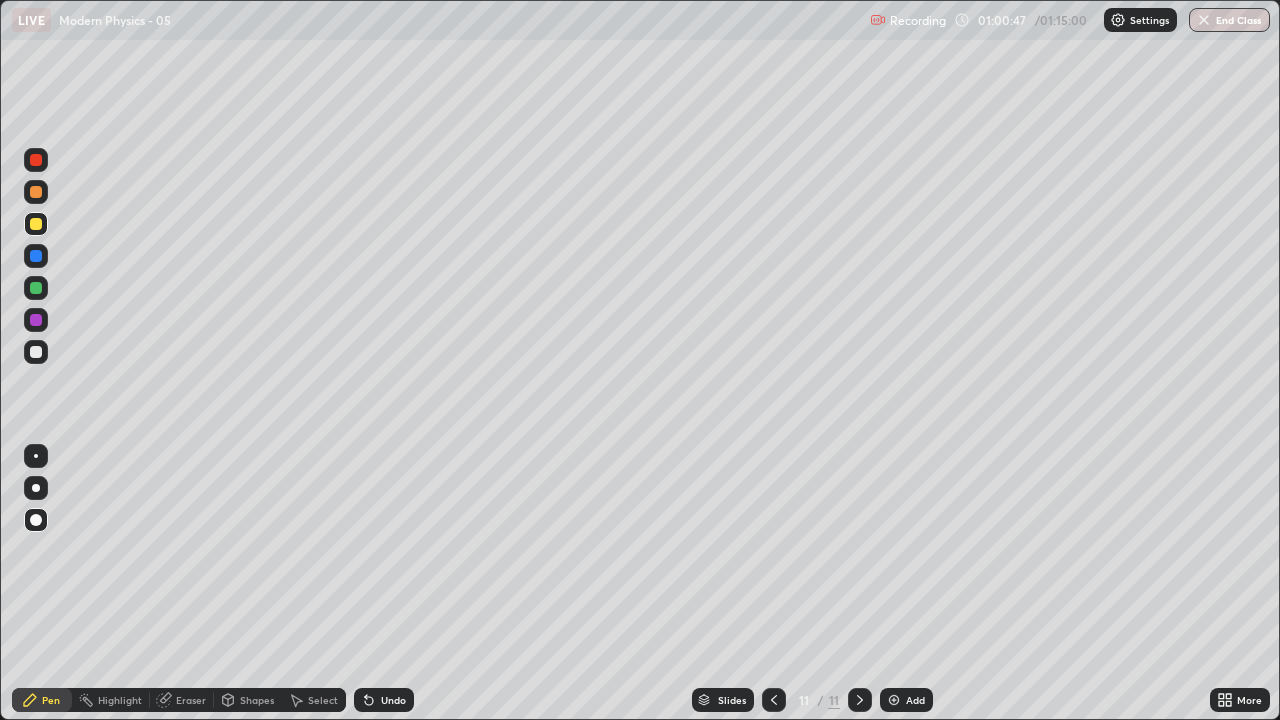click at bounding box center (36, 352) 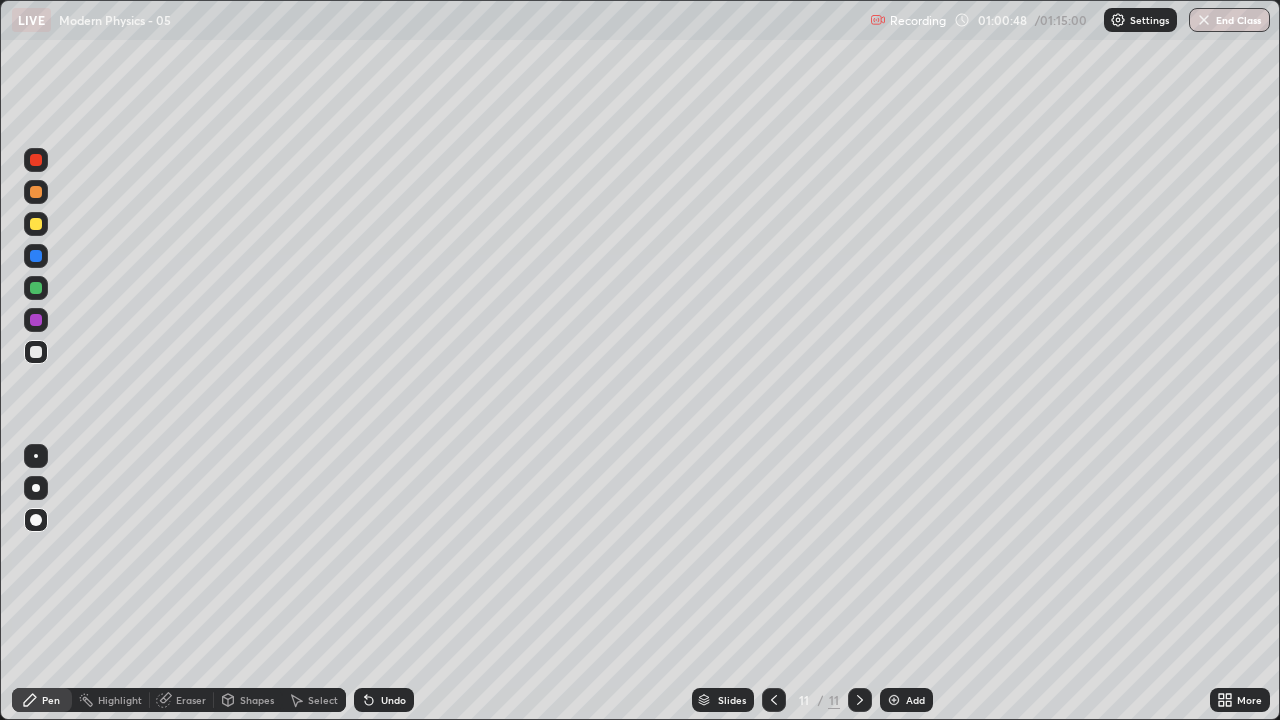 click at bounding box center (36, 160) 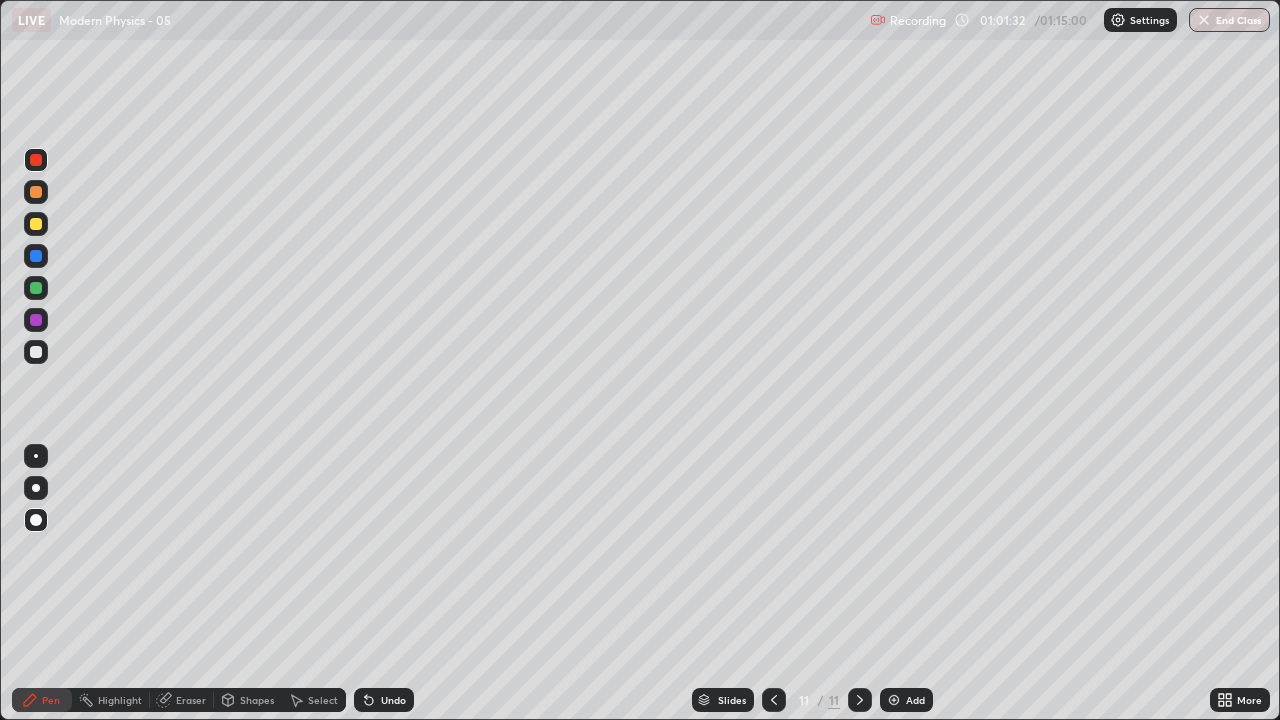 click at bounding box center [36, 352] 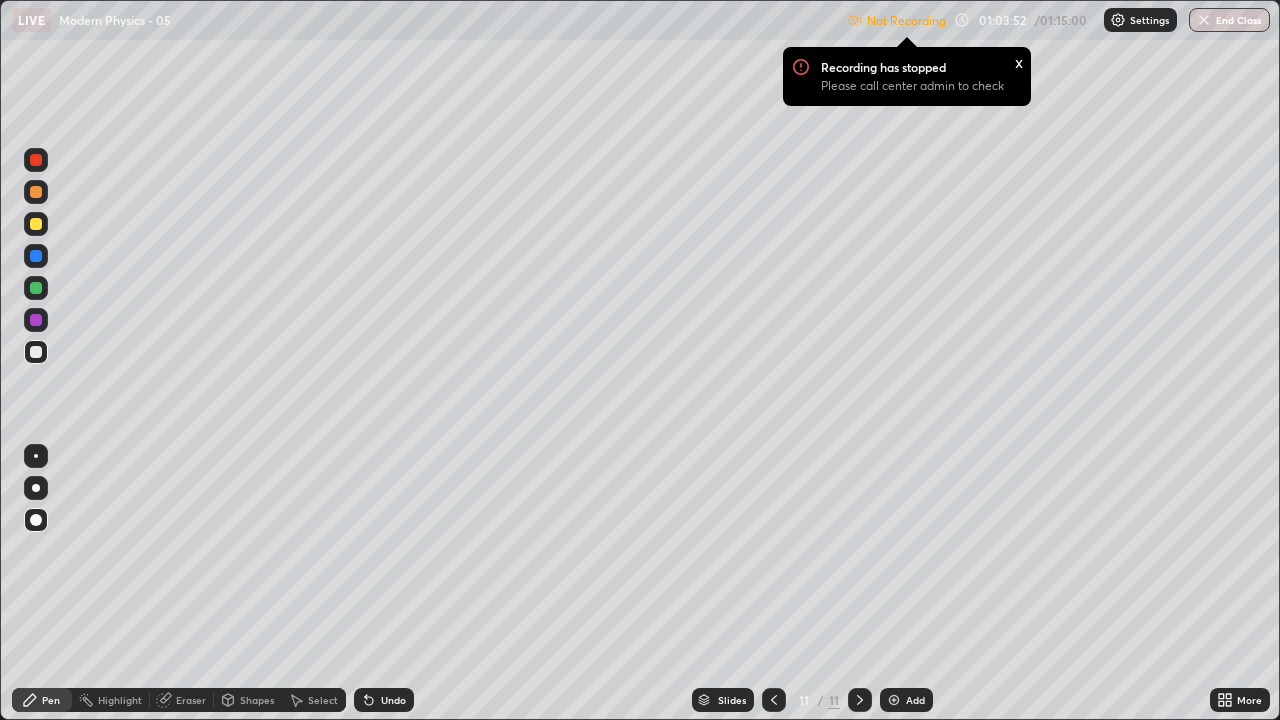 click at bounding box center [1118, 20] 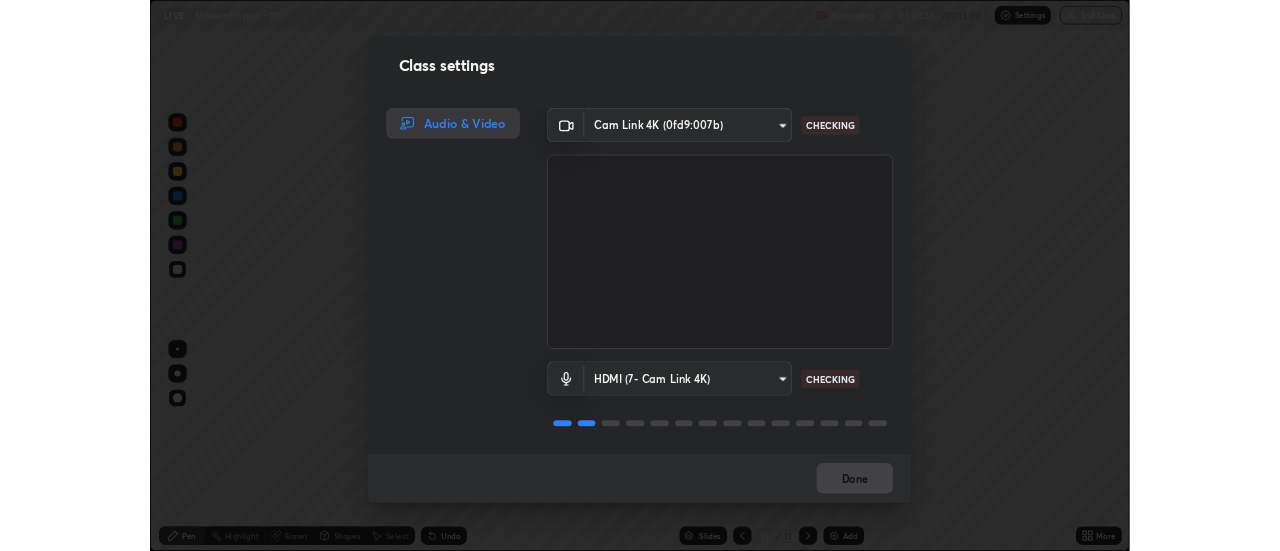 scroll, scrollTop: 2, scrollLeft: 0, axis: vertical 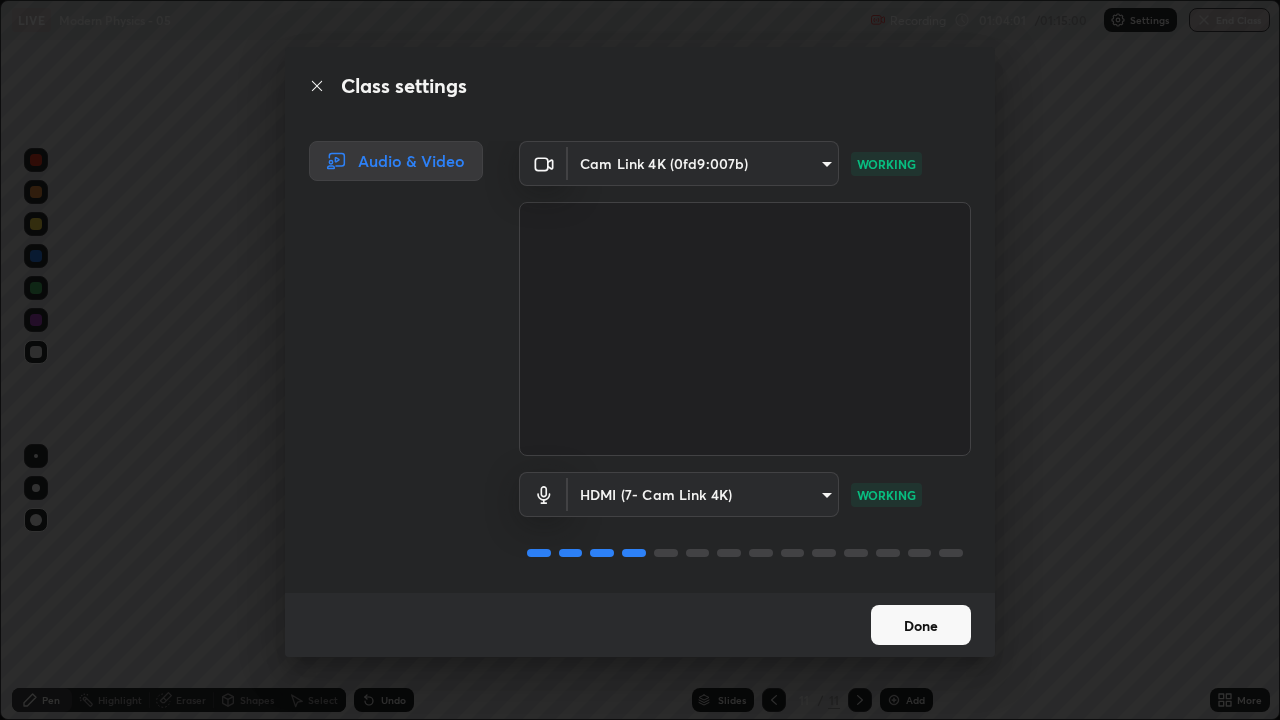 click on "Done" at bounding box center [921, 625] 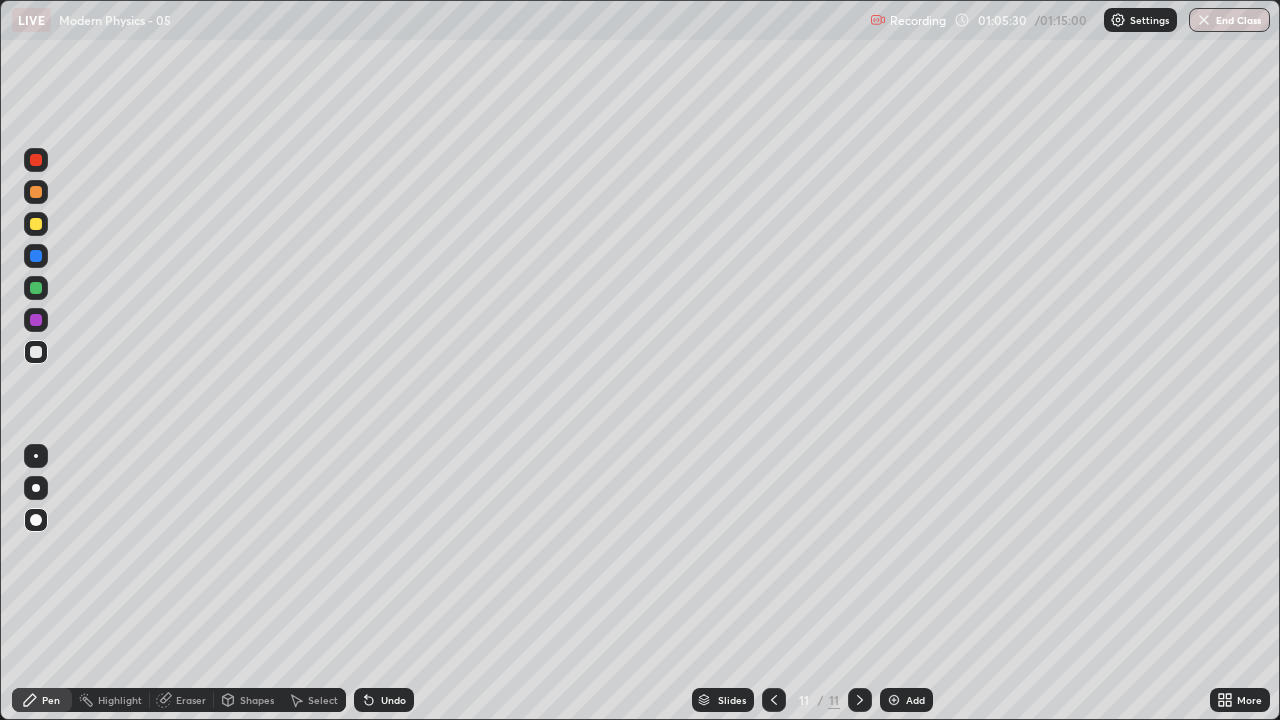 click at bounding box center (894, 700) 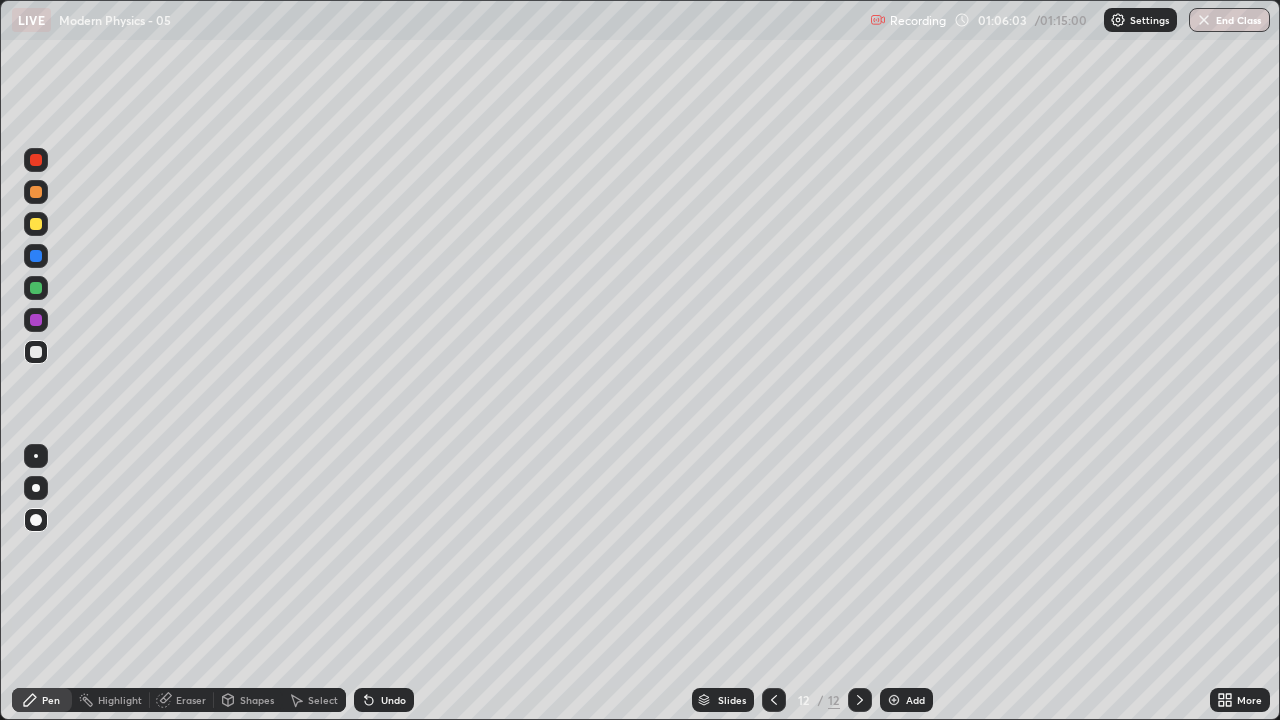 click 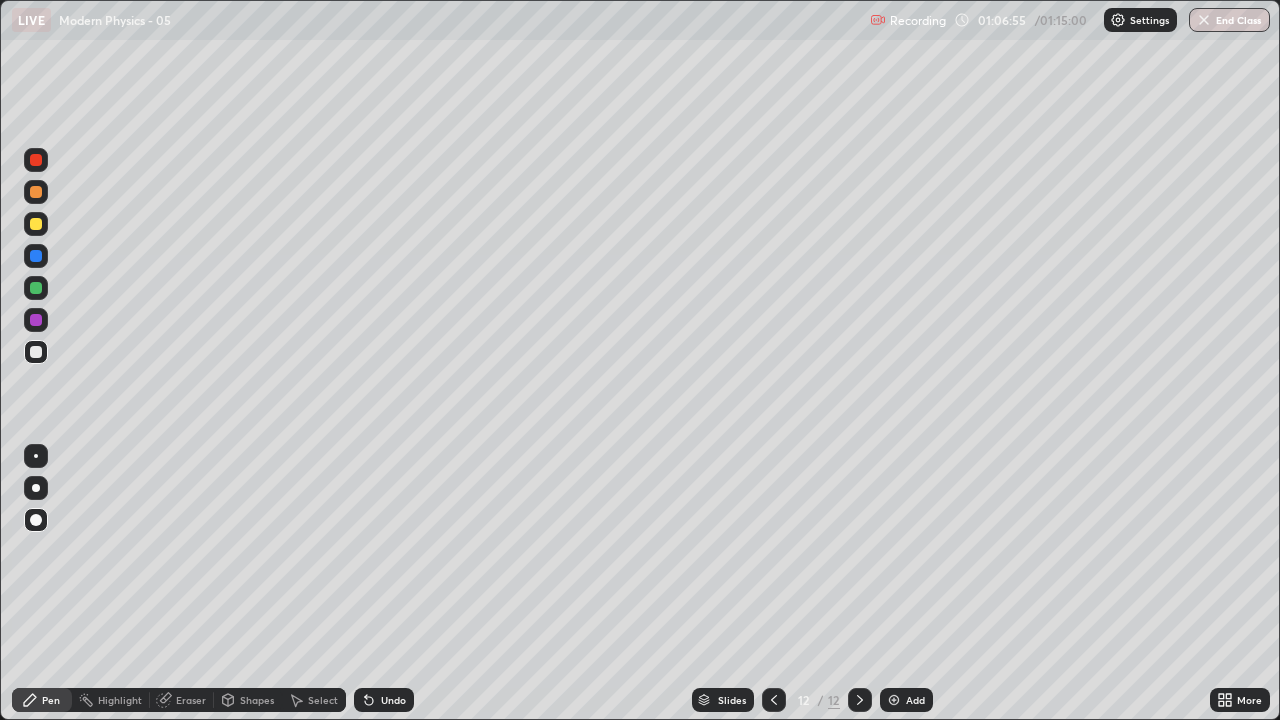 click 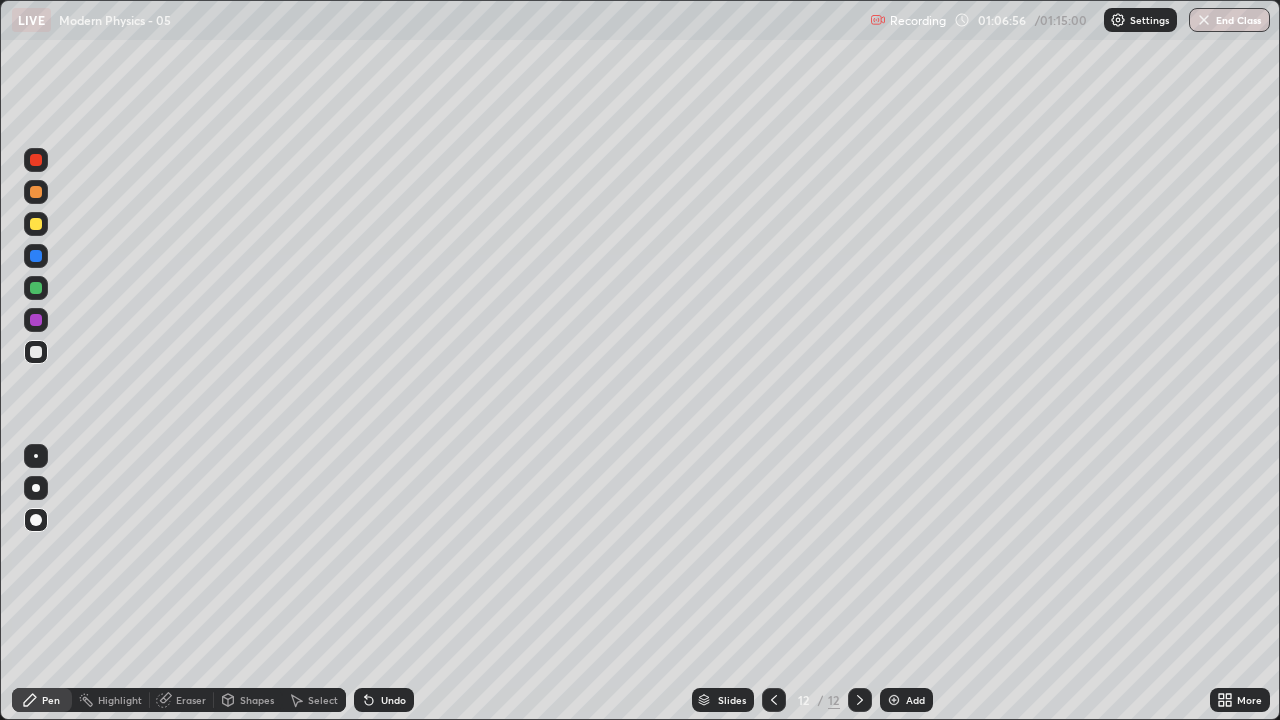 click 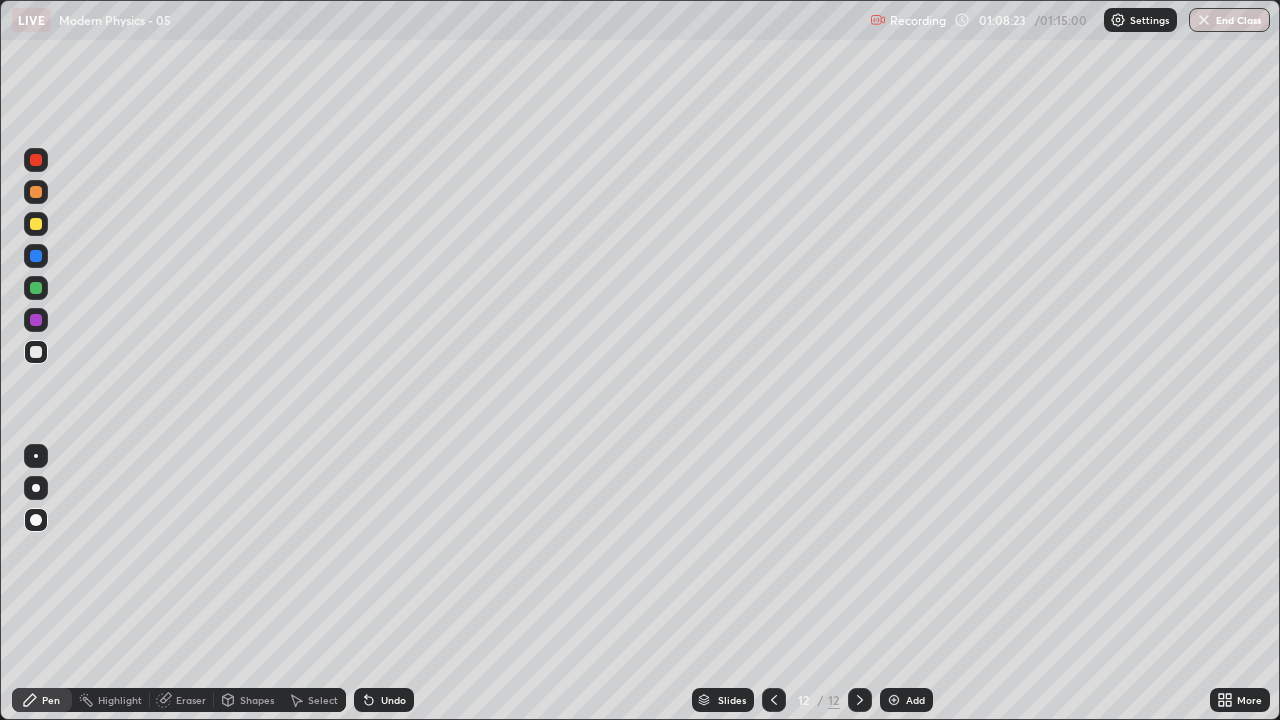 click at bounding box center (36, 224) 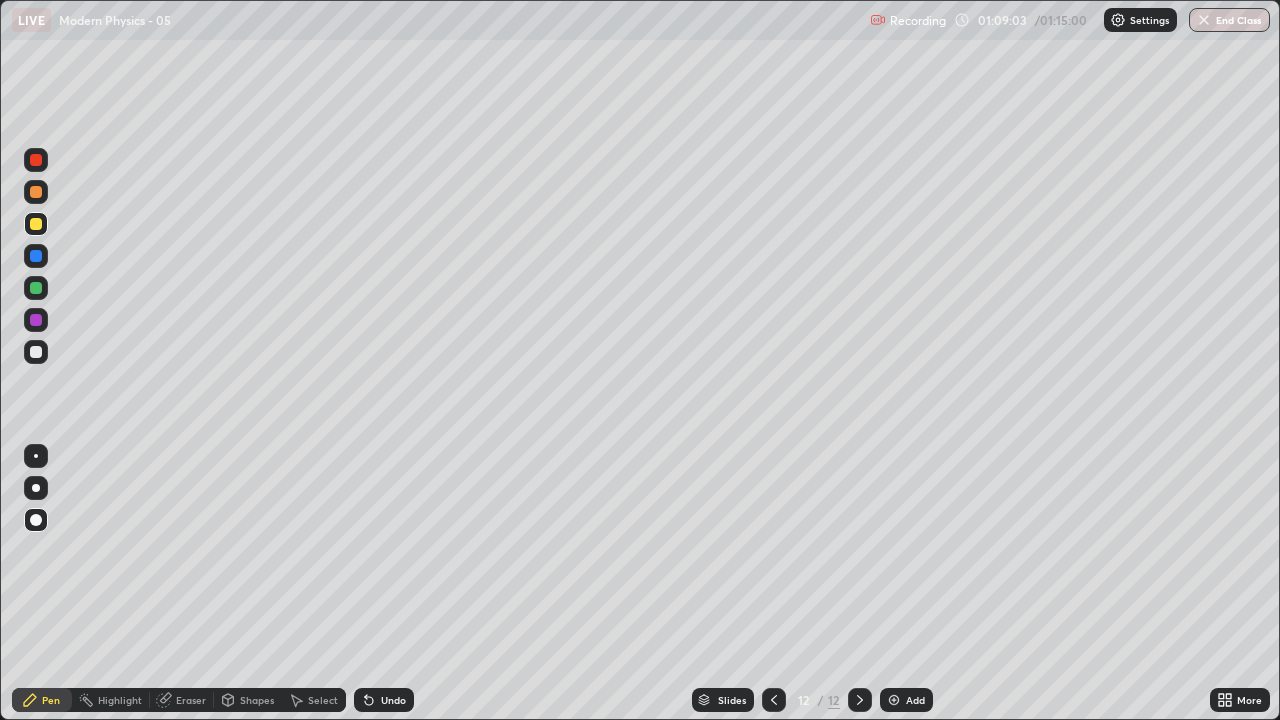click 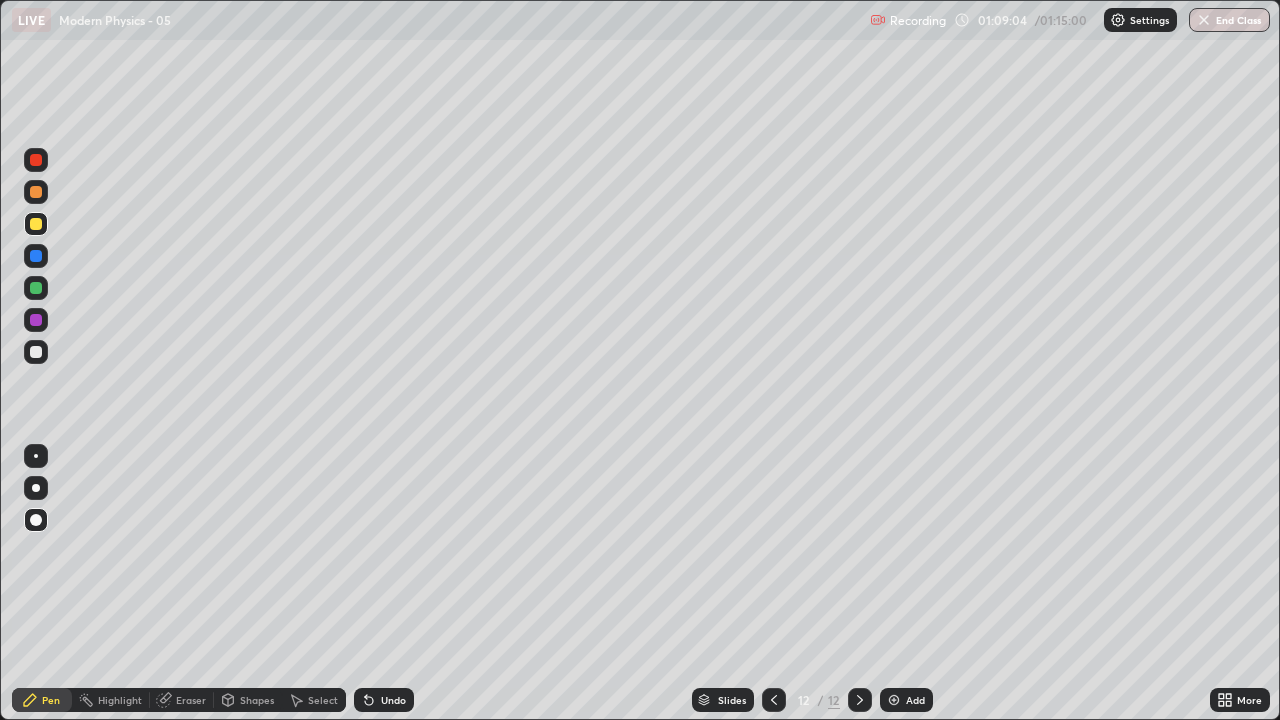 click 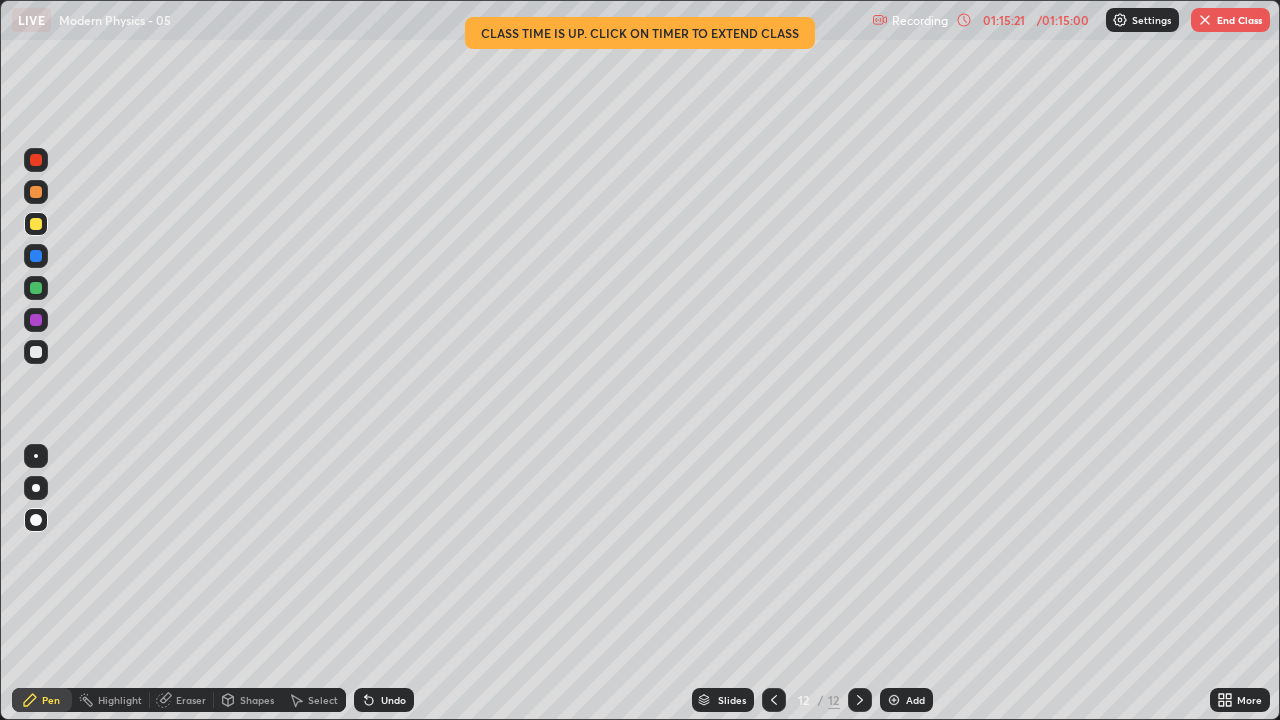 click on "End Class" at bounding box center (1230, 20) 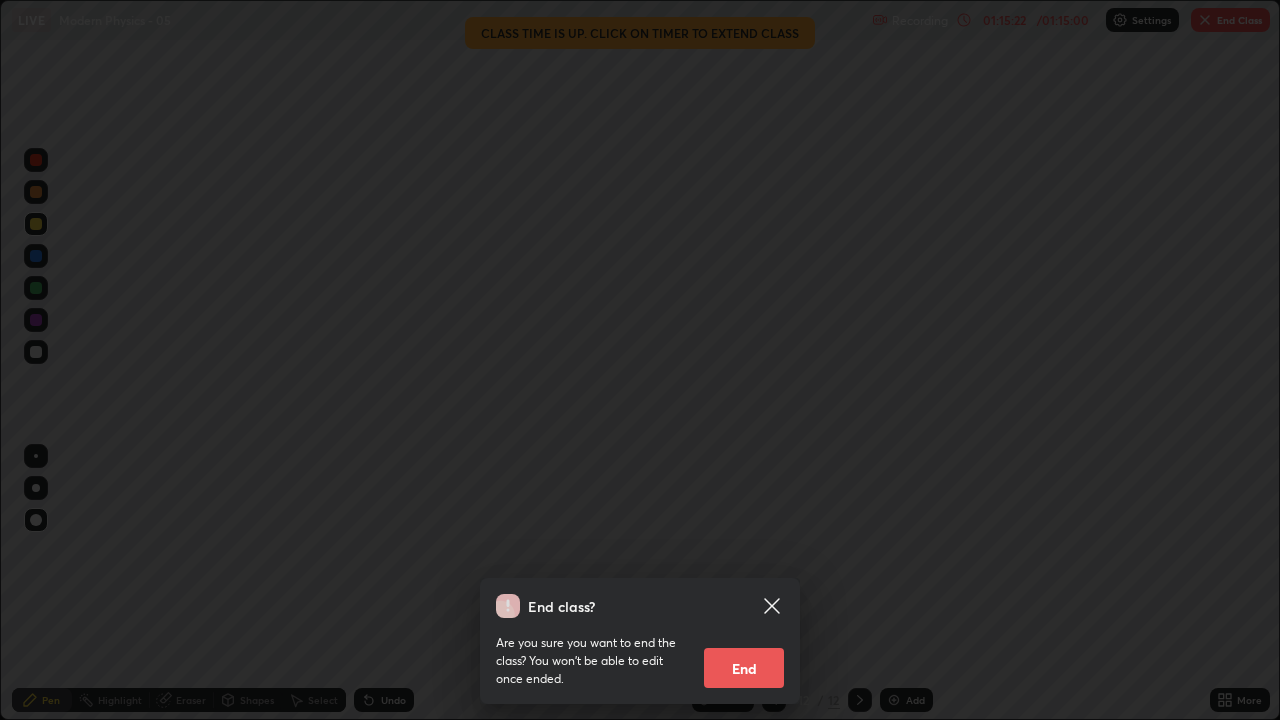 click on "End" at bounding box center [744, 668] 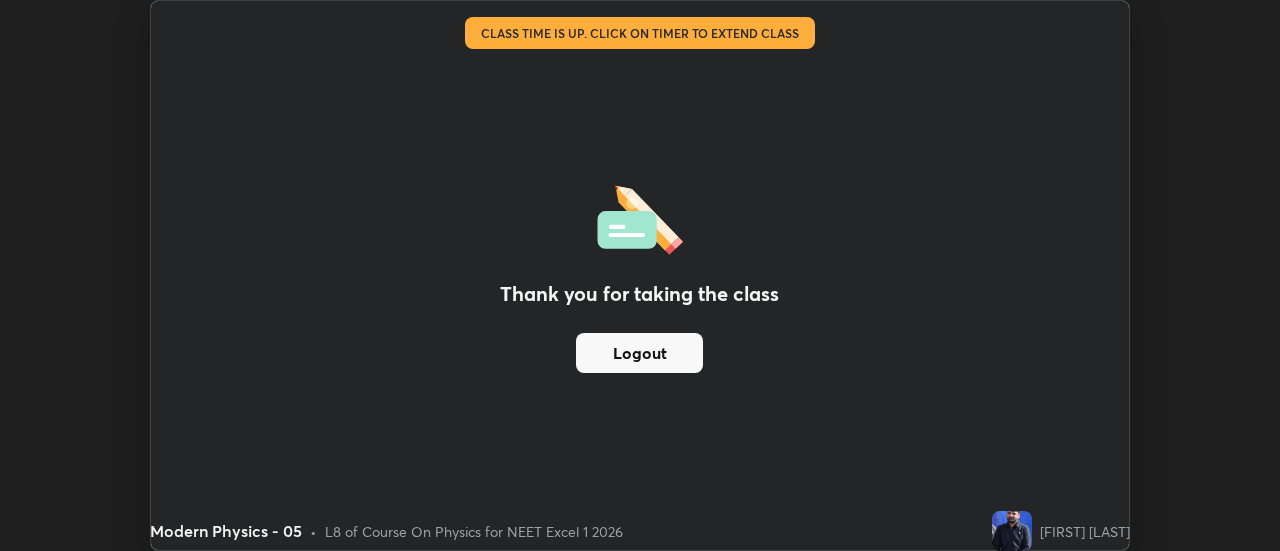 scroll, scrollTop: 551, scrollLeft: 1280, axis: both 